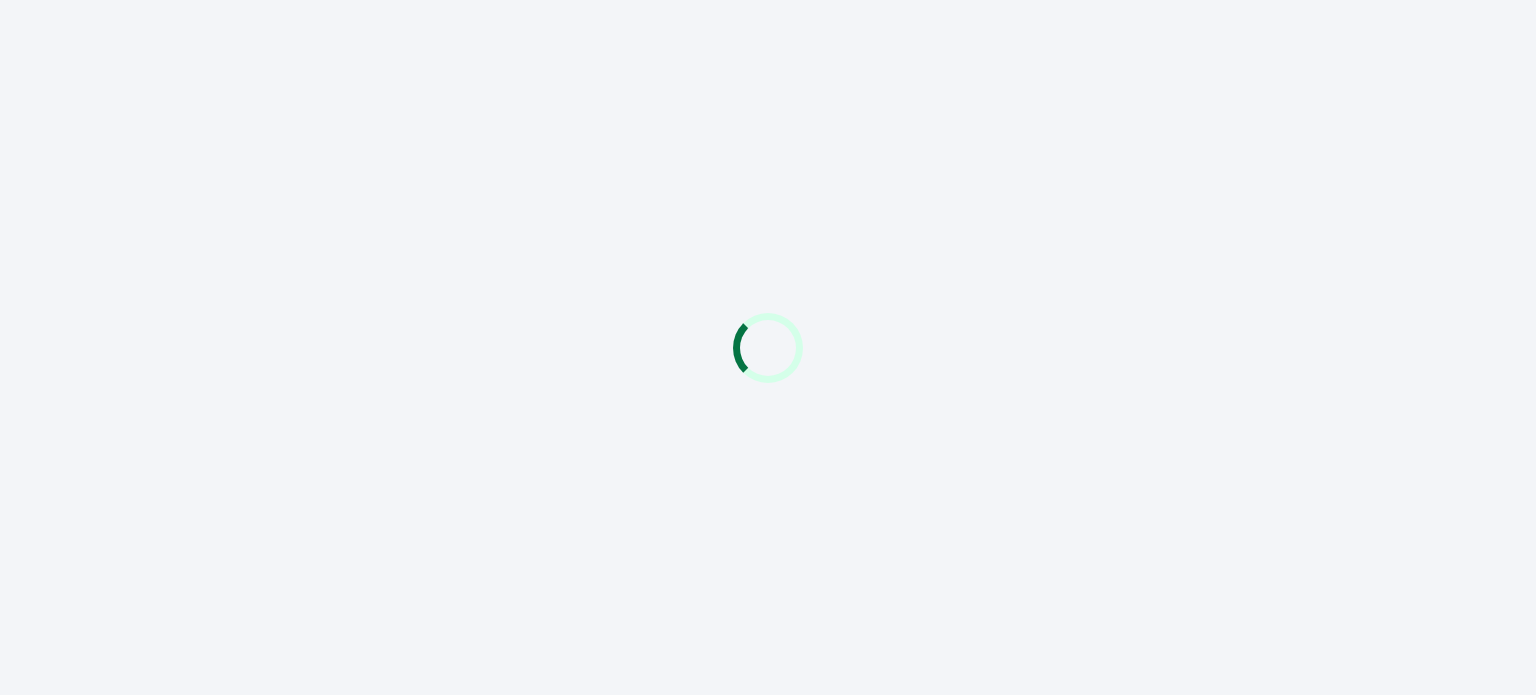 scroll, scrollTop: 0, scrollLeft: 0, axis: both 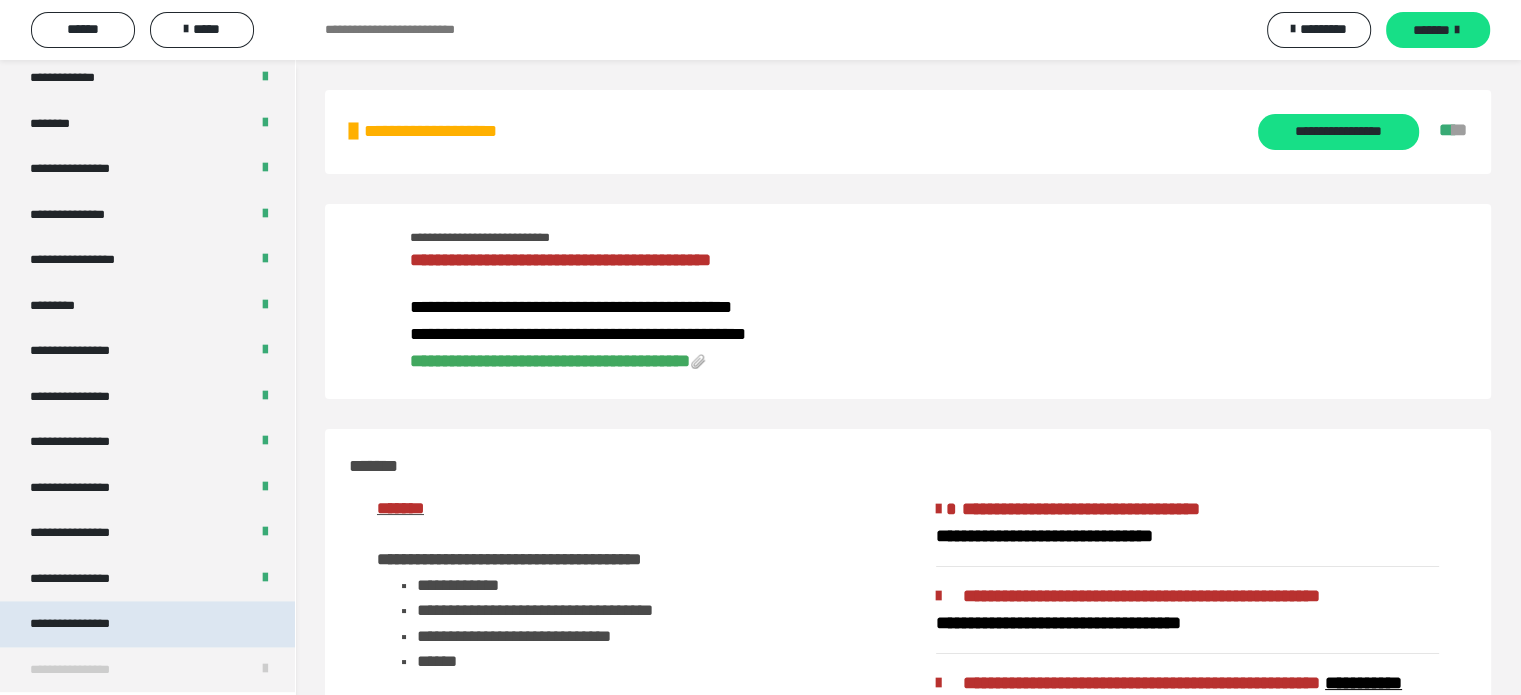 click on "**********" at bounding box center (147, 624) 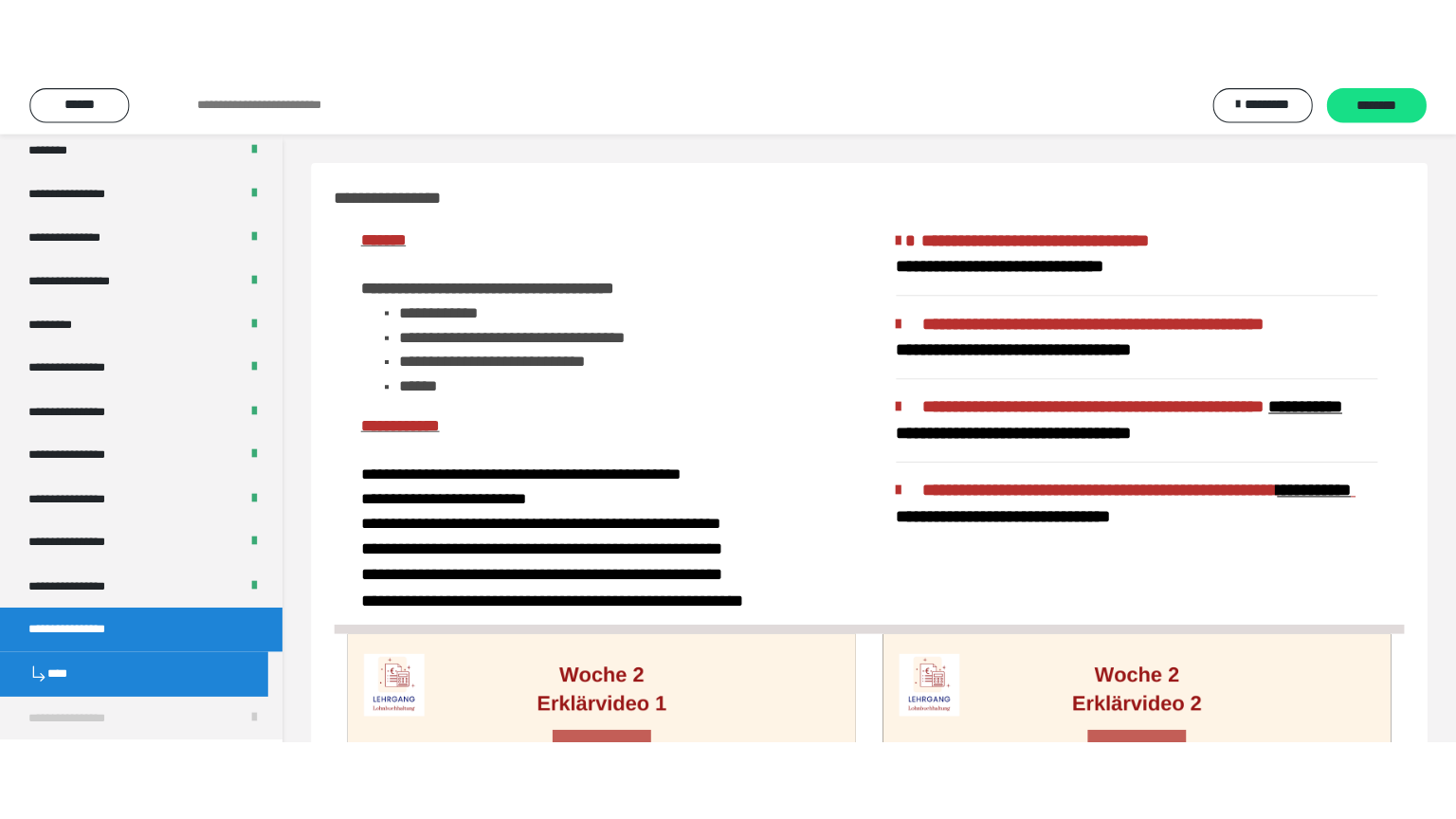scroll, scrollTop: 2424, scrollLeft: 0, axis: vertical 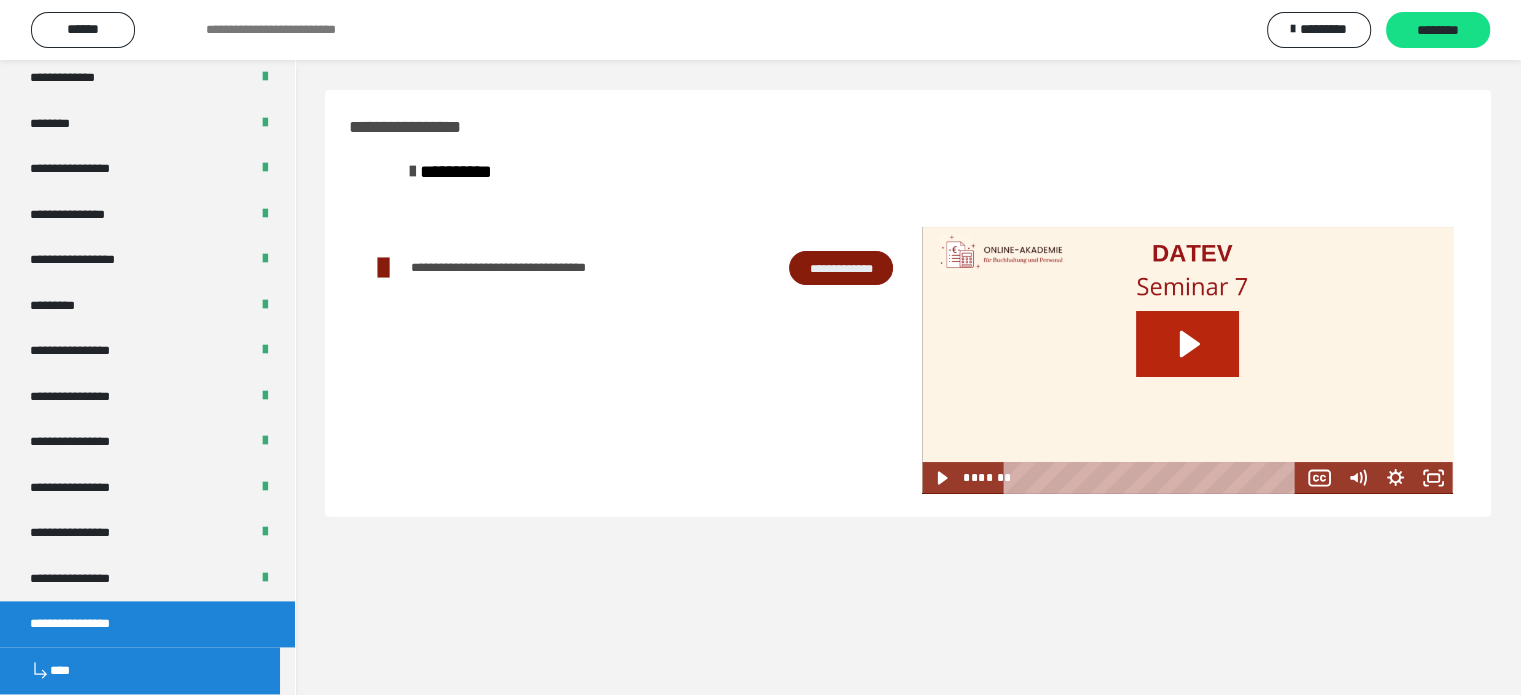 click 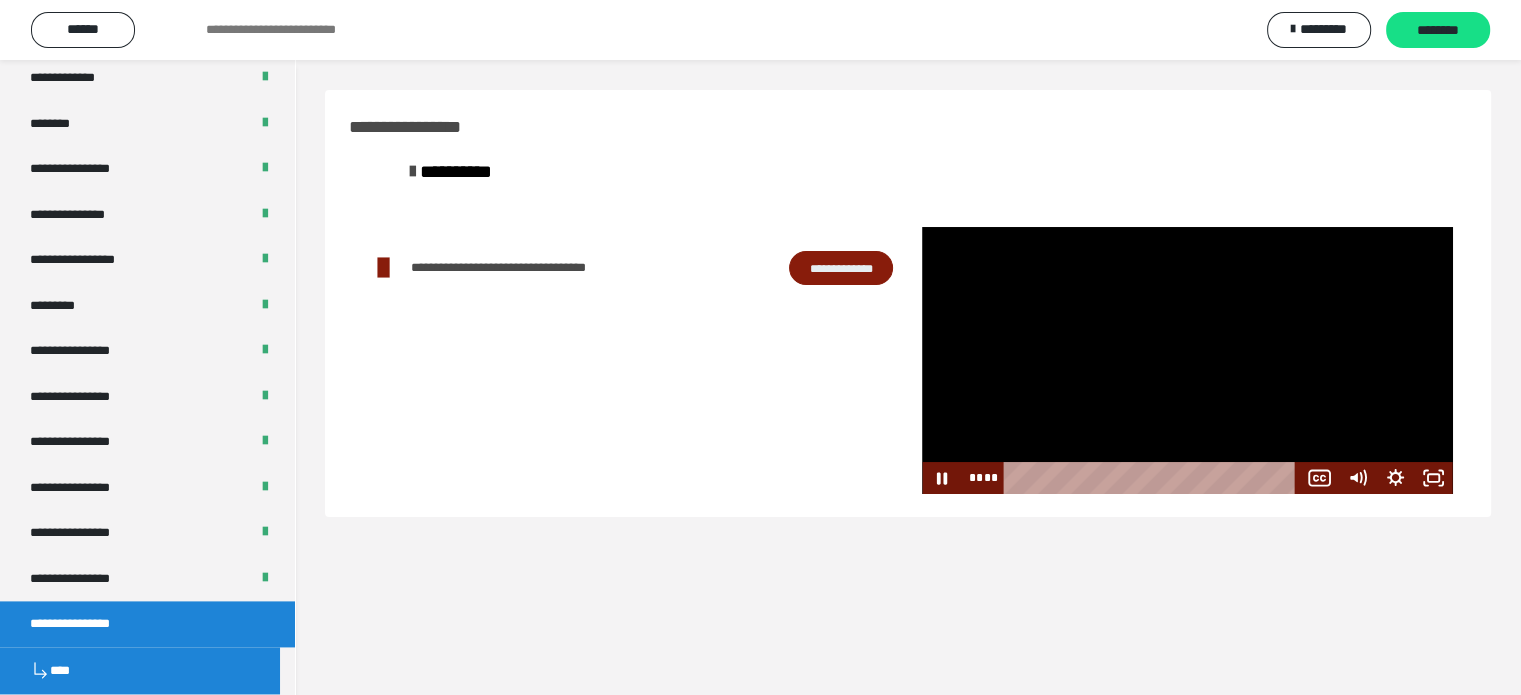 click at bounding box center [1187, 360] 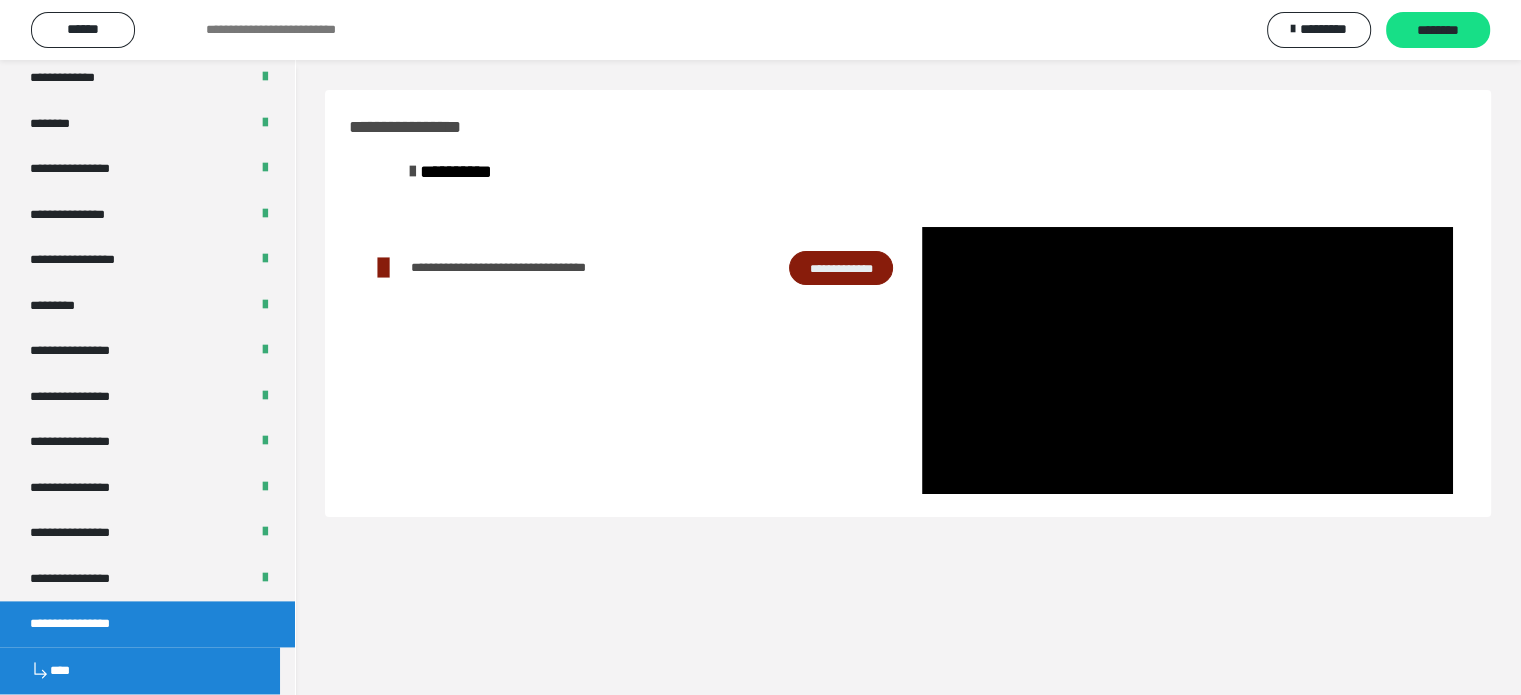 click at bounding box center (1187, 360) 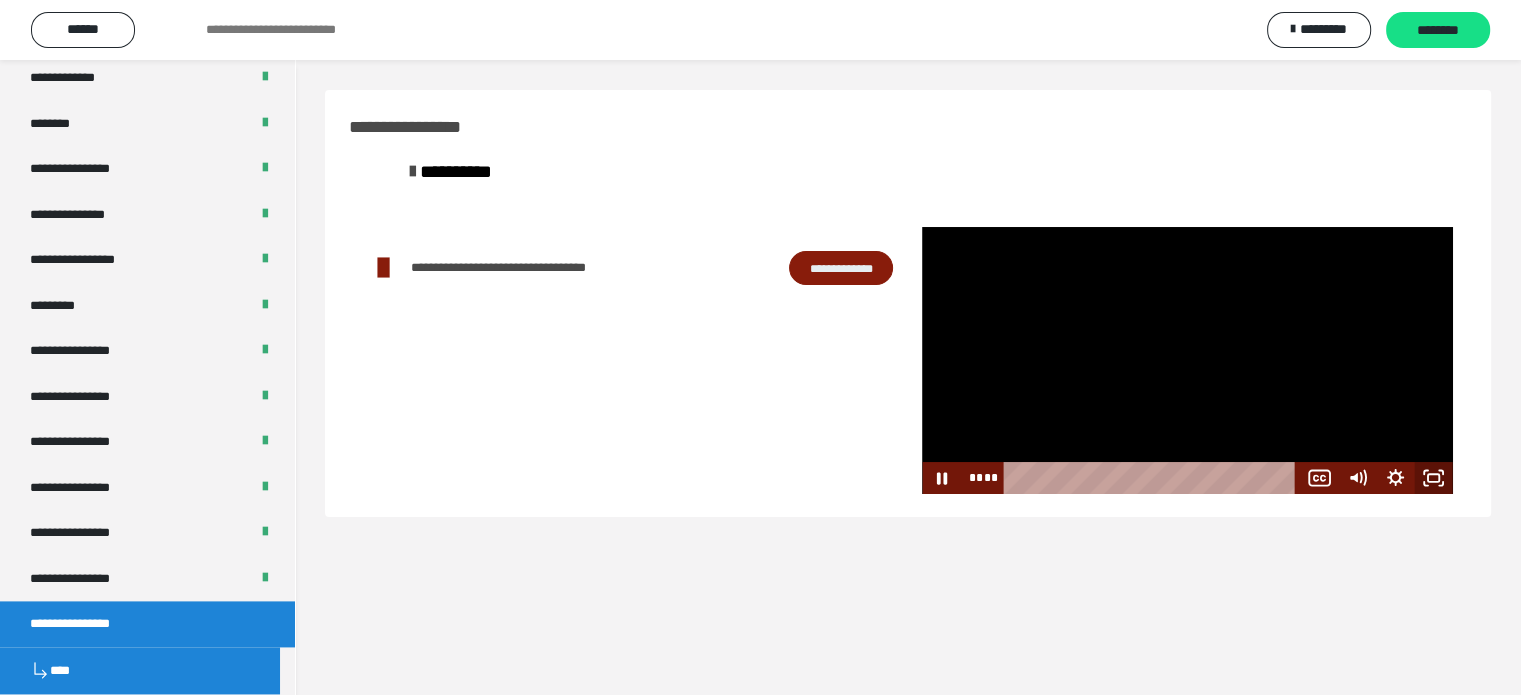 drag, startPoint x: 1433, startPoint y: 483, endPoint x: 1412, endPoint y: 584, distance: 103.16007 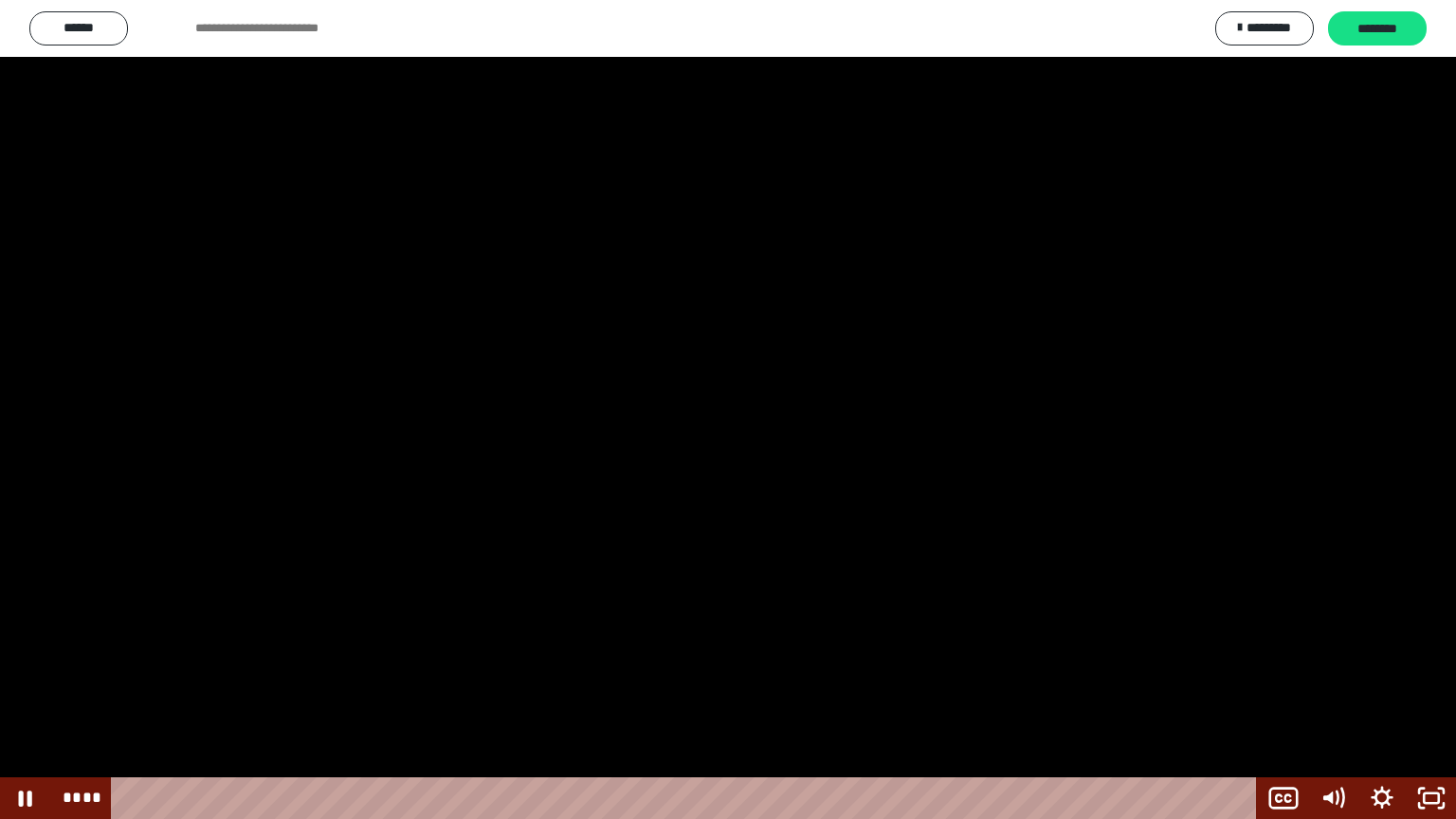 click at bounding box center [728, 410] 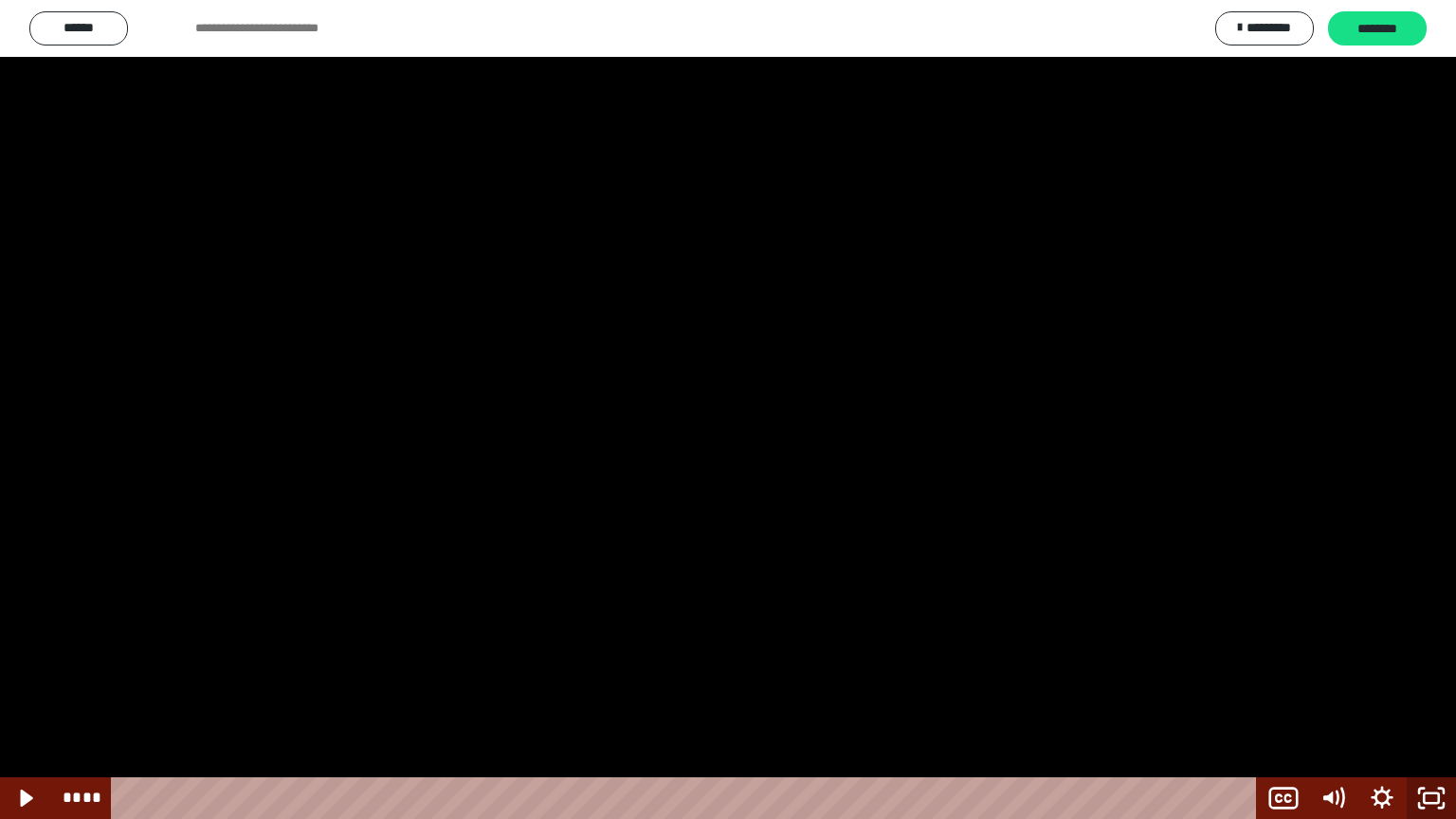 click 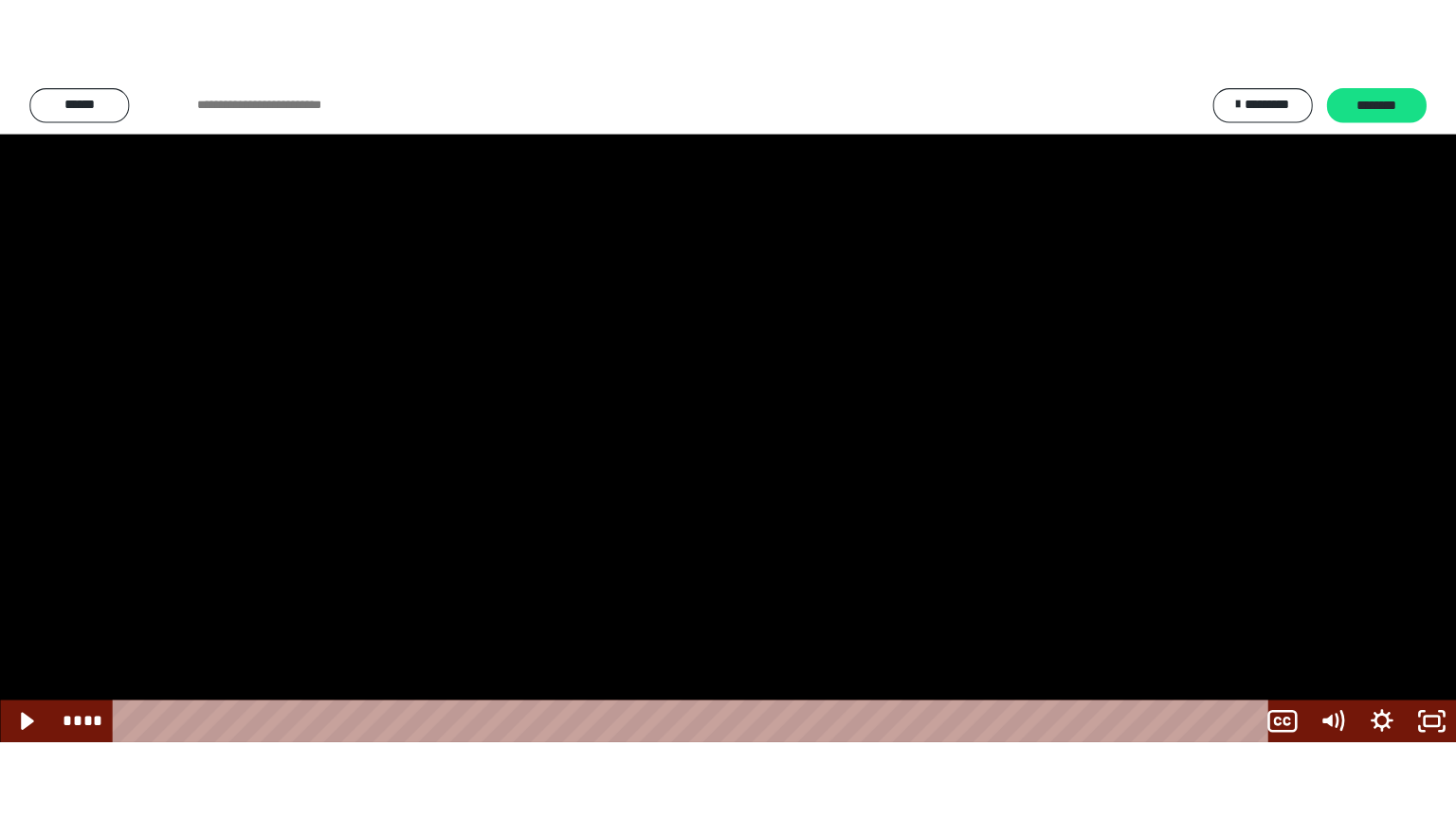 scroll, scrollTop: 2424, scrollLeft: 0, axis: vertical 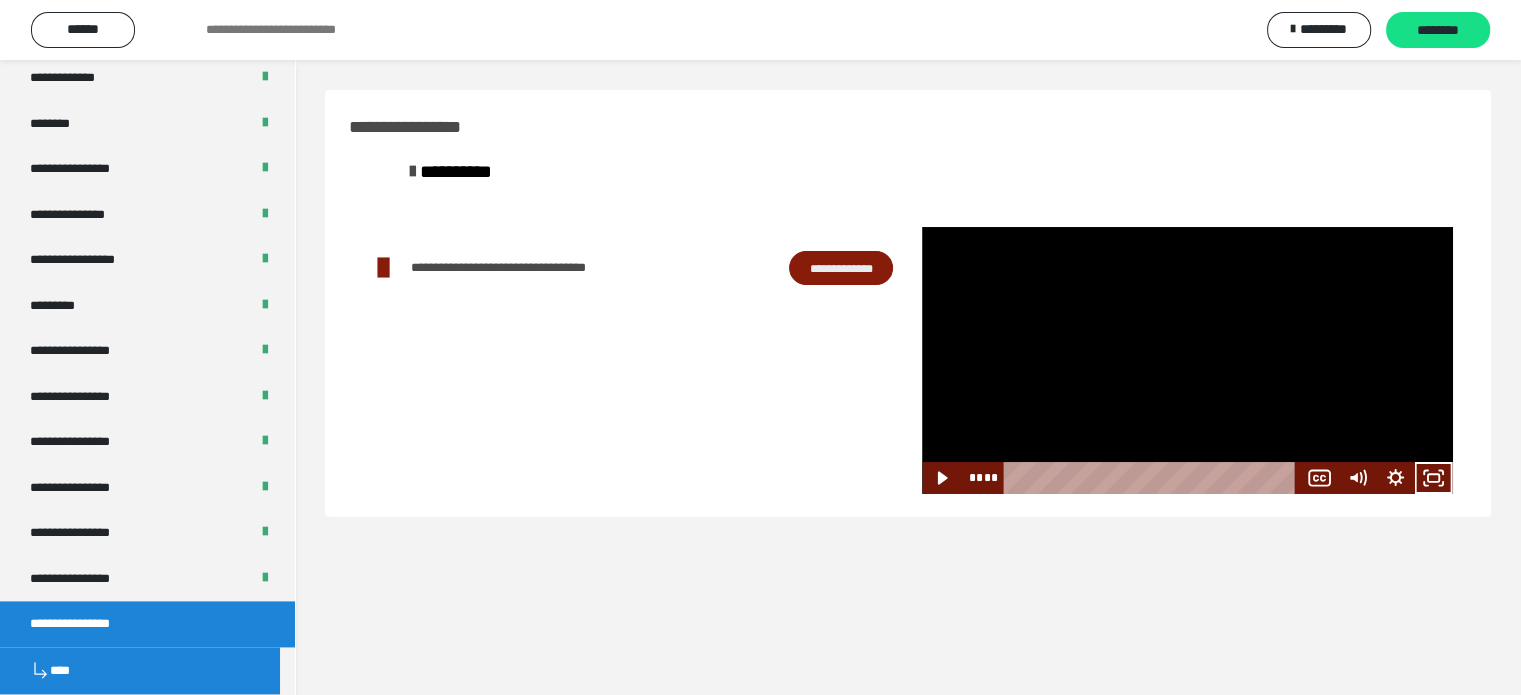 click at bounding box center (1187, 360) 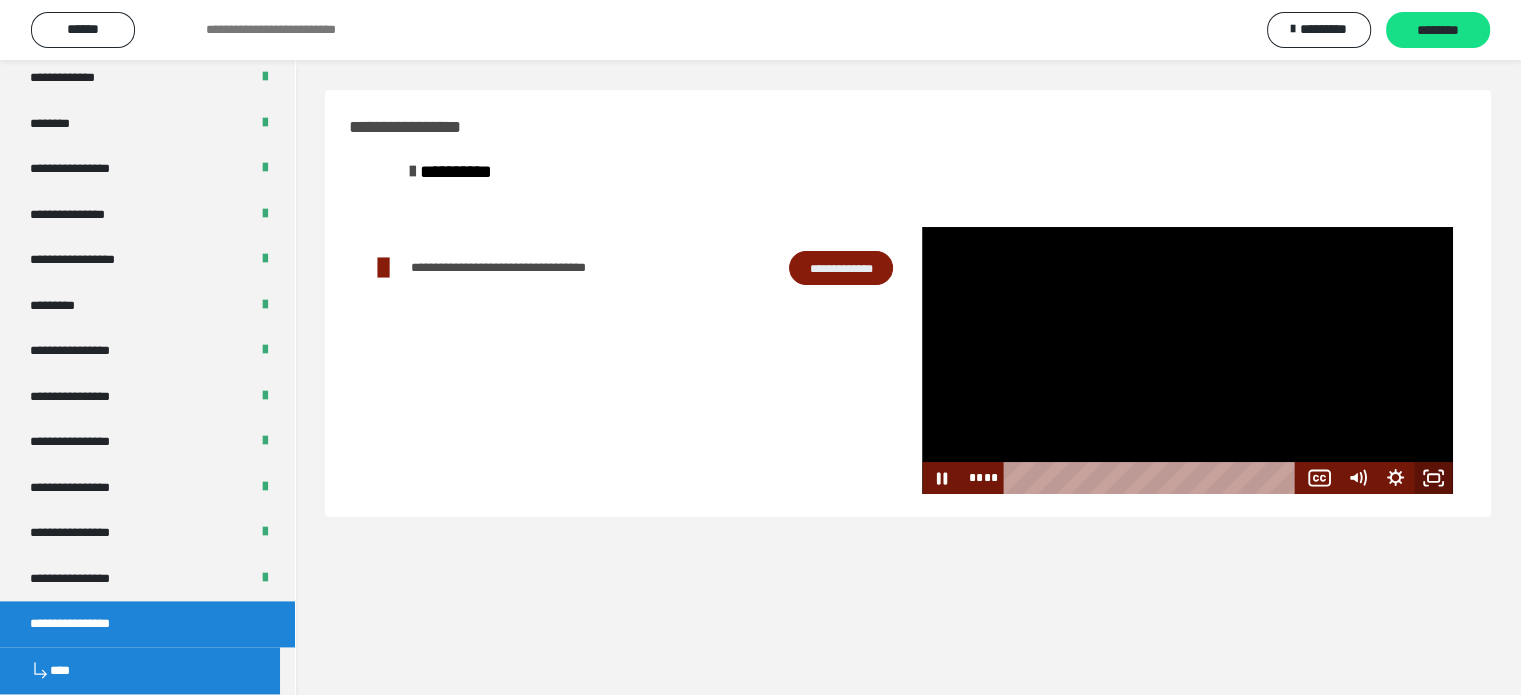 drag, startPoint x: 1431, startPoint y: 479, endPoint x: 1432, endPoint y: 596, distance: 117.00427 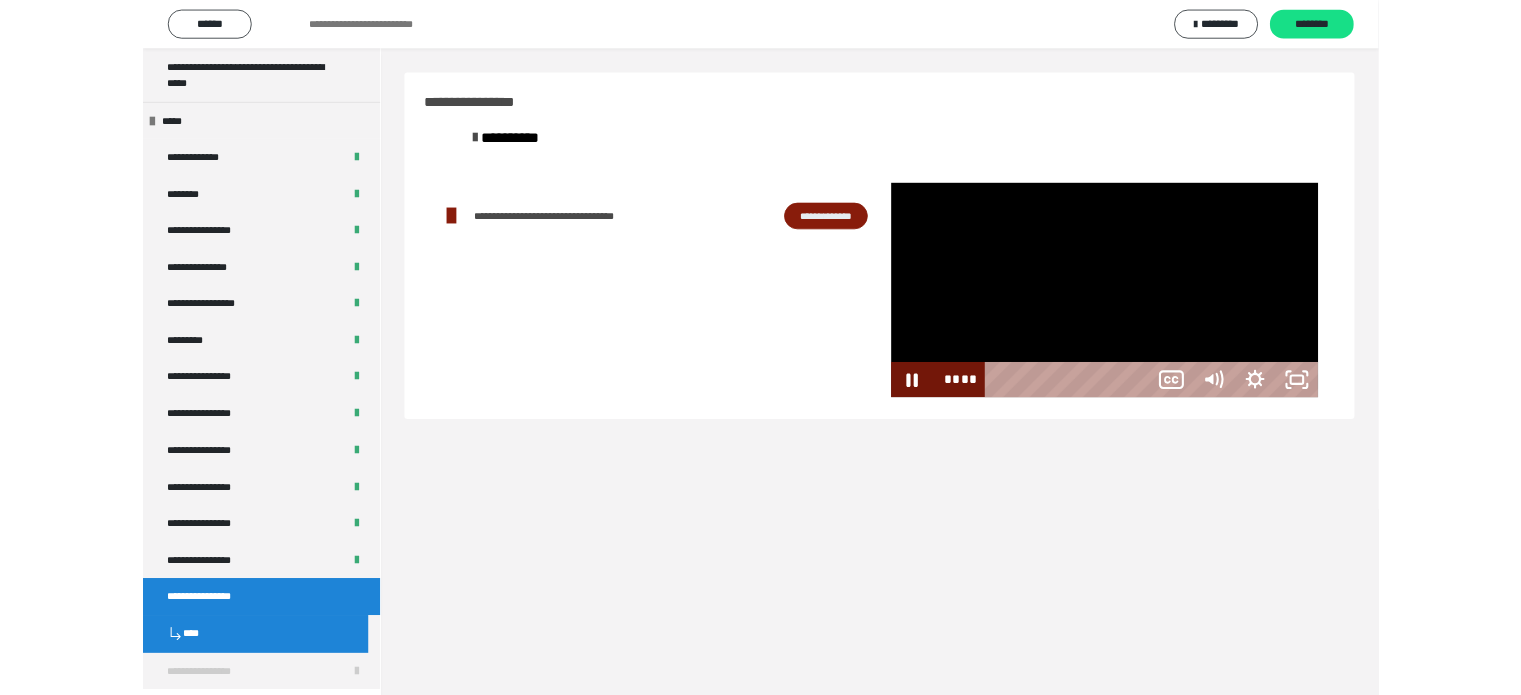 scroll, scrollTop: 2435, scrollLeft: 0, axis: vertical 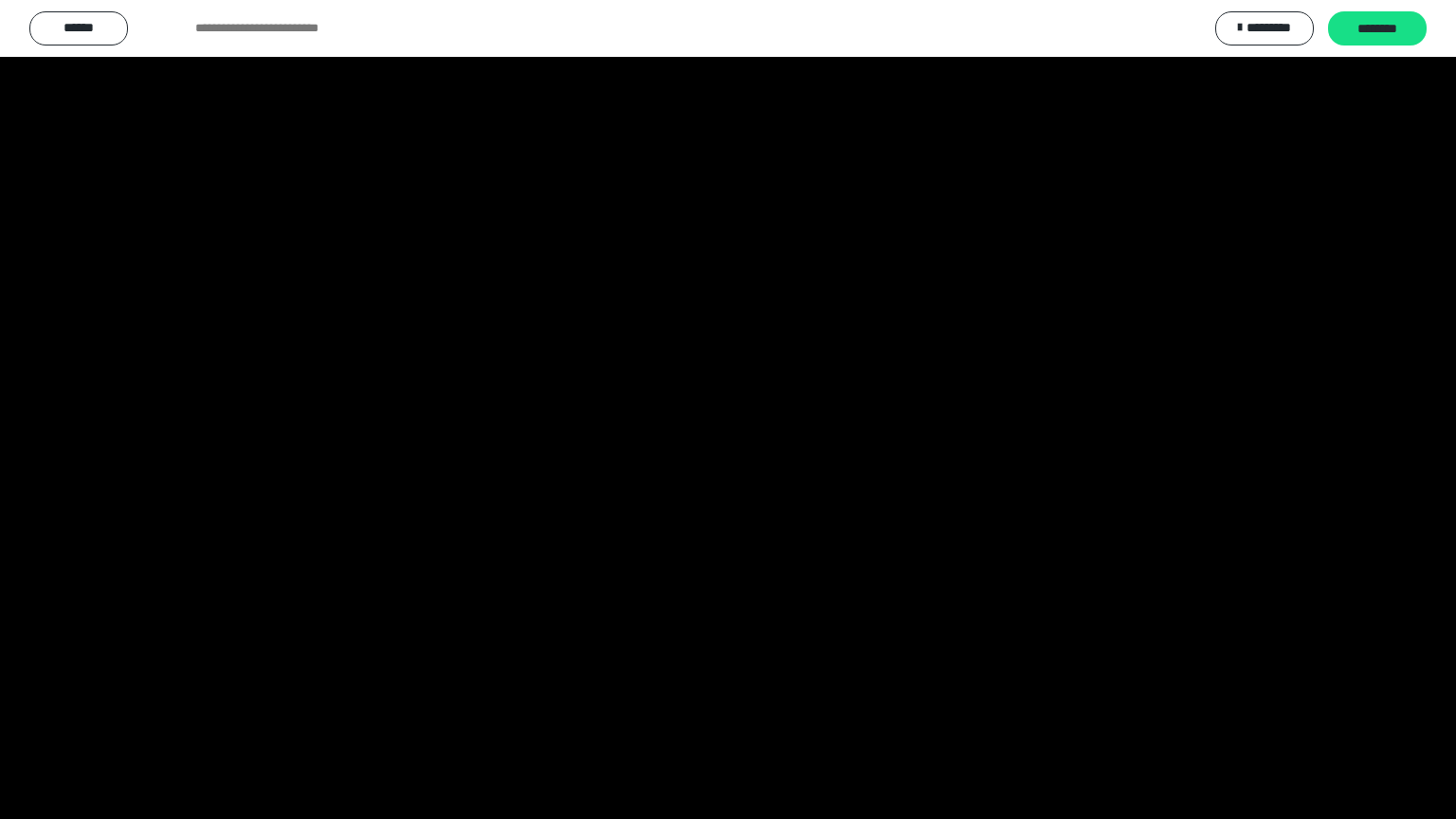 click at bounding box center [728, 410] 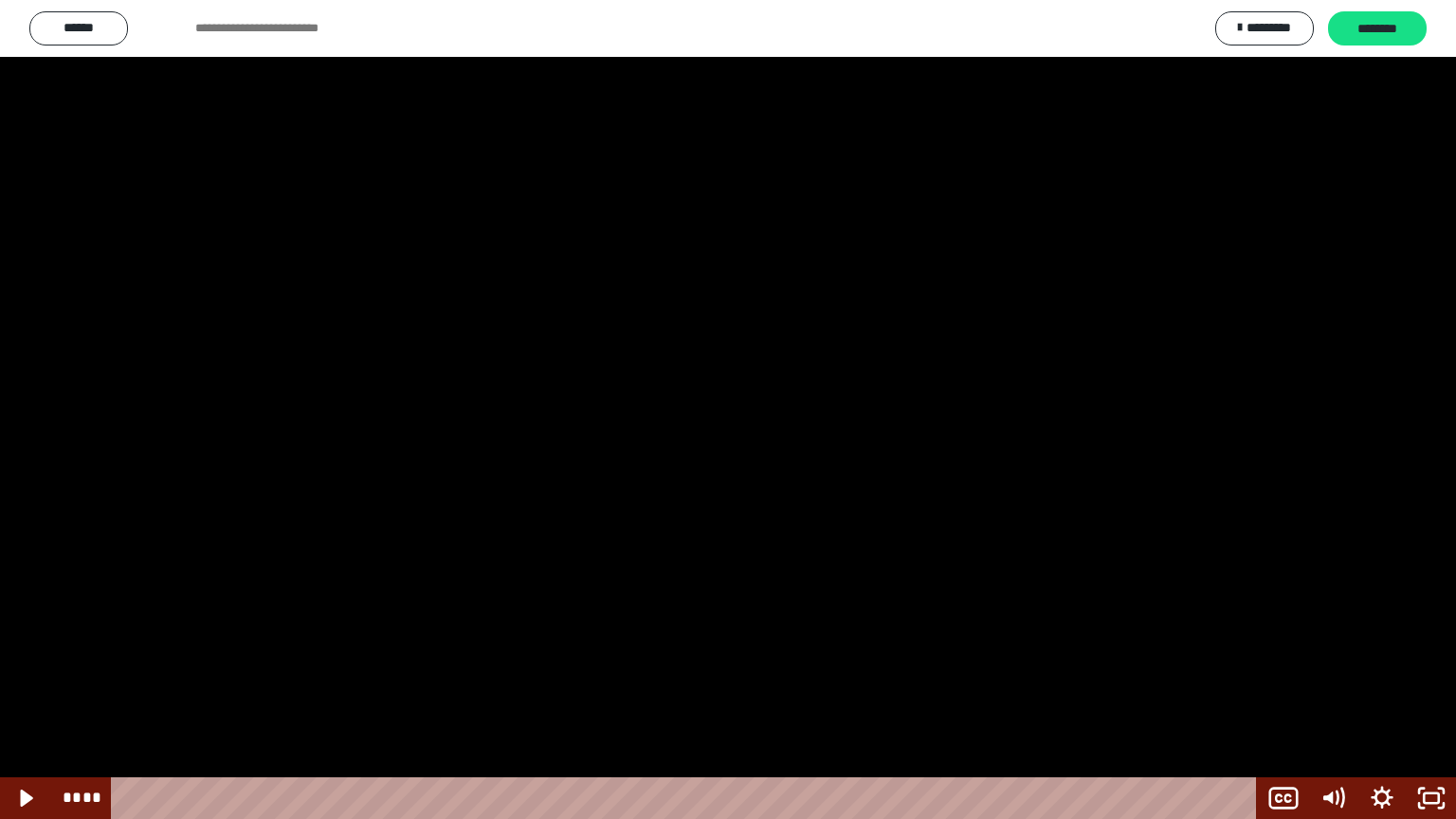 click at bounding box center (728, 410) 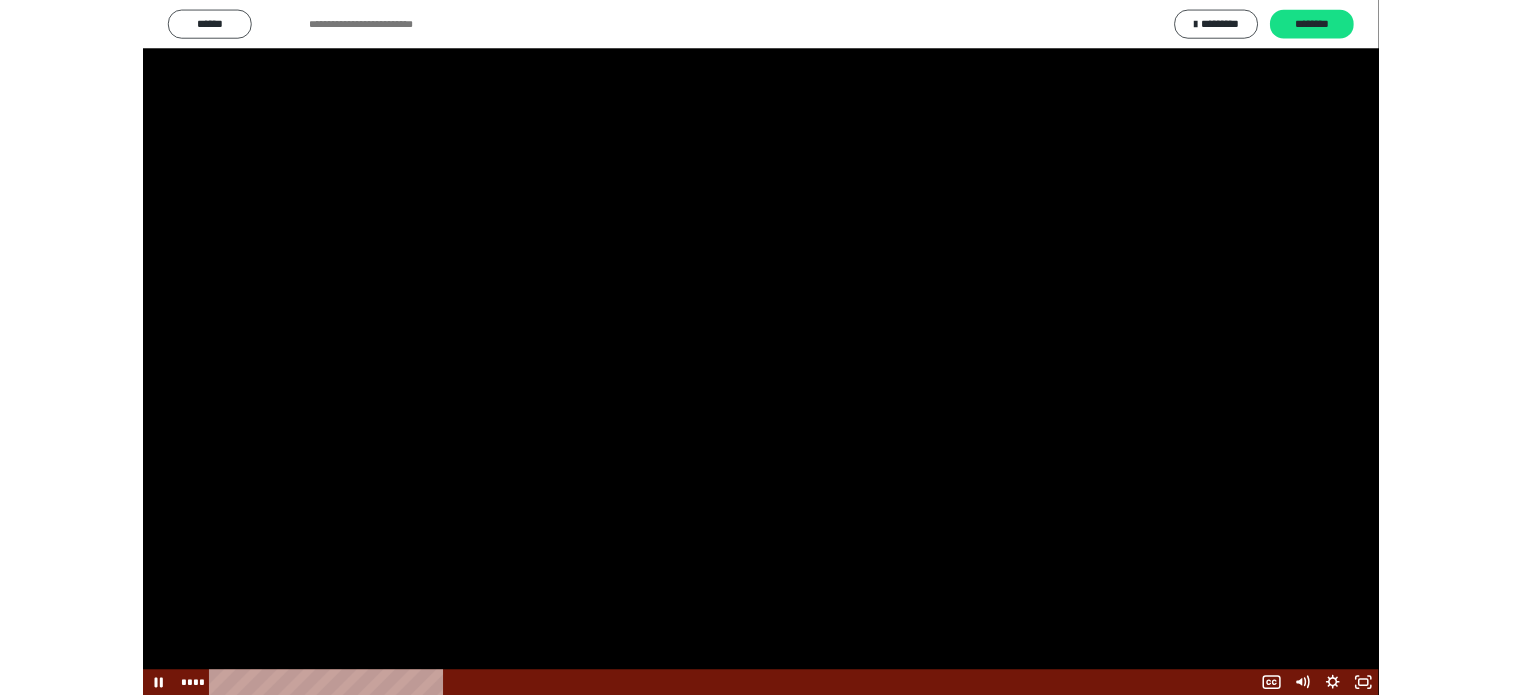 scroll, scrollTop: 2557, scrollLeft: 0, axis: vertical 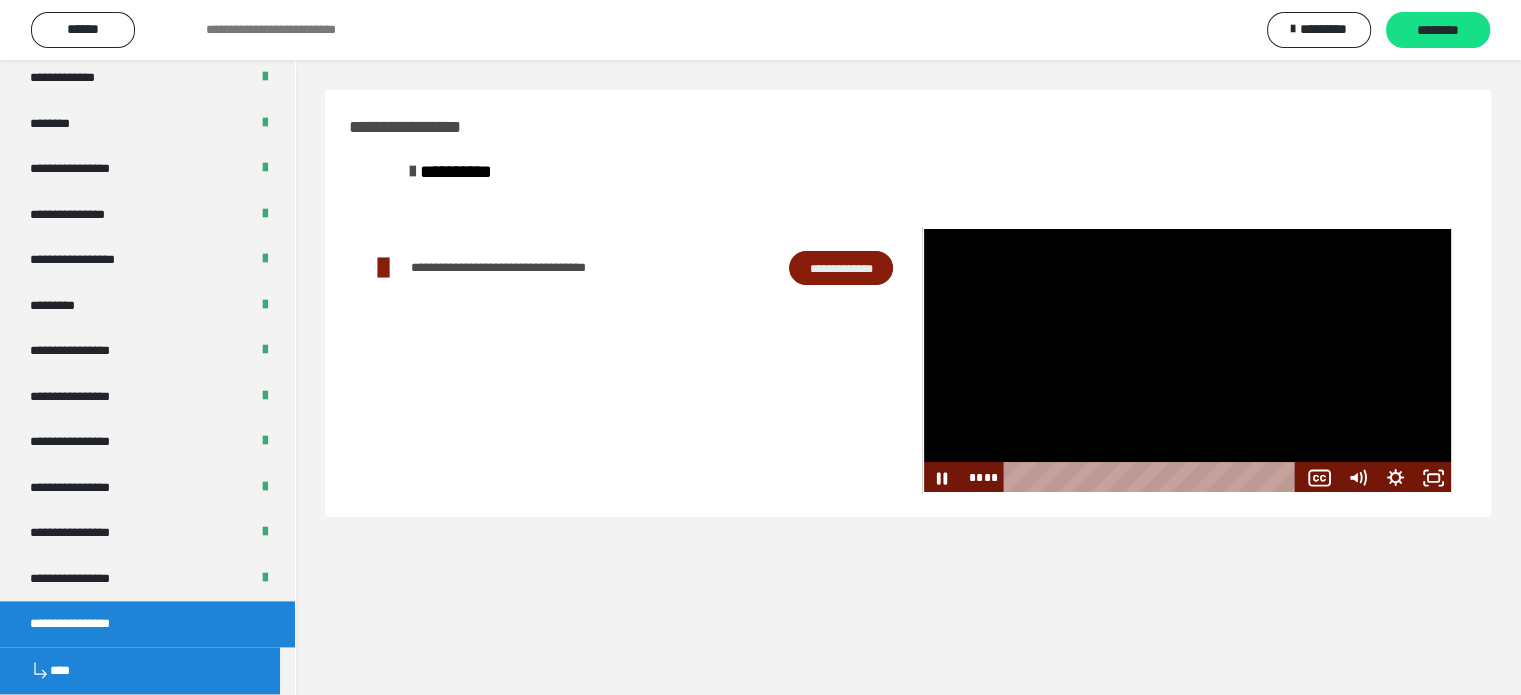 click at bounding box center [1187, 360] 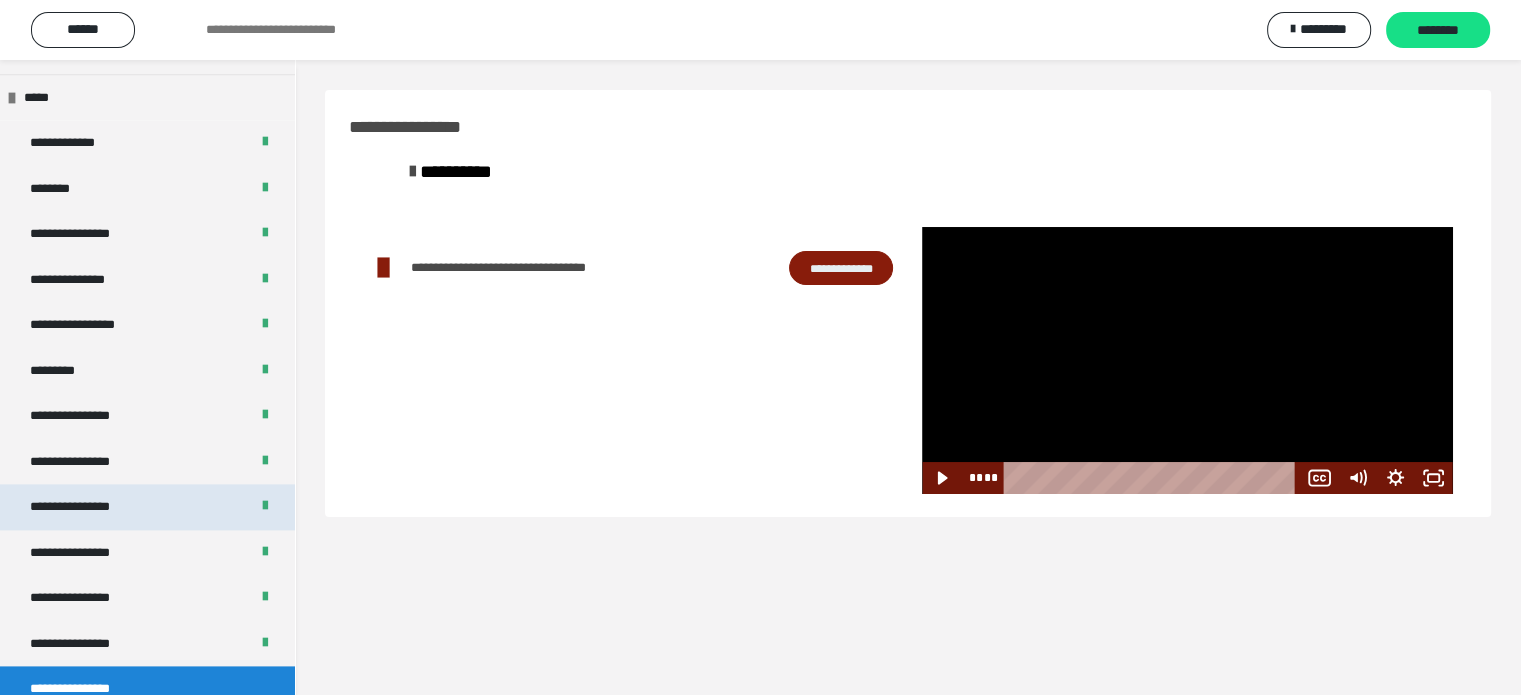 scroll, scrollTop: 2457, scrollLeft: 0, axis: vertical 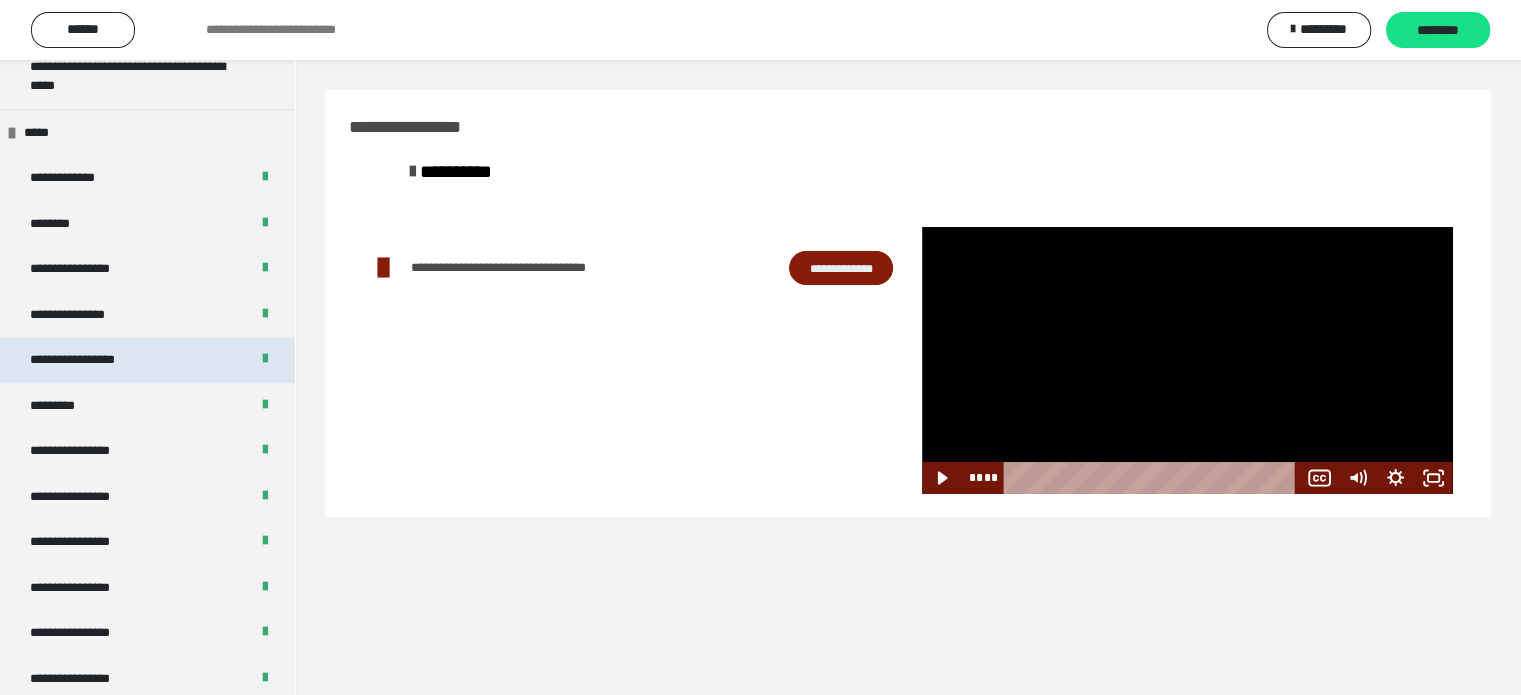 click on "**********" at bounding box center (93, 360) 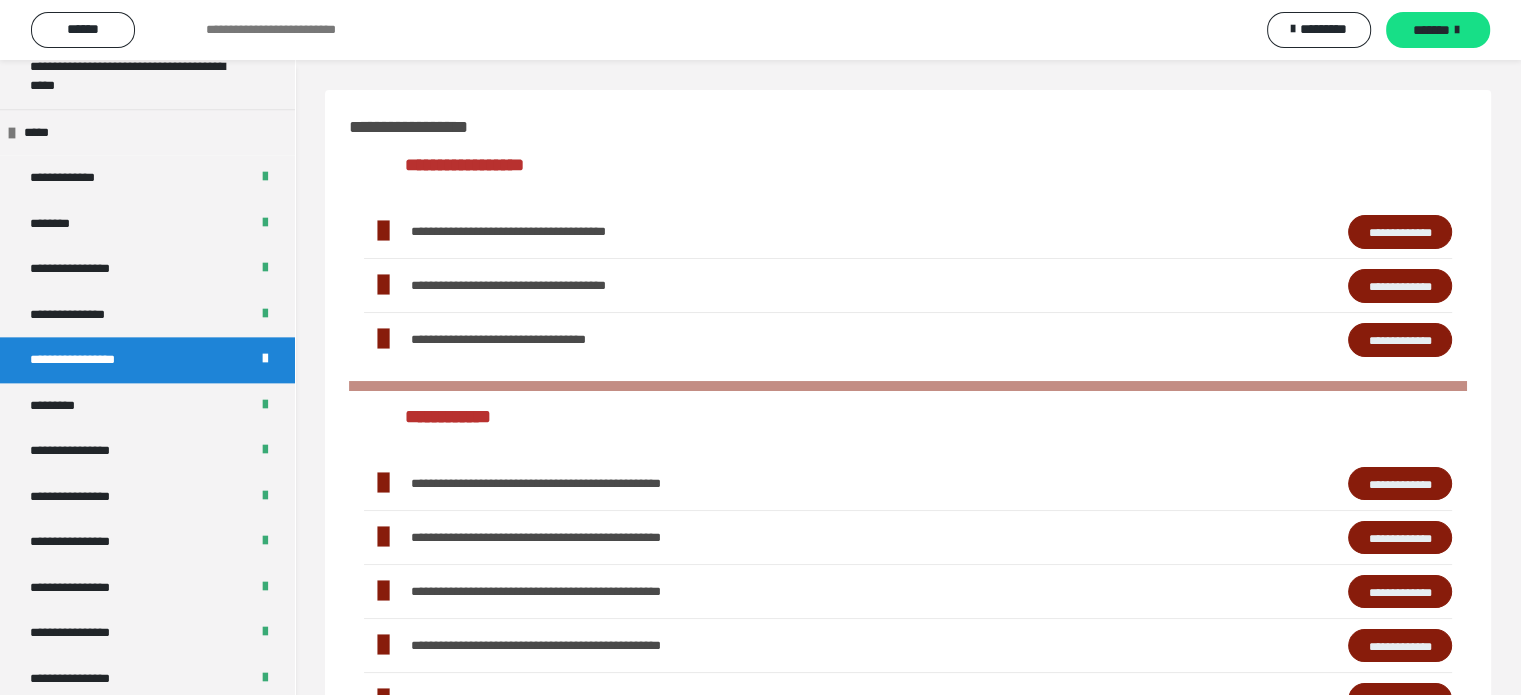 scroll, scrollTop: 100, scrollLeft: 0, axis: vertical 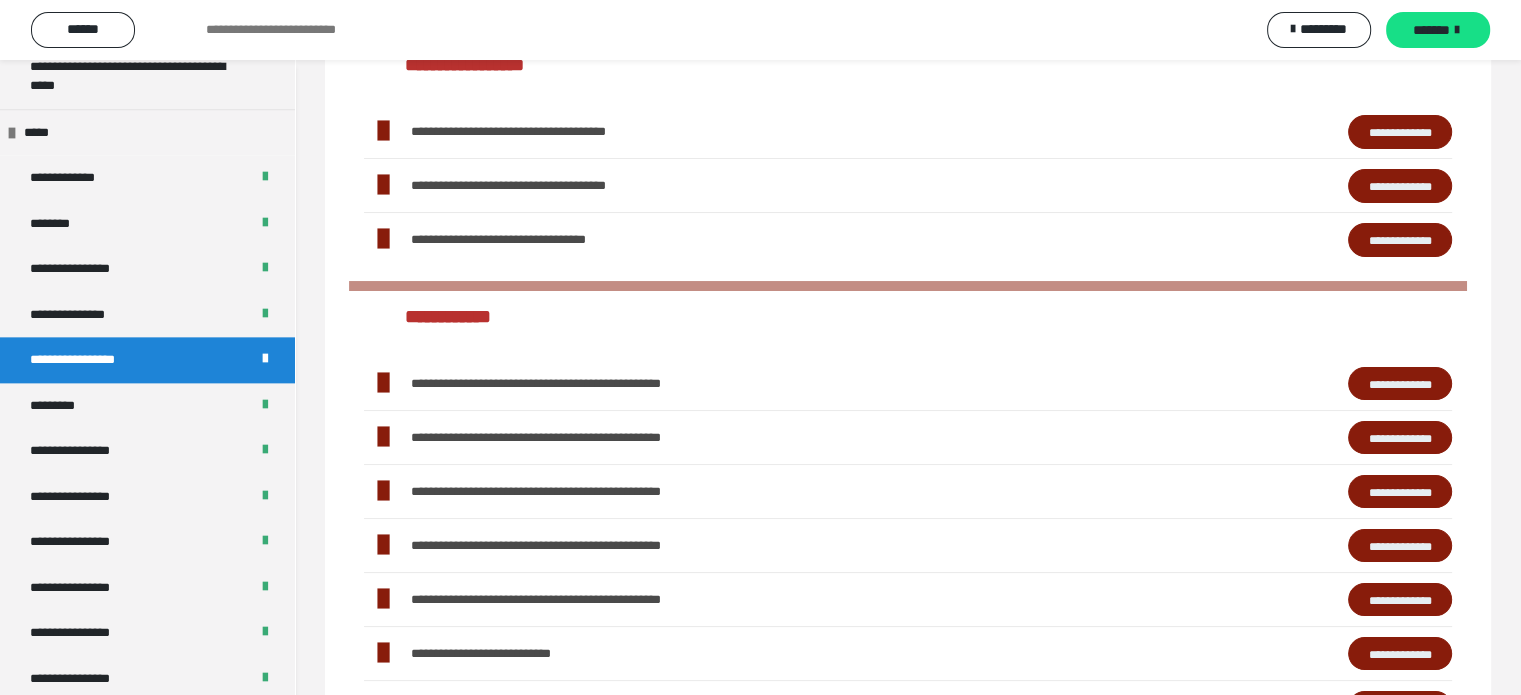 click on "**********" at bounding box center [1400, 600] 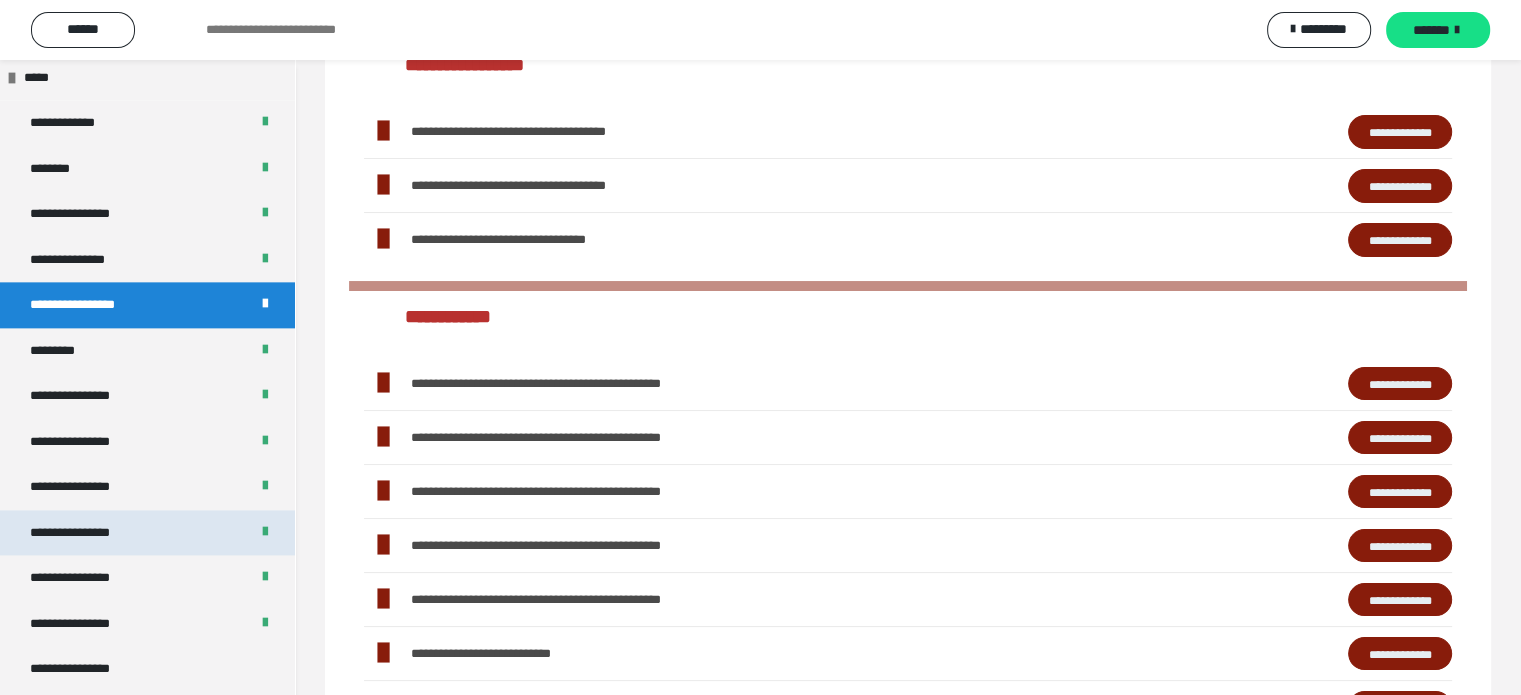 scroll, scrollTop: 2556, scrollLeft: 0, axis: vertical 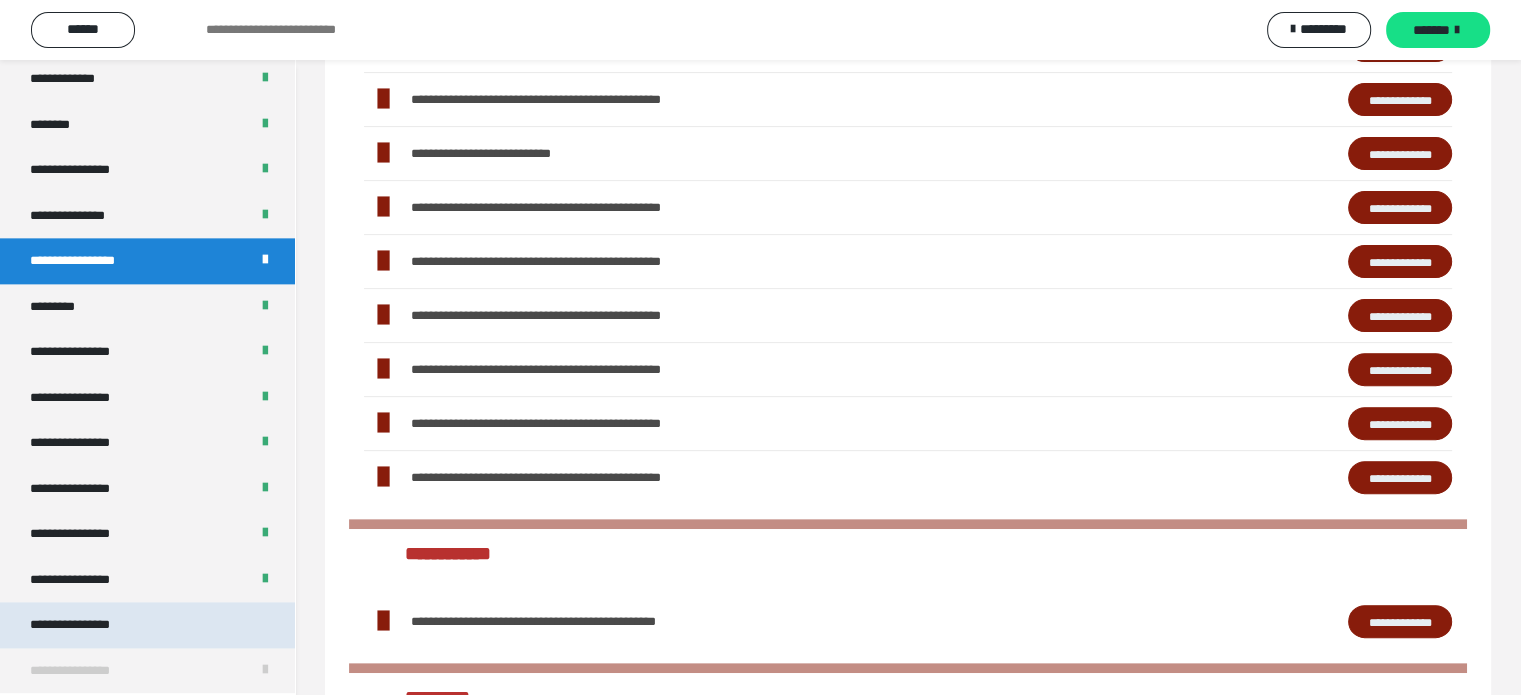 click on "**********" at bounding box center [147, 625] 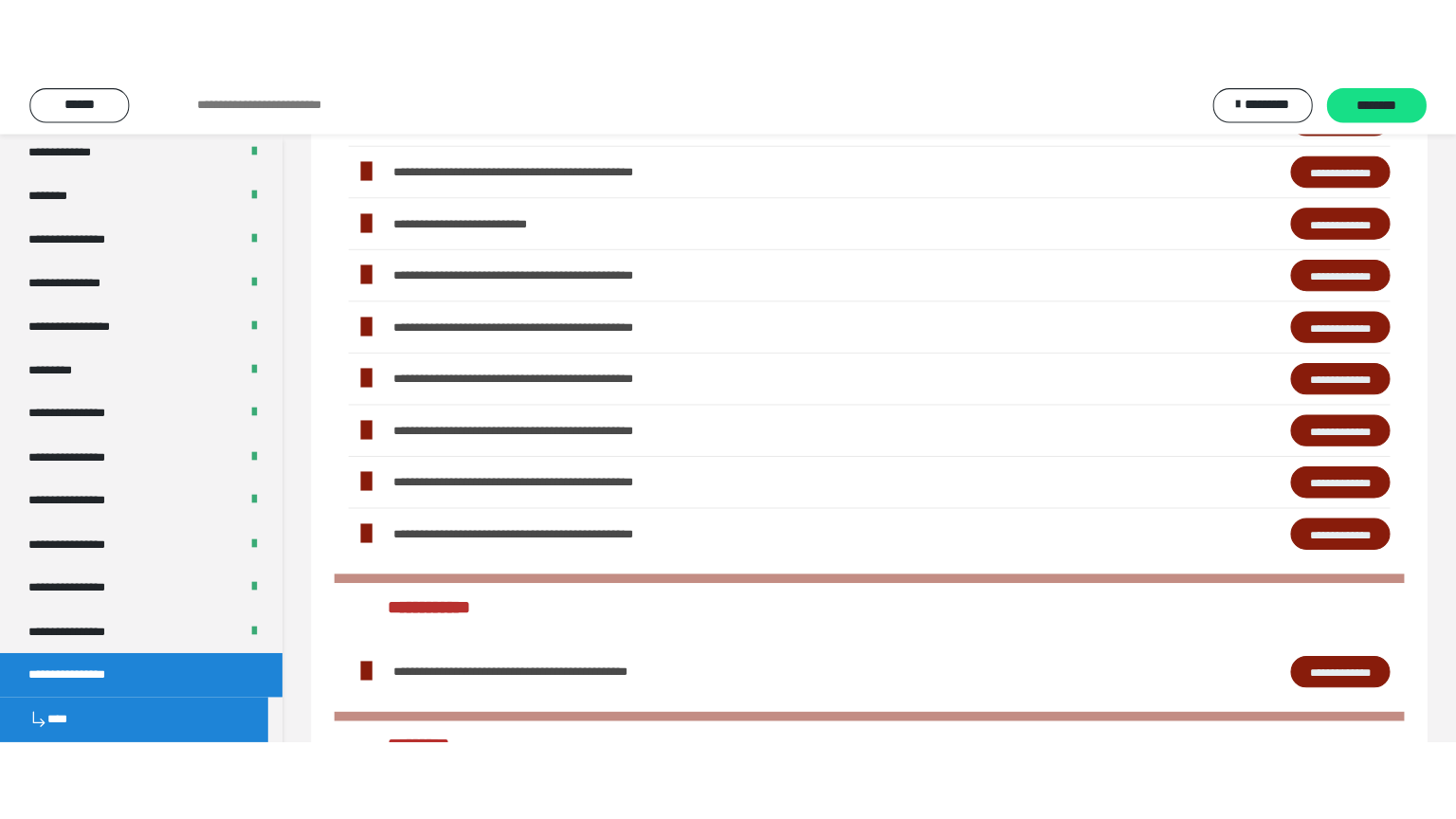 scroll, scrollTop: 57, scrollLeft: 0, axis: vertical 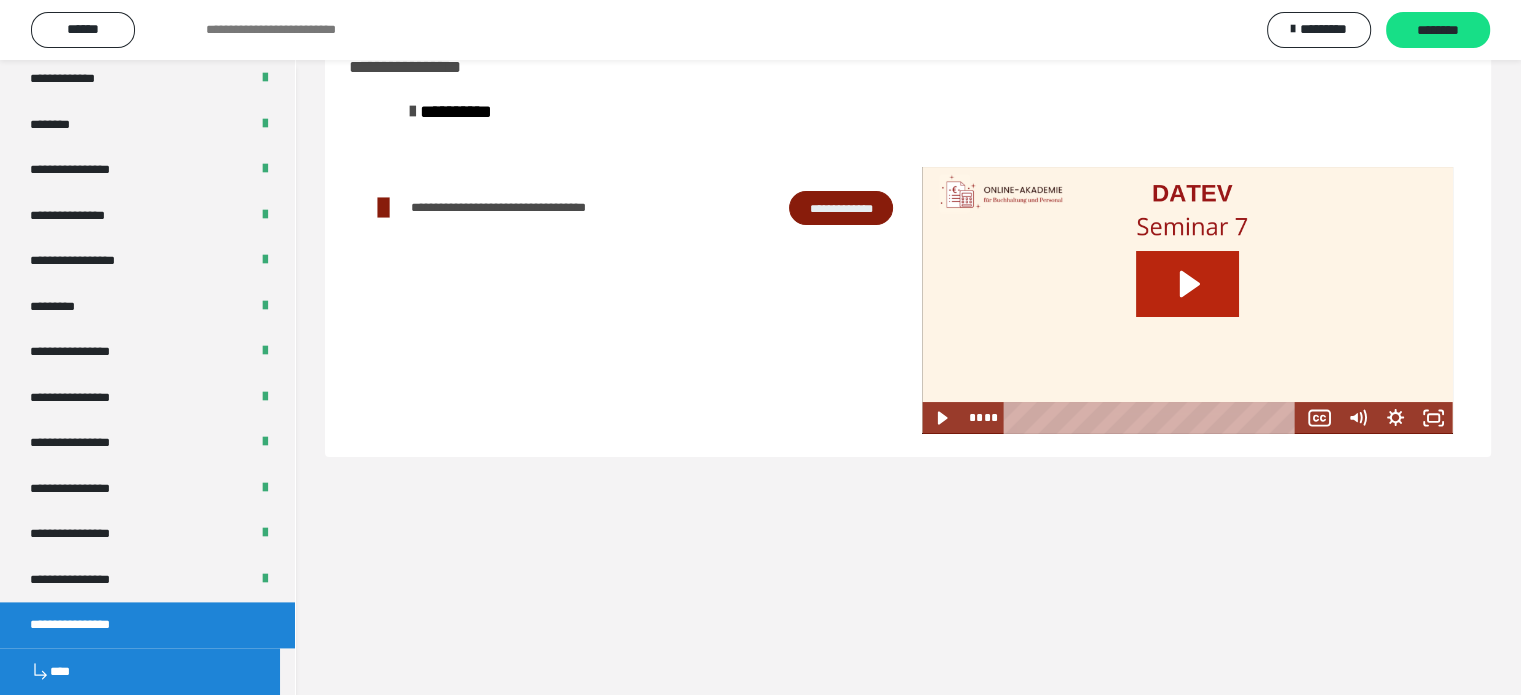 click 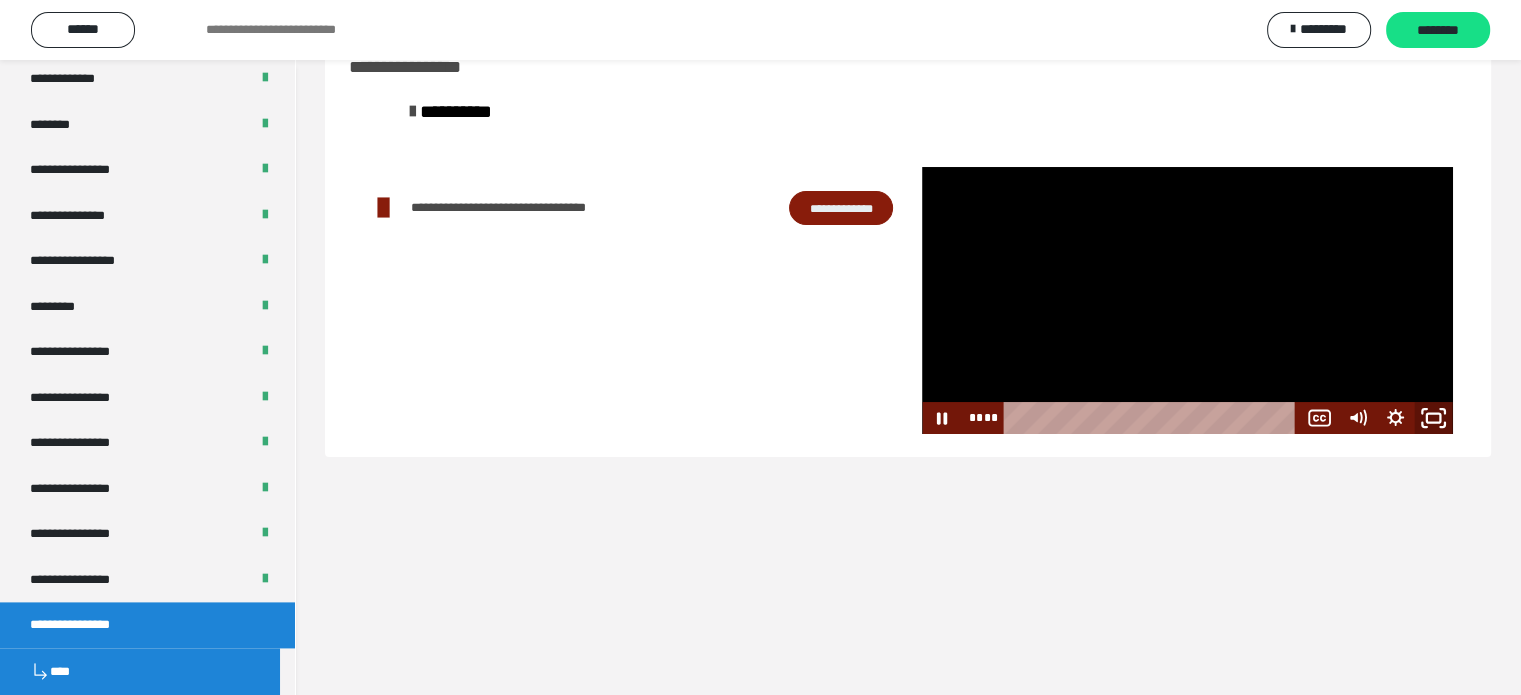 click 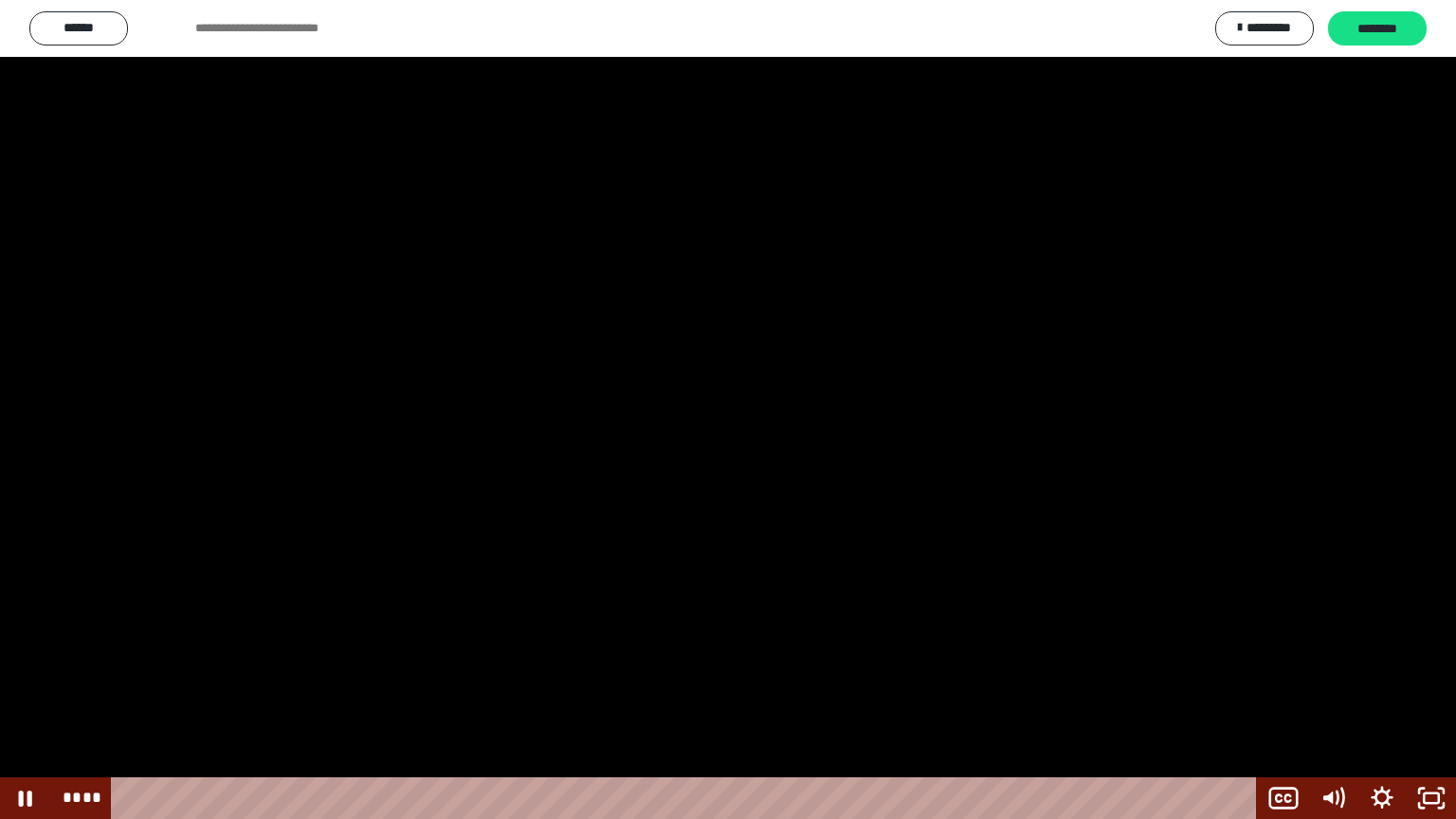 click at bounding box center (728, 410) 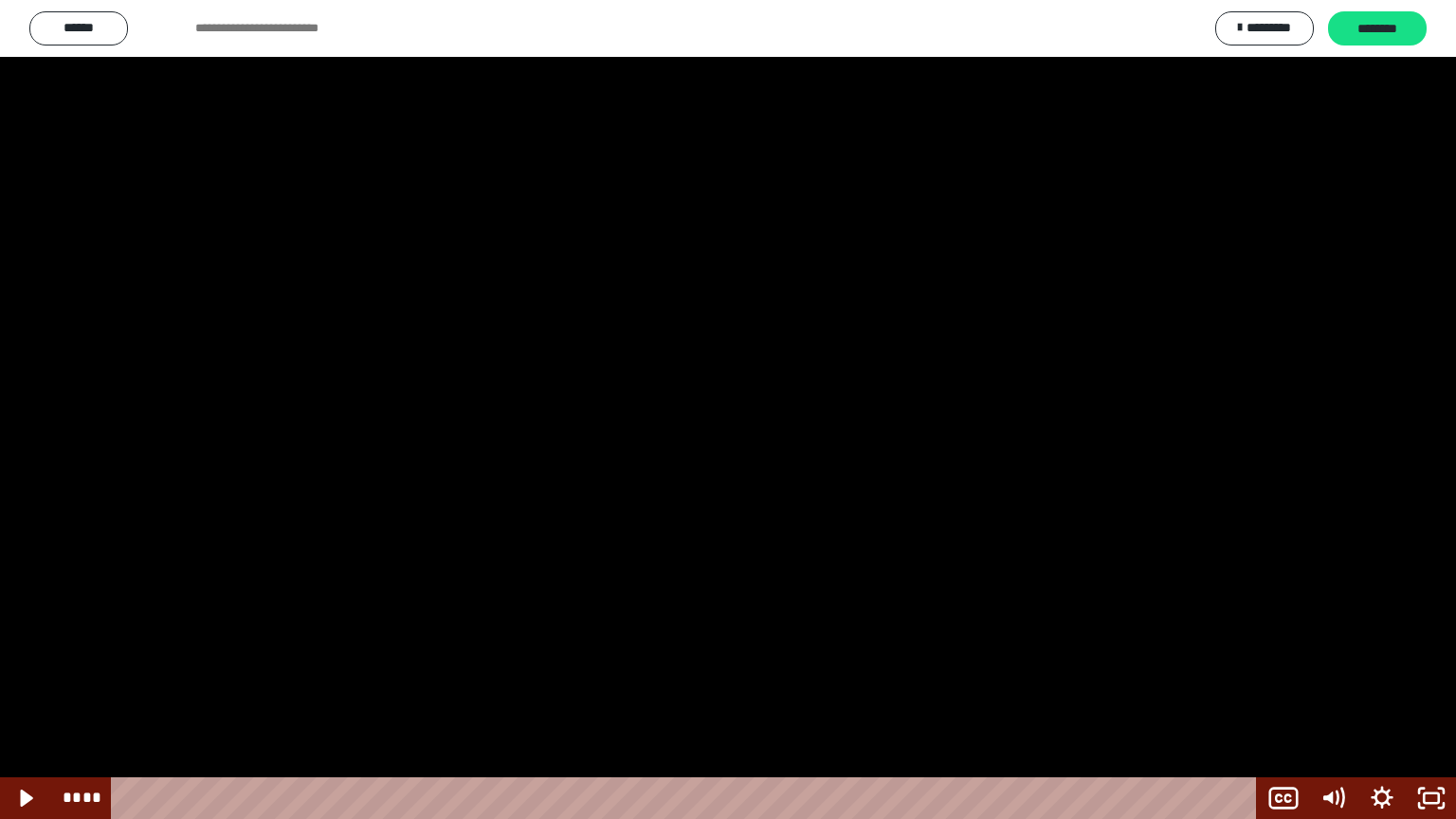 click at bounding box center (728, 410) 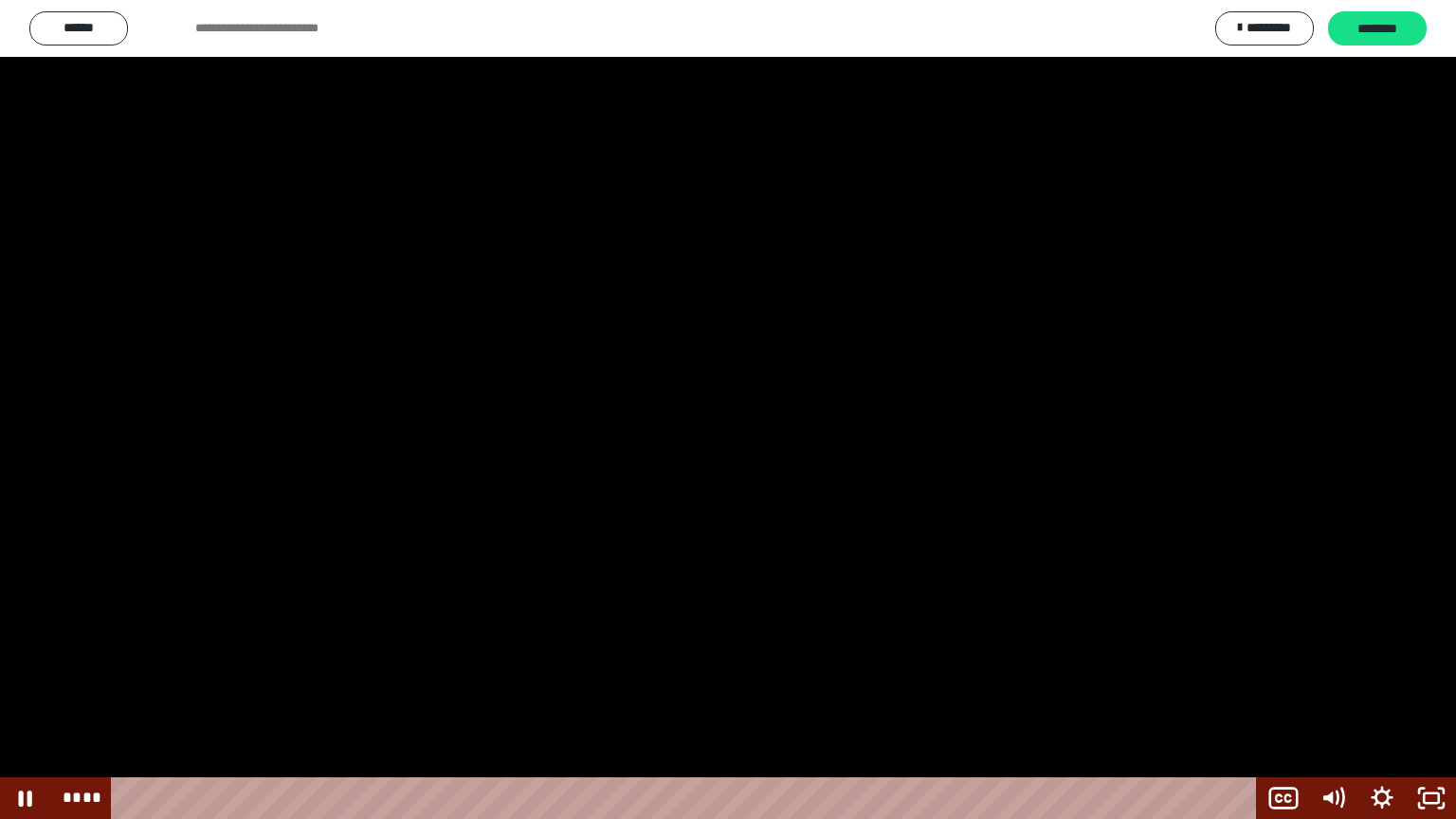 click at bounding box center [728, 410] 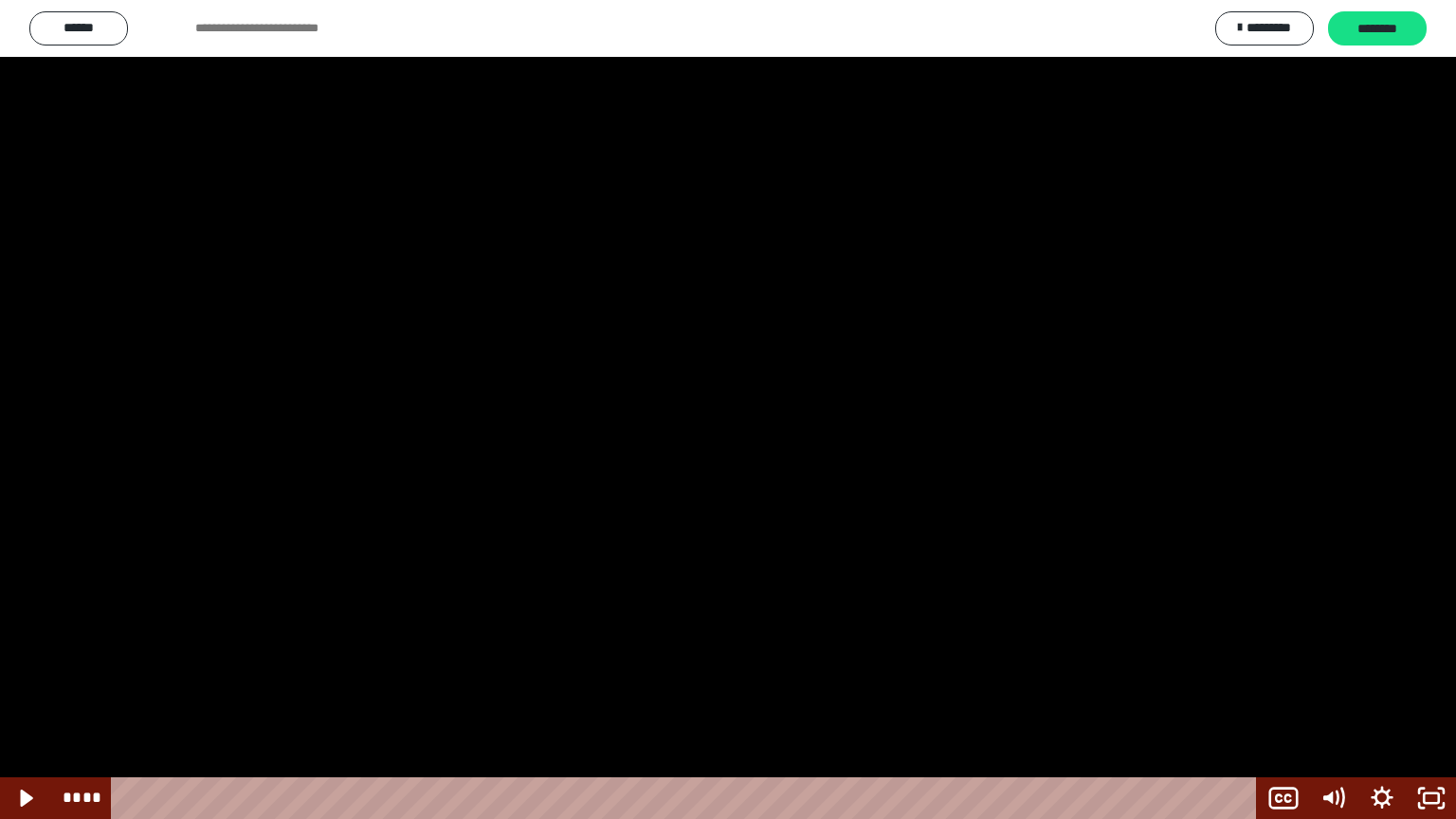 click at bounding box center [728, 410] 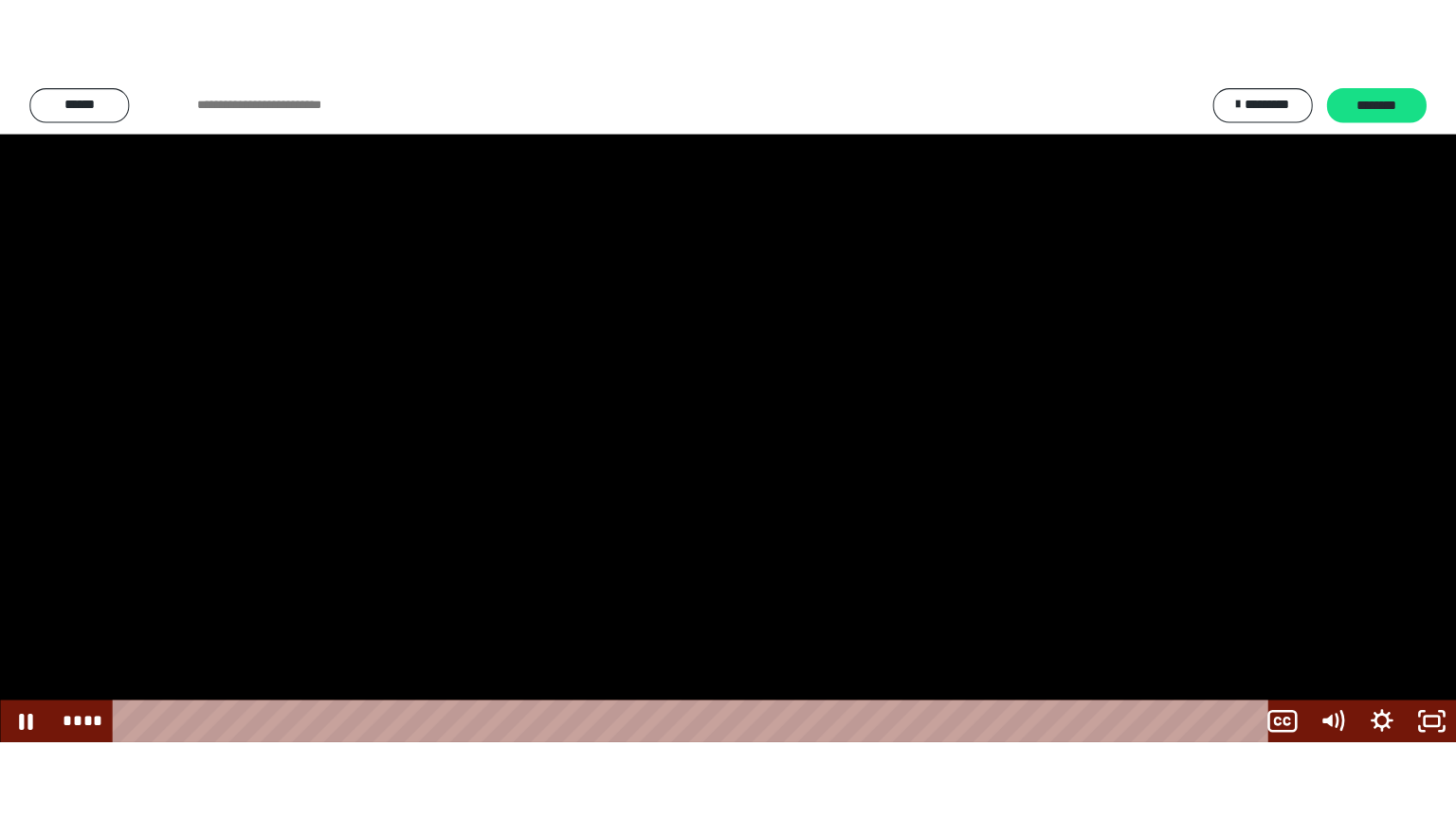 scroll, scrollTop: 2423, scrollLeft: 0, axis: vertical 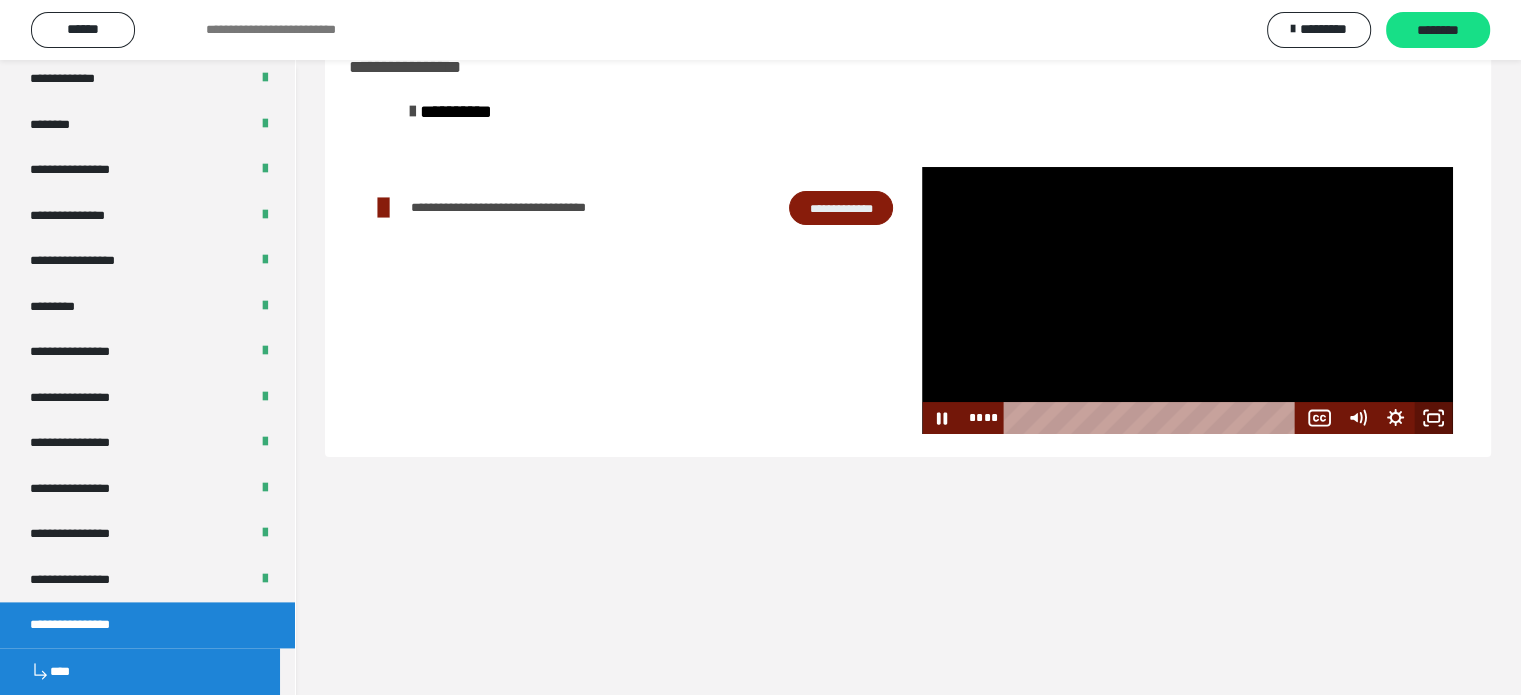 click 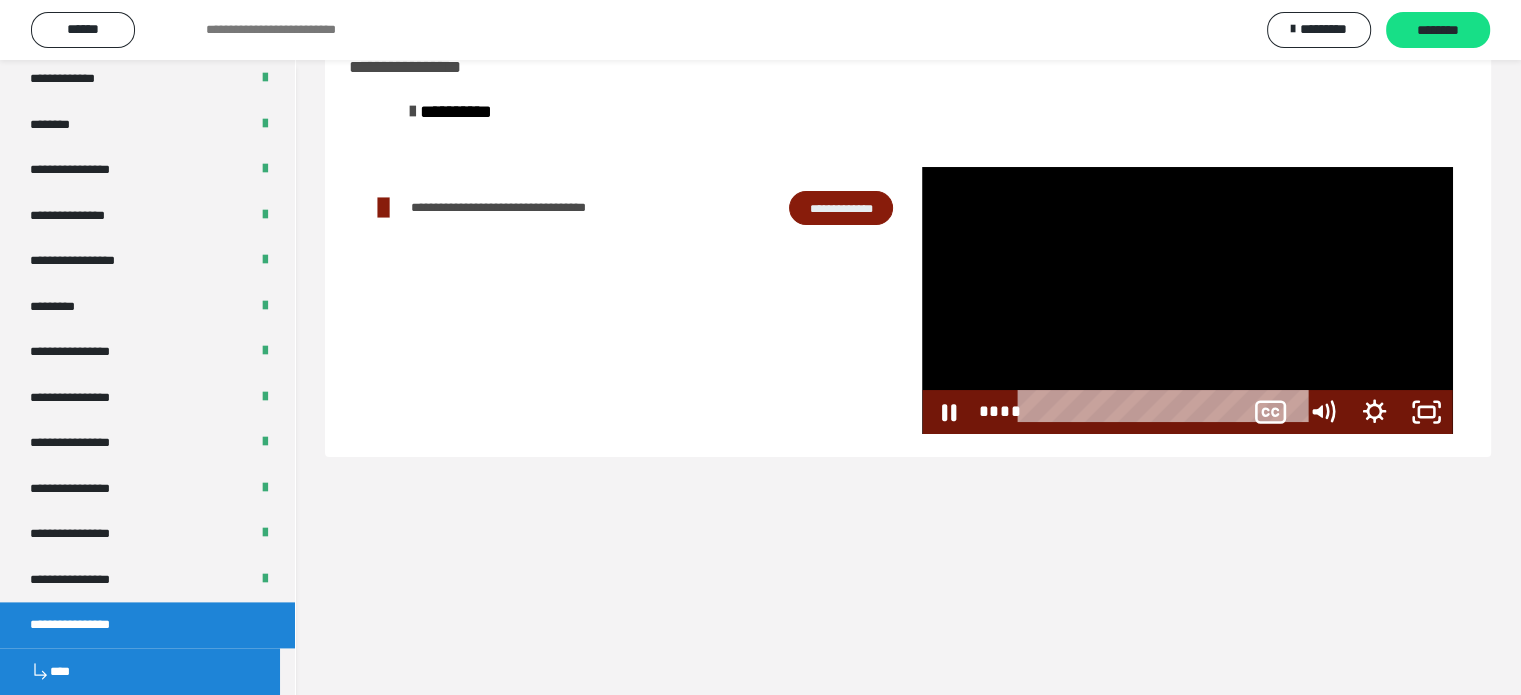 scroll, scrollTop: 2435, scrollLeft: 0, axis: vertical 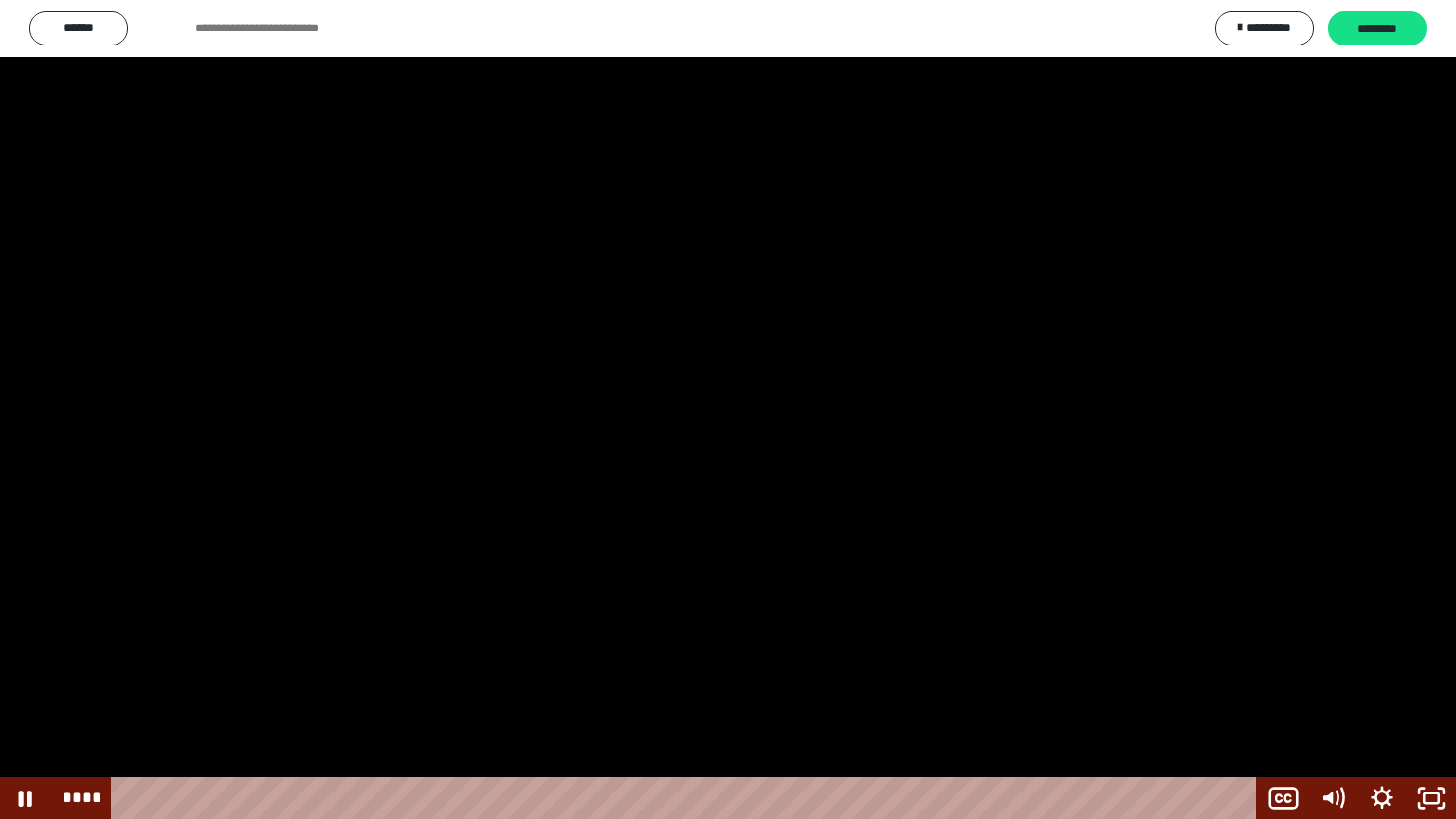 click at bounding box center (728, 410) 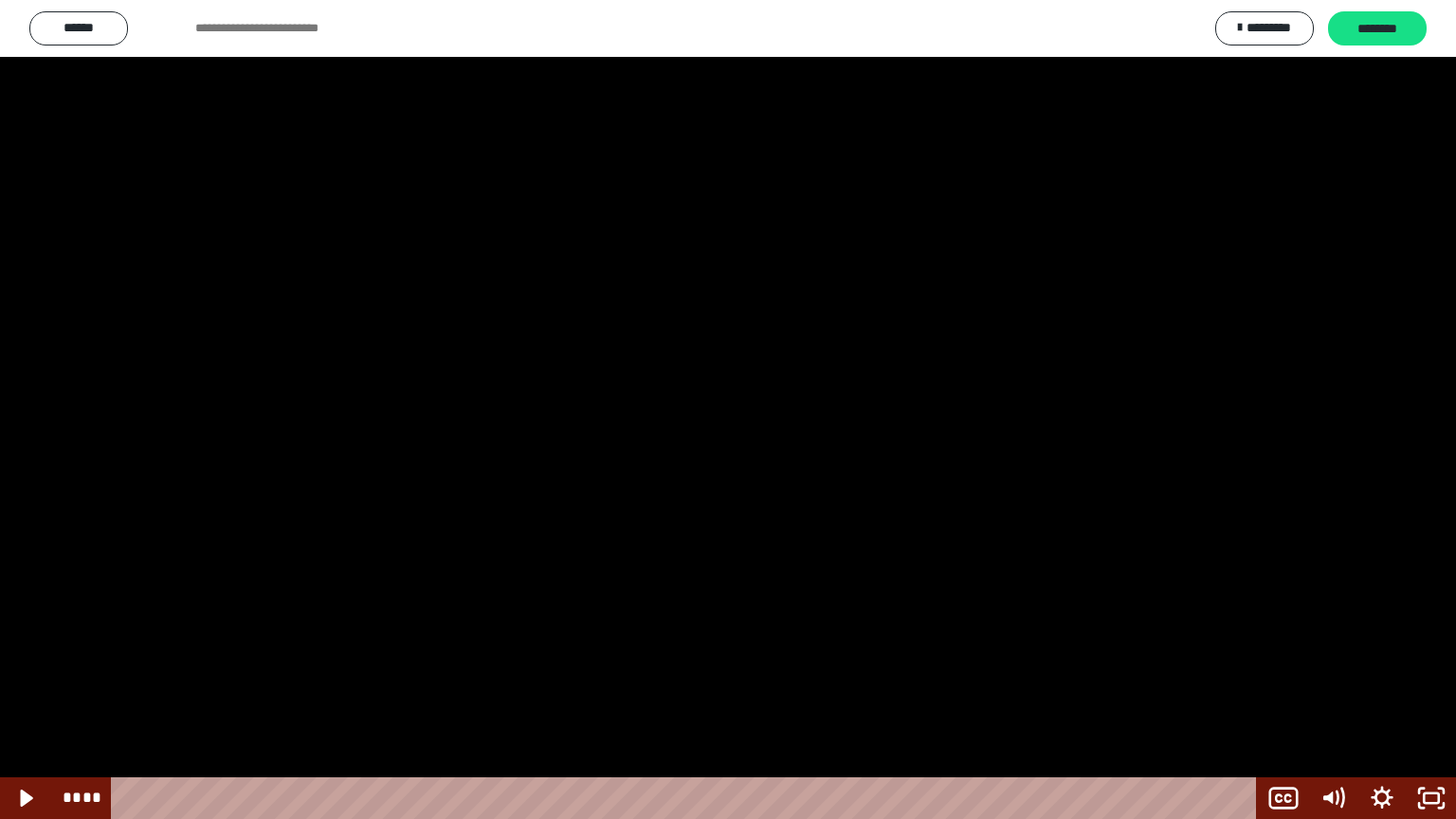 click at bounding box center [728, 410] 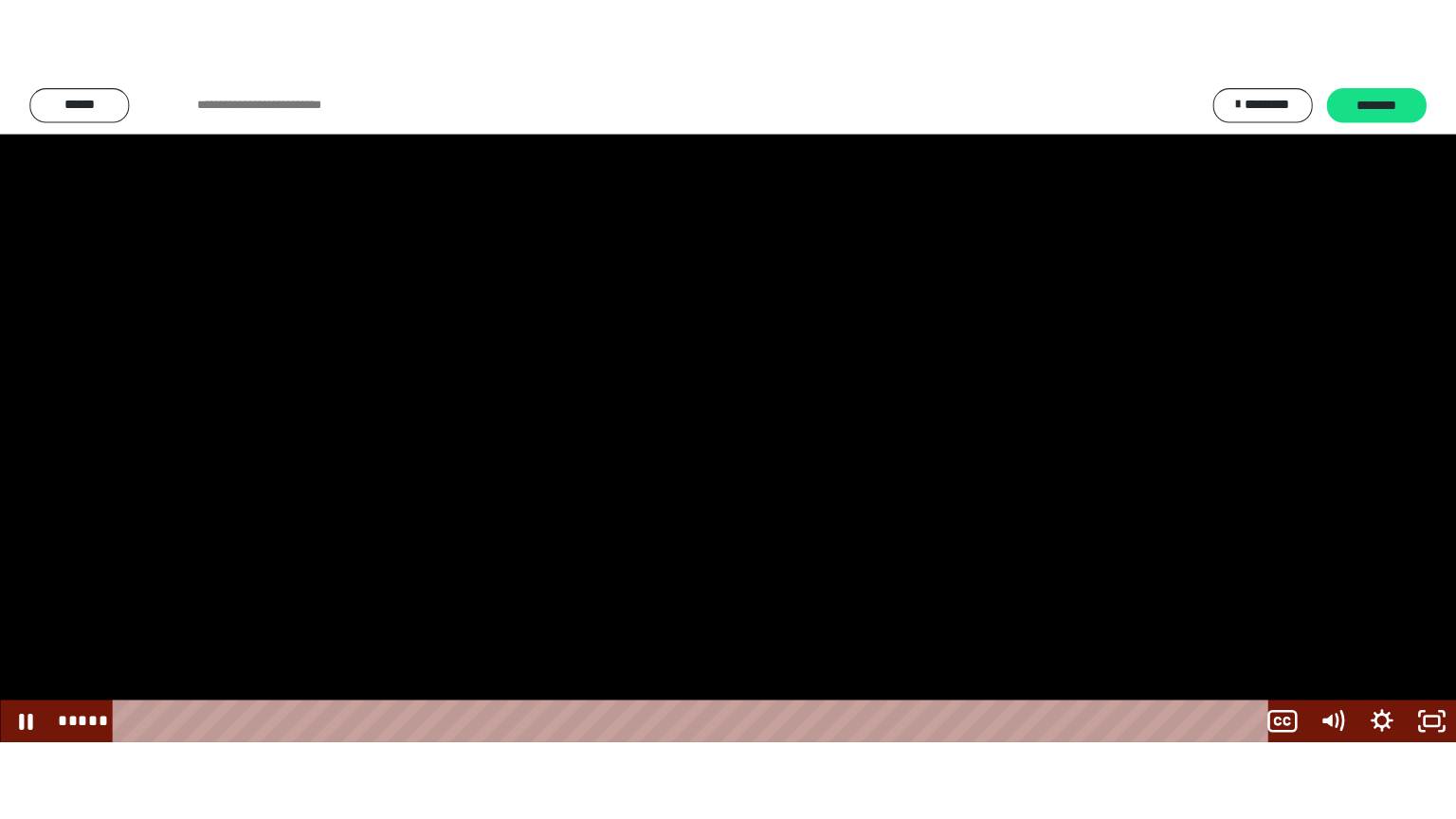 scroll, scrollTop: 2423, scrollLeft: 0, axis: vertical 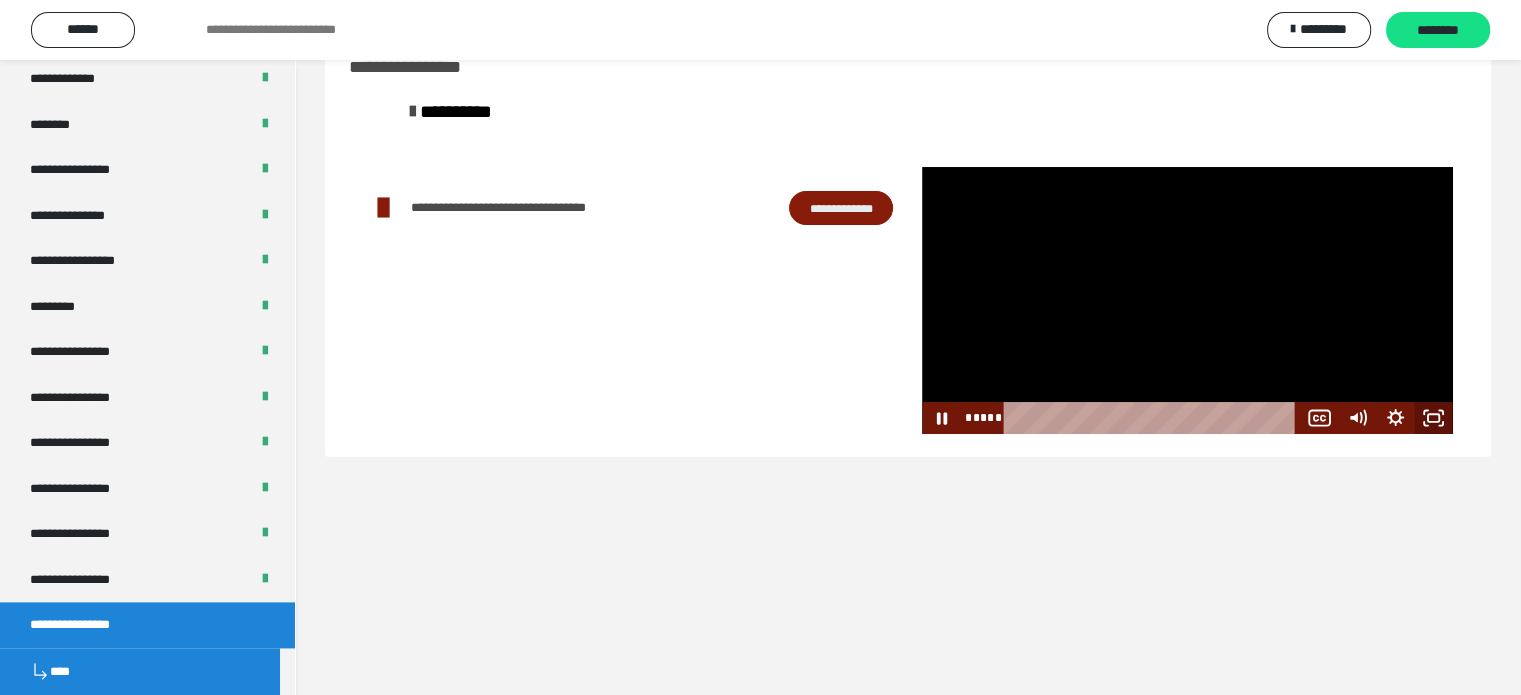 click 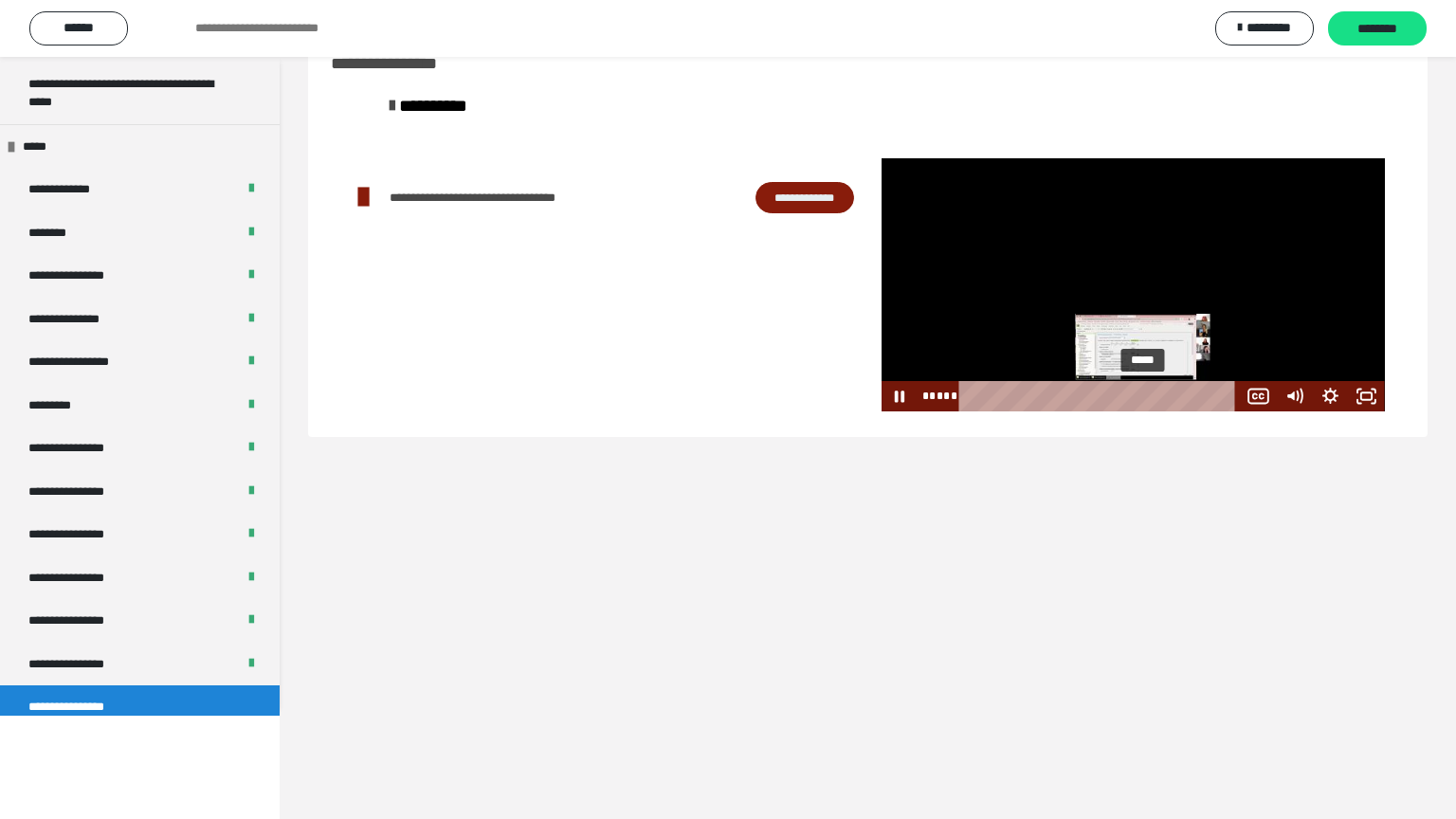 scroll, scrollTop: 2423, scrollLeft: 0, axis: vertical 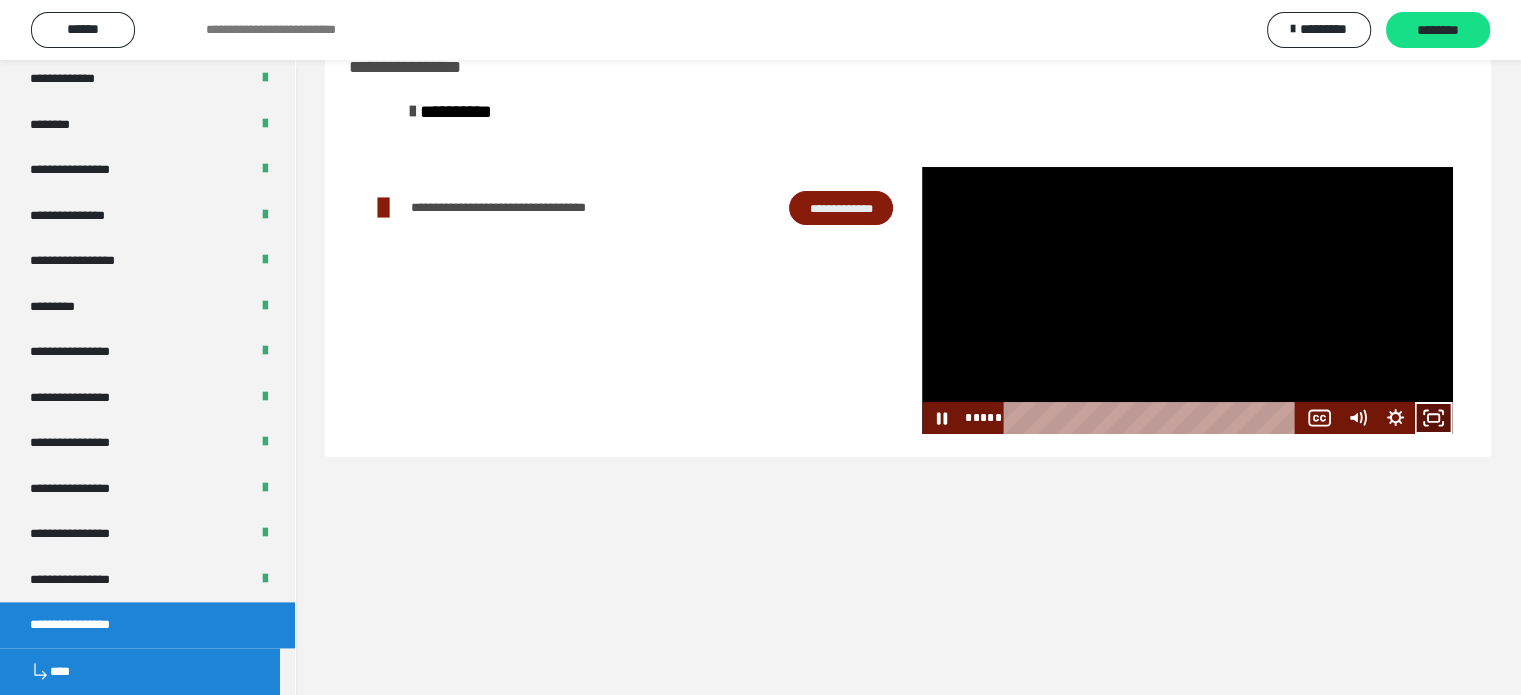 click 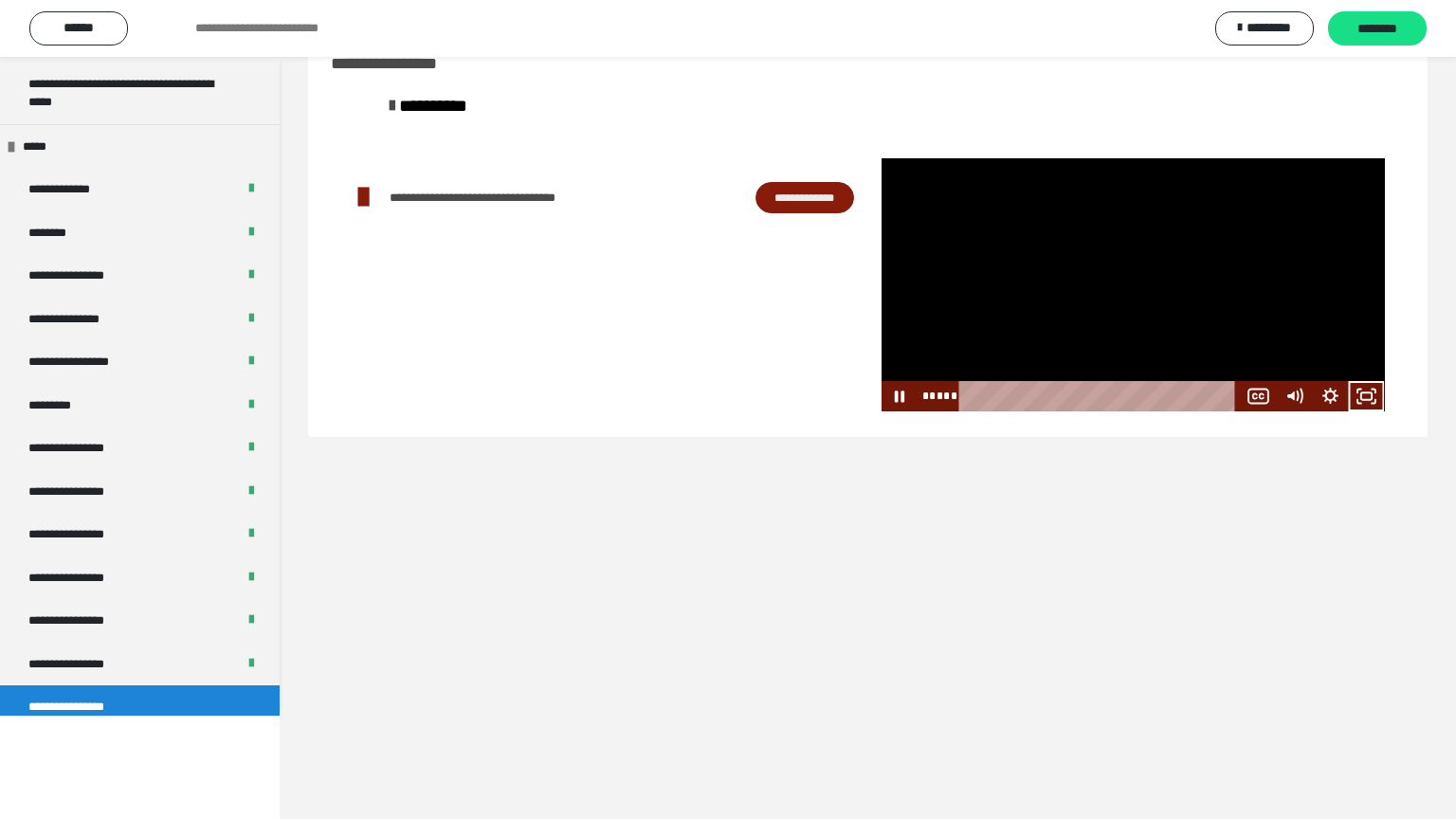 scroll, scrollTop: 2423, scrollLeft: 0, axis: vertical 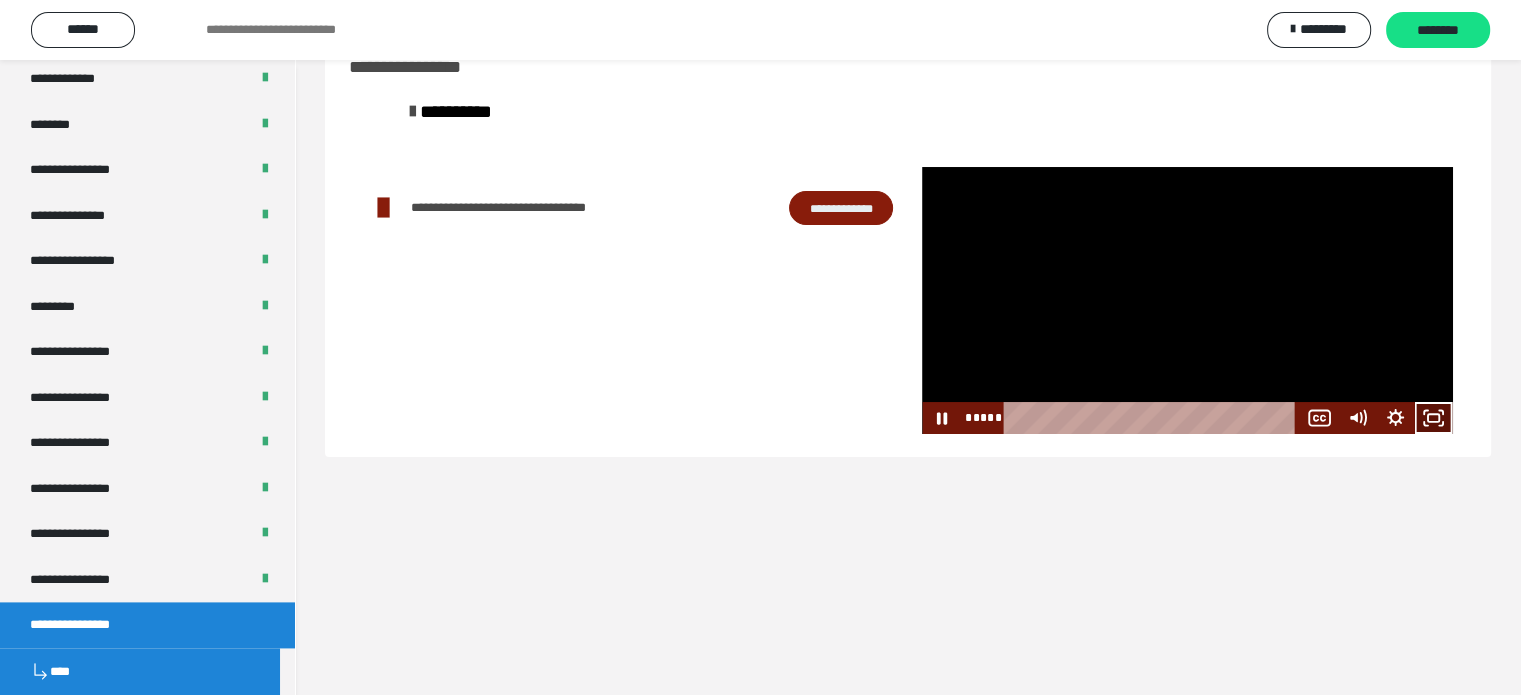 click 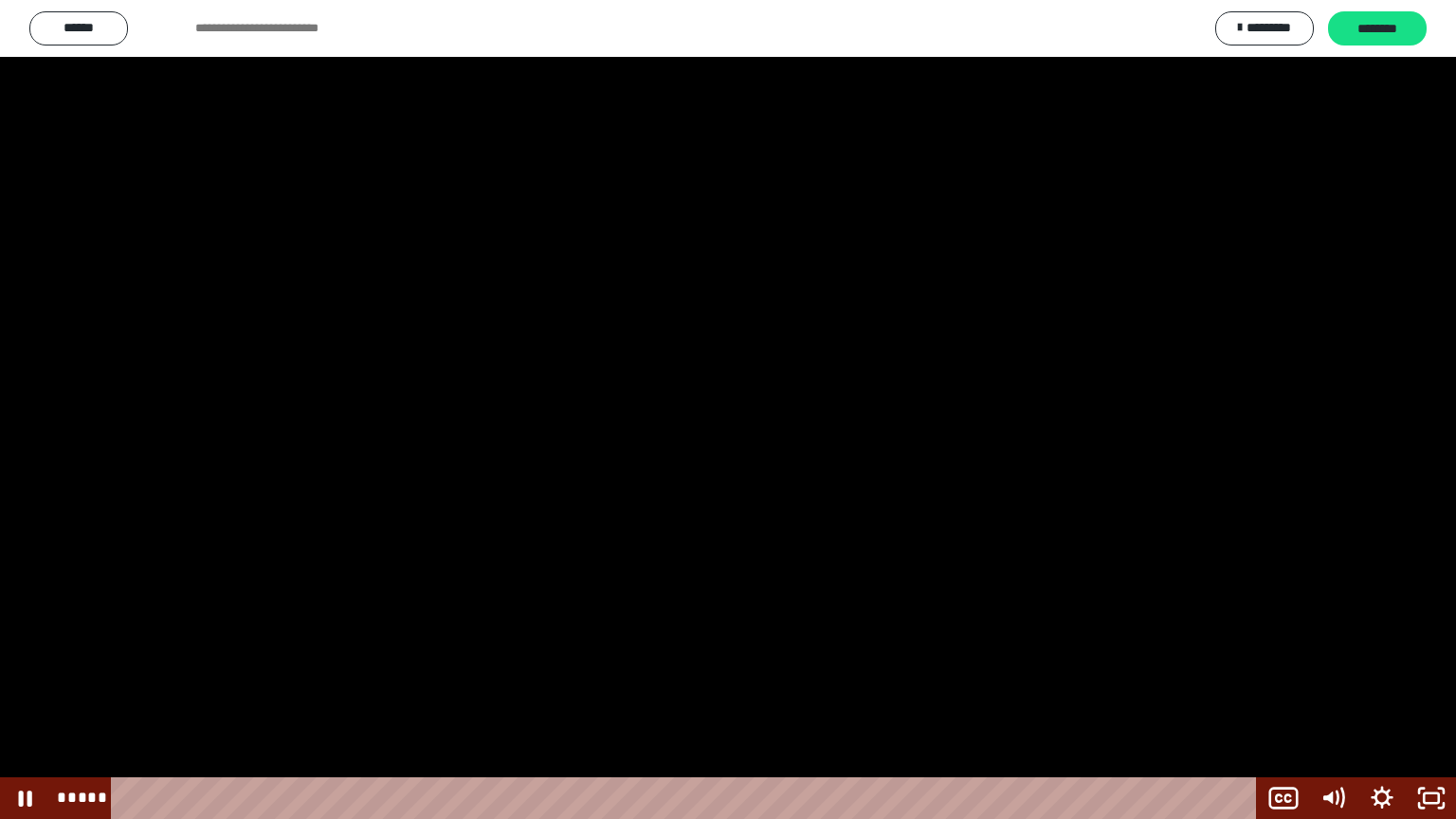 click at bounding box center [728, 410] 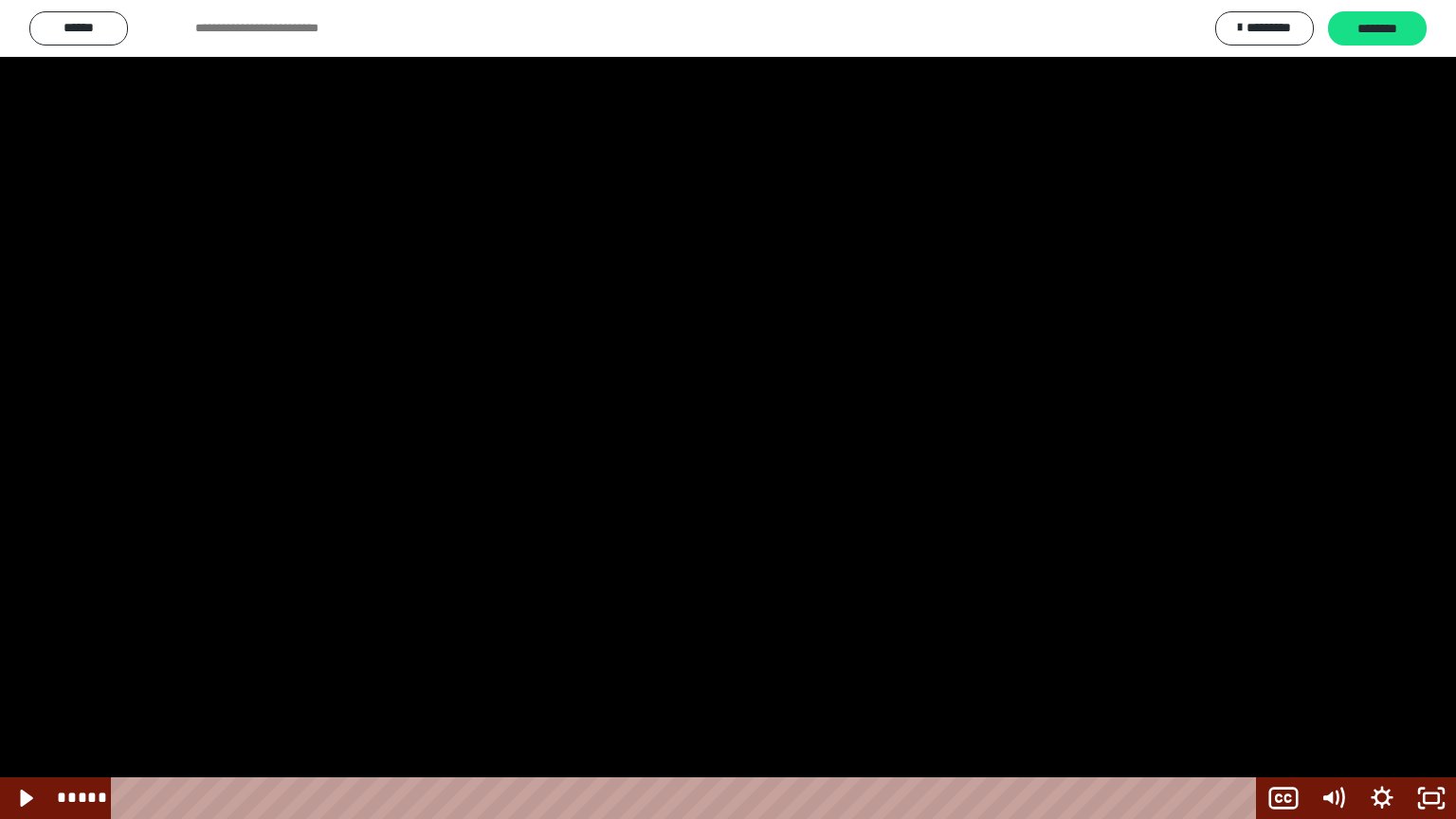 click at bounding box center [728, 410] 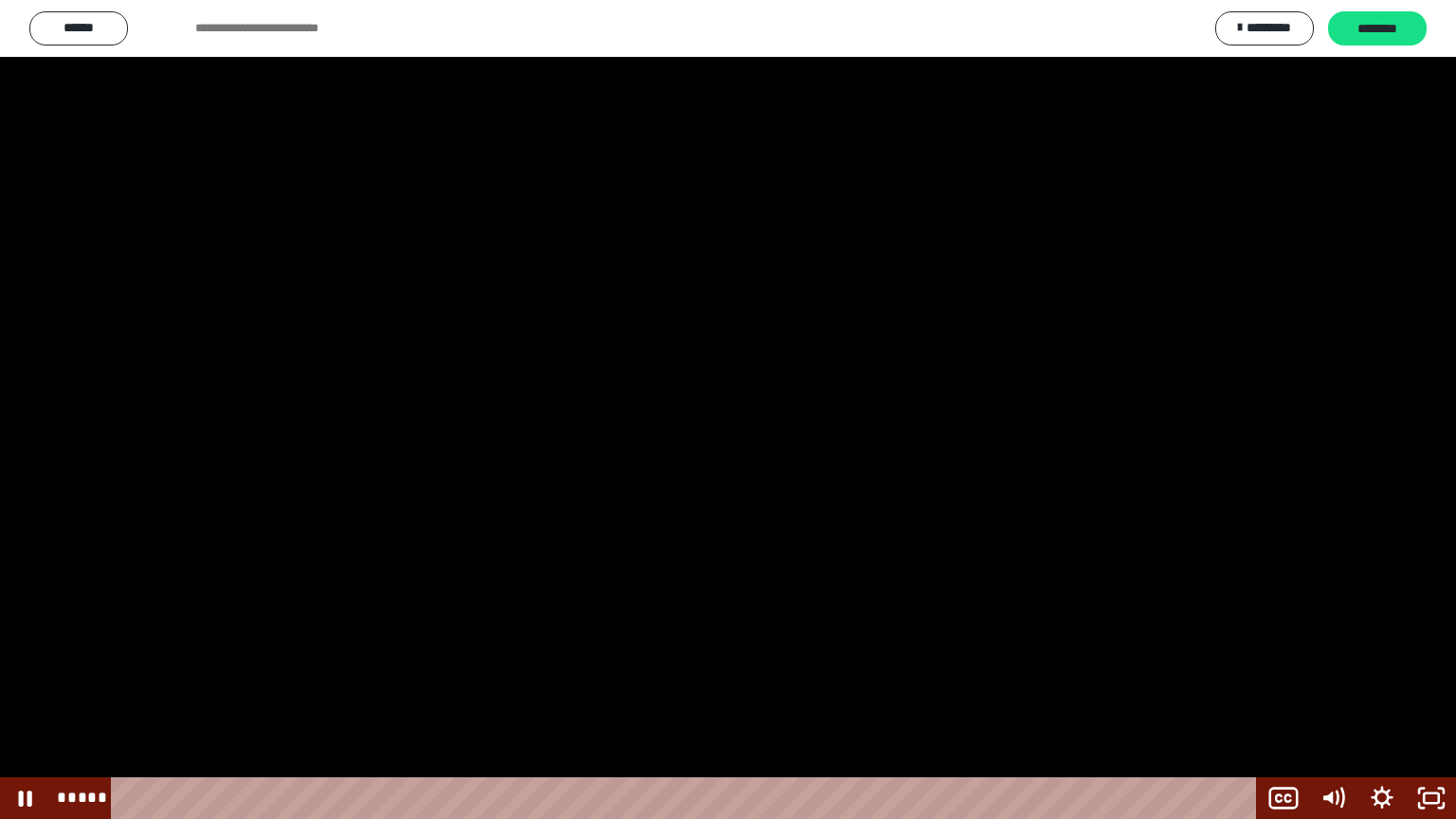 click at bounding box center (728, 410) 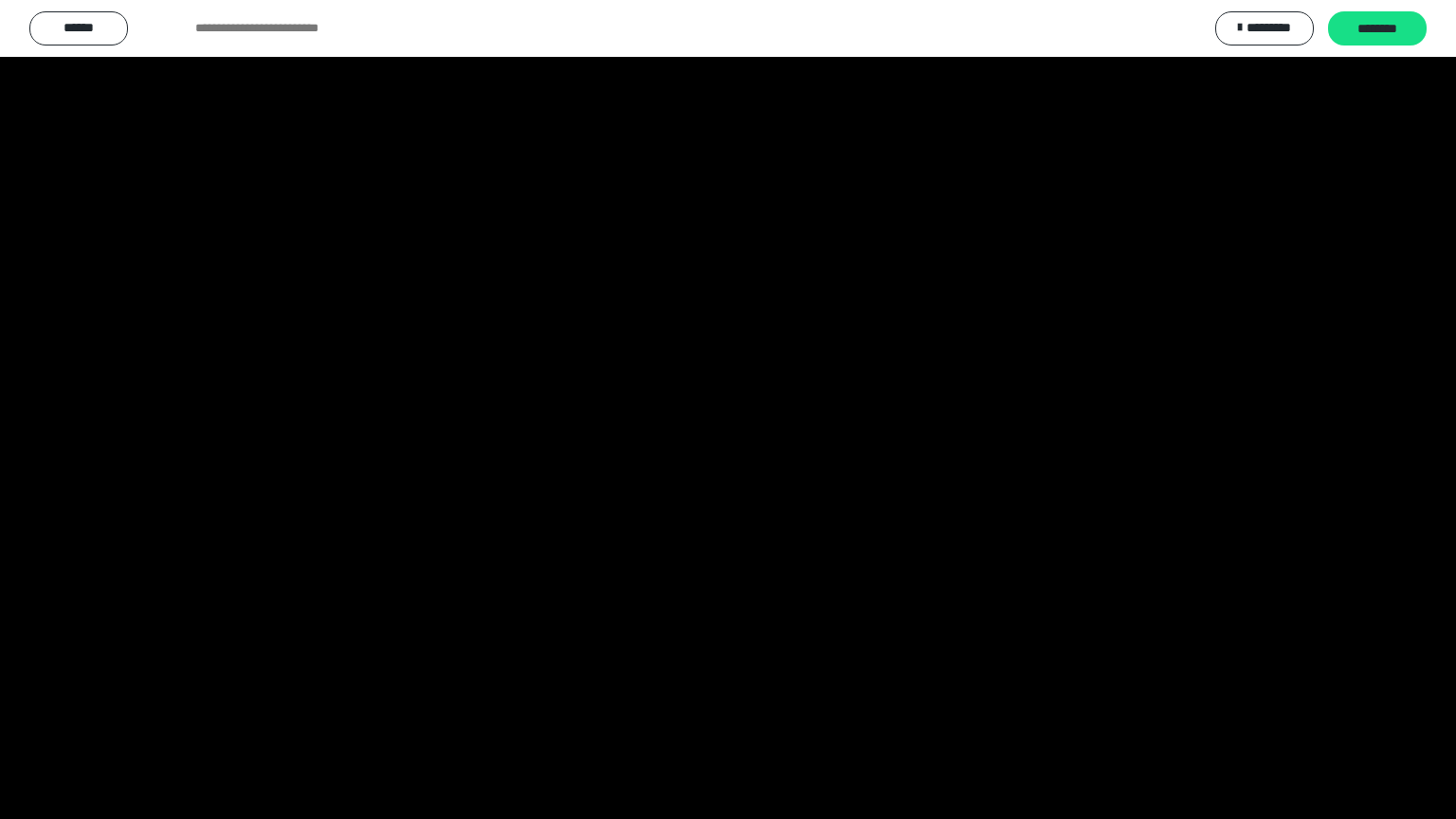 click at bounding box center (728, 410) 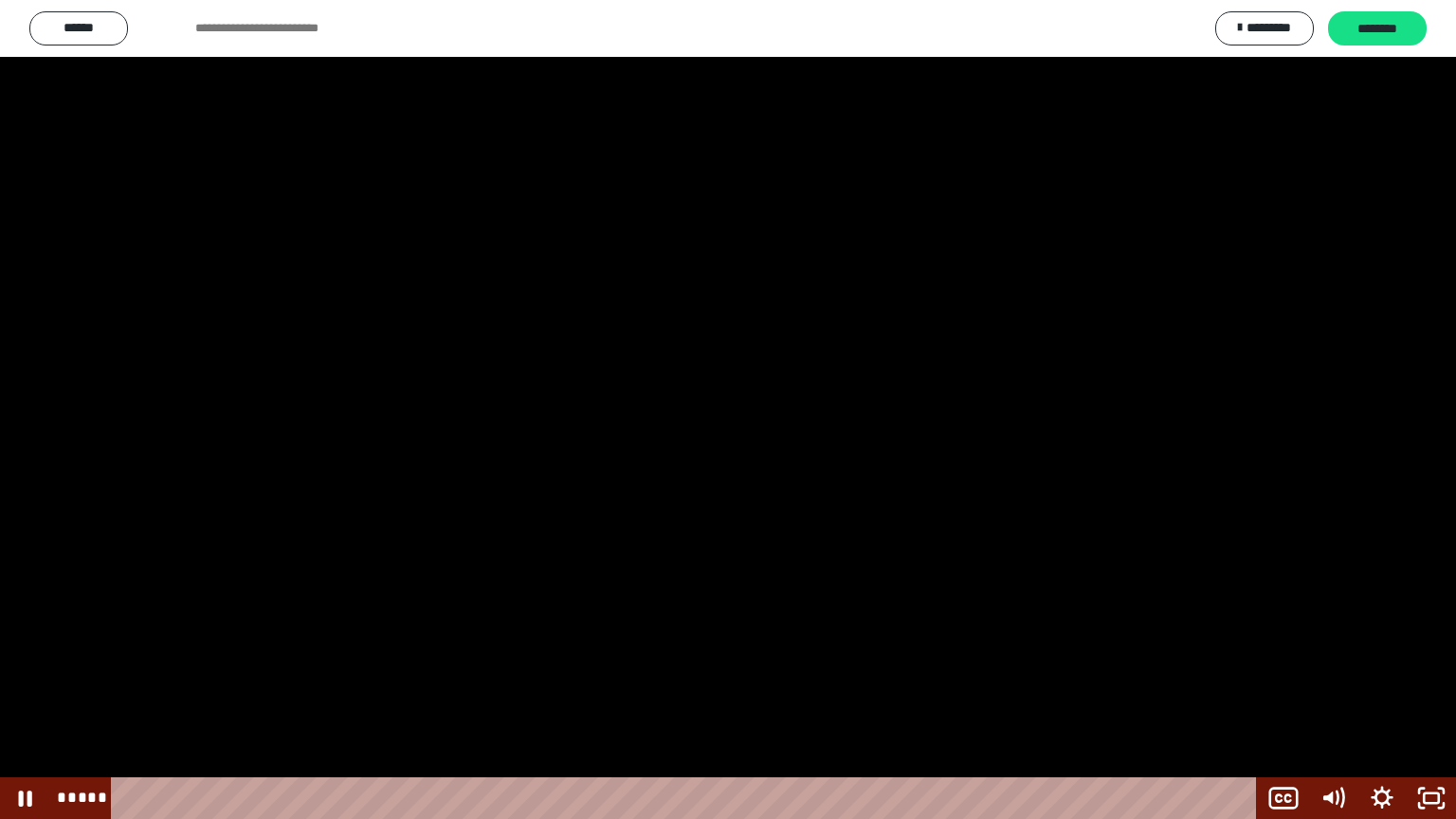 drag, startPoint x: 796, startPoint y: 444, endPoint x: 803, endPoint y: 453, distance: 11.401754 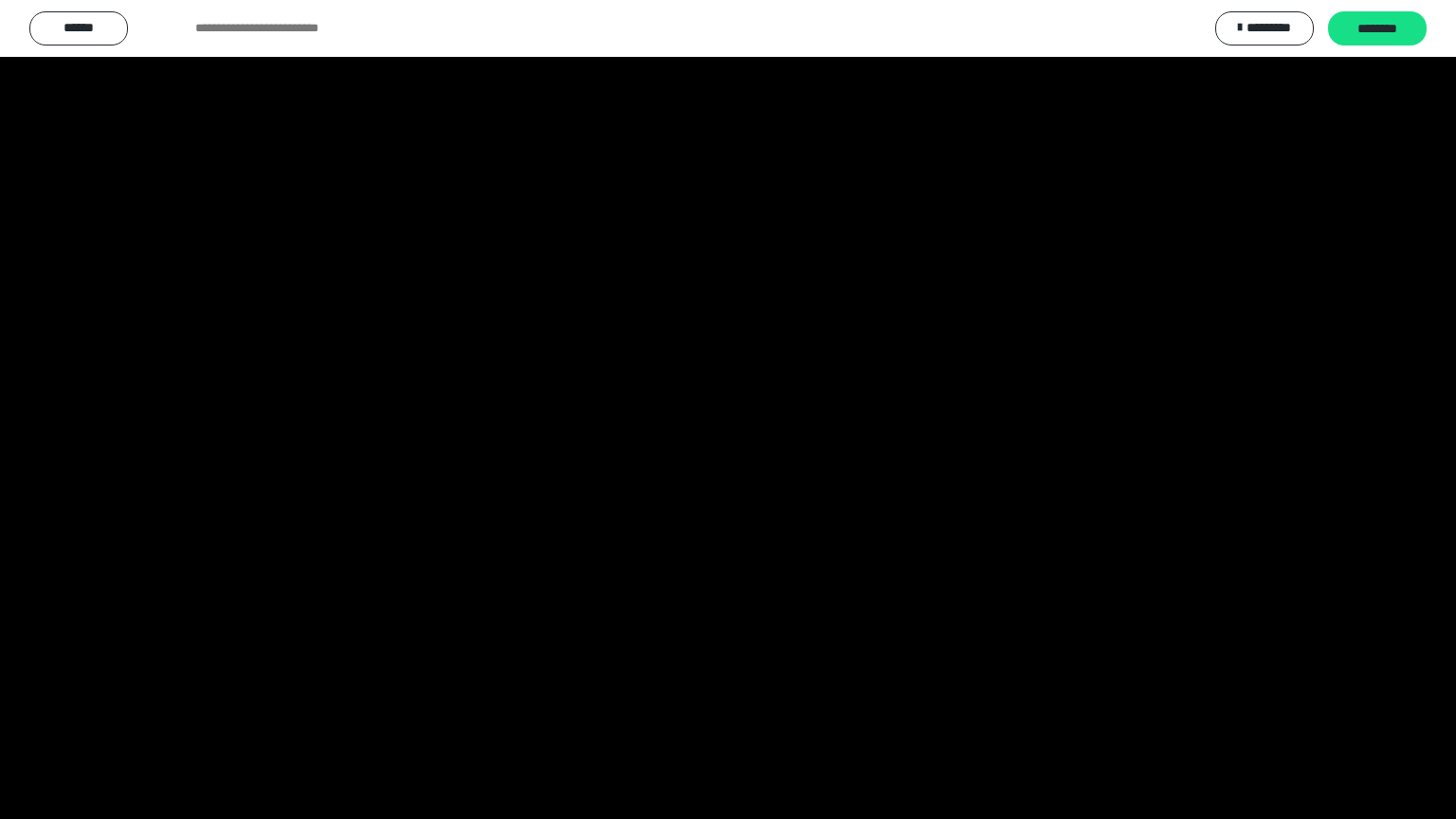 click at bounding box center (728, 410) 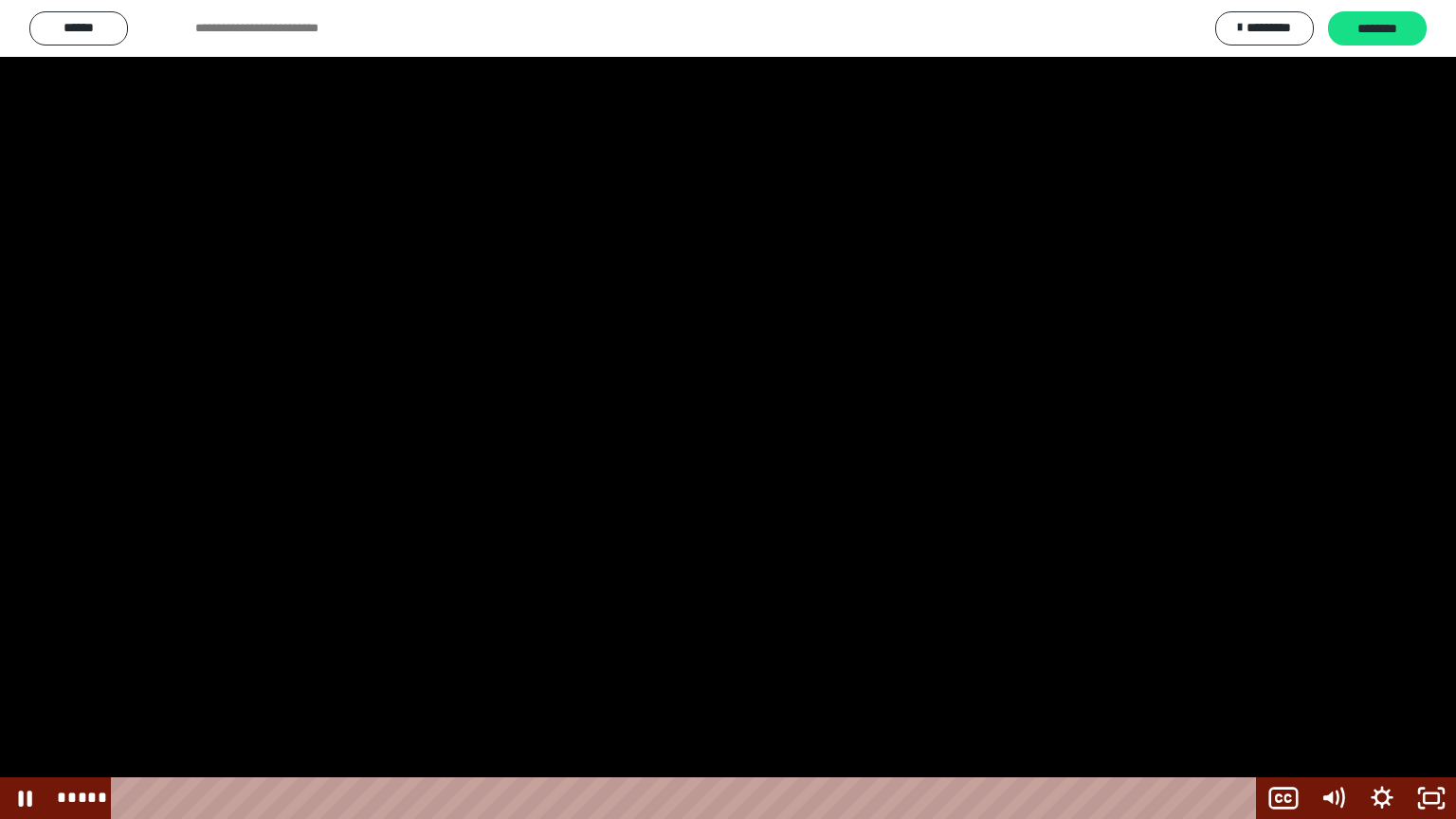 click at bounding box center (728, 410) 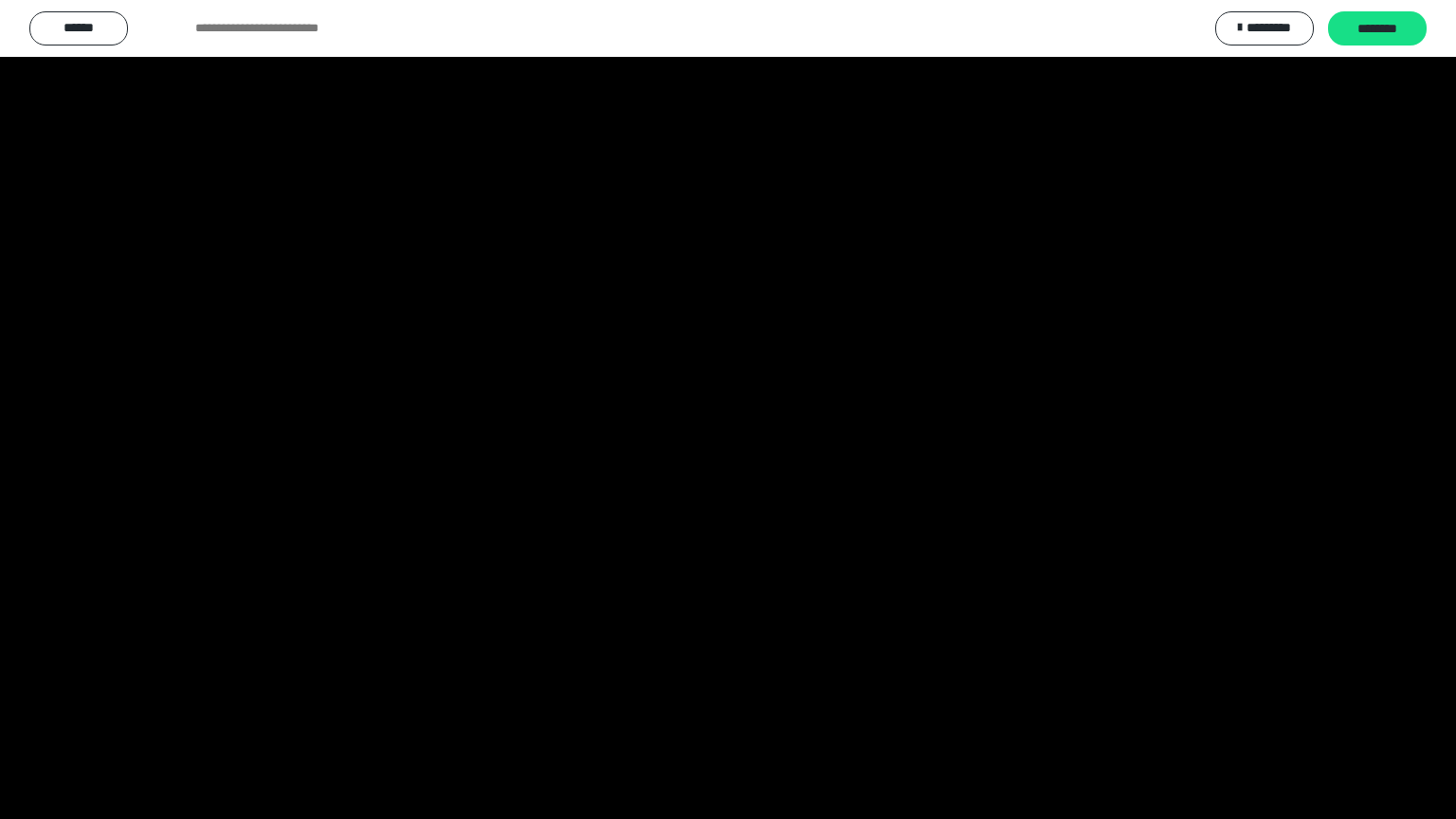 click at bounding box center (728, 410) 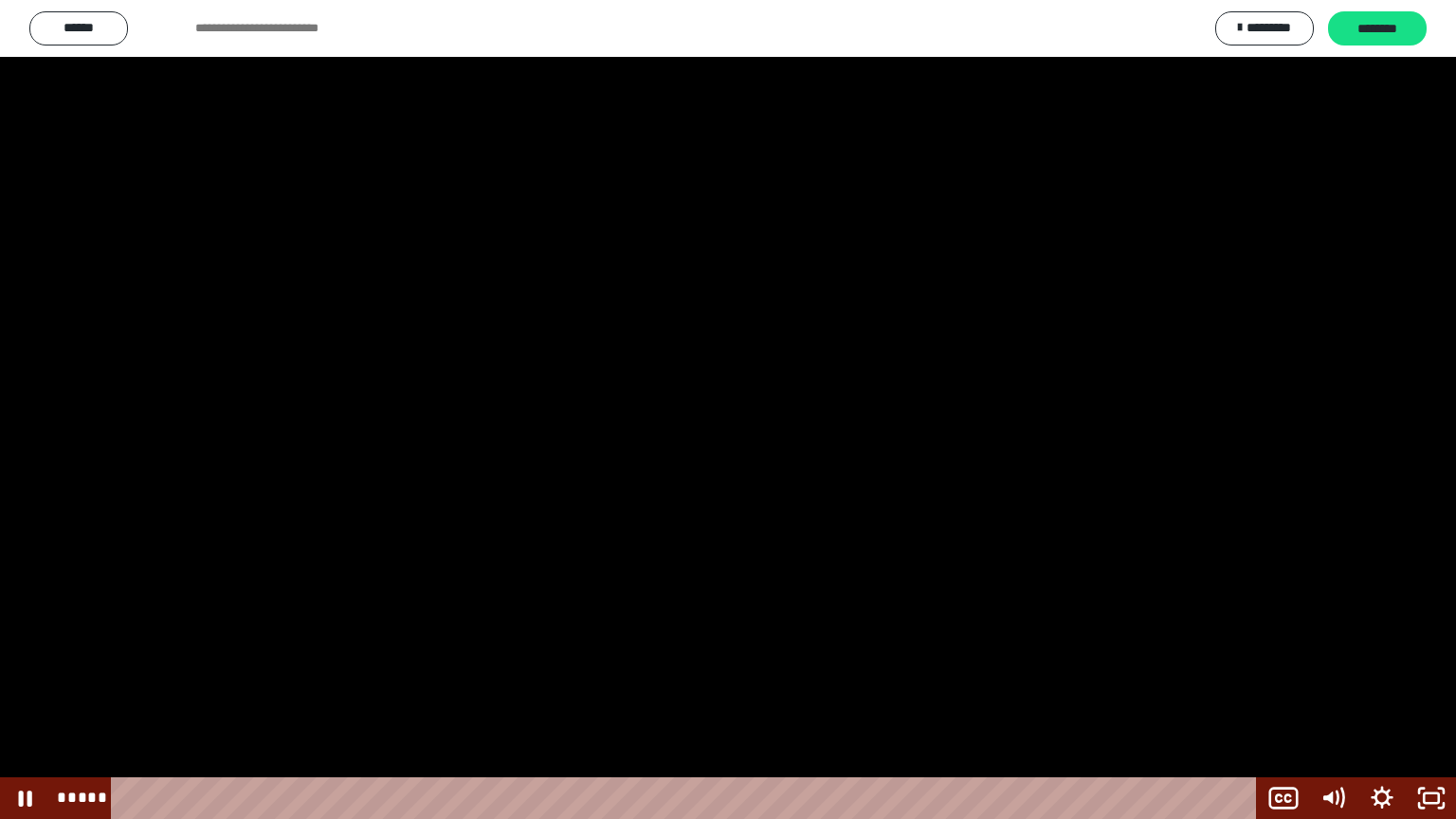 click at bounding box center [728, 410] 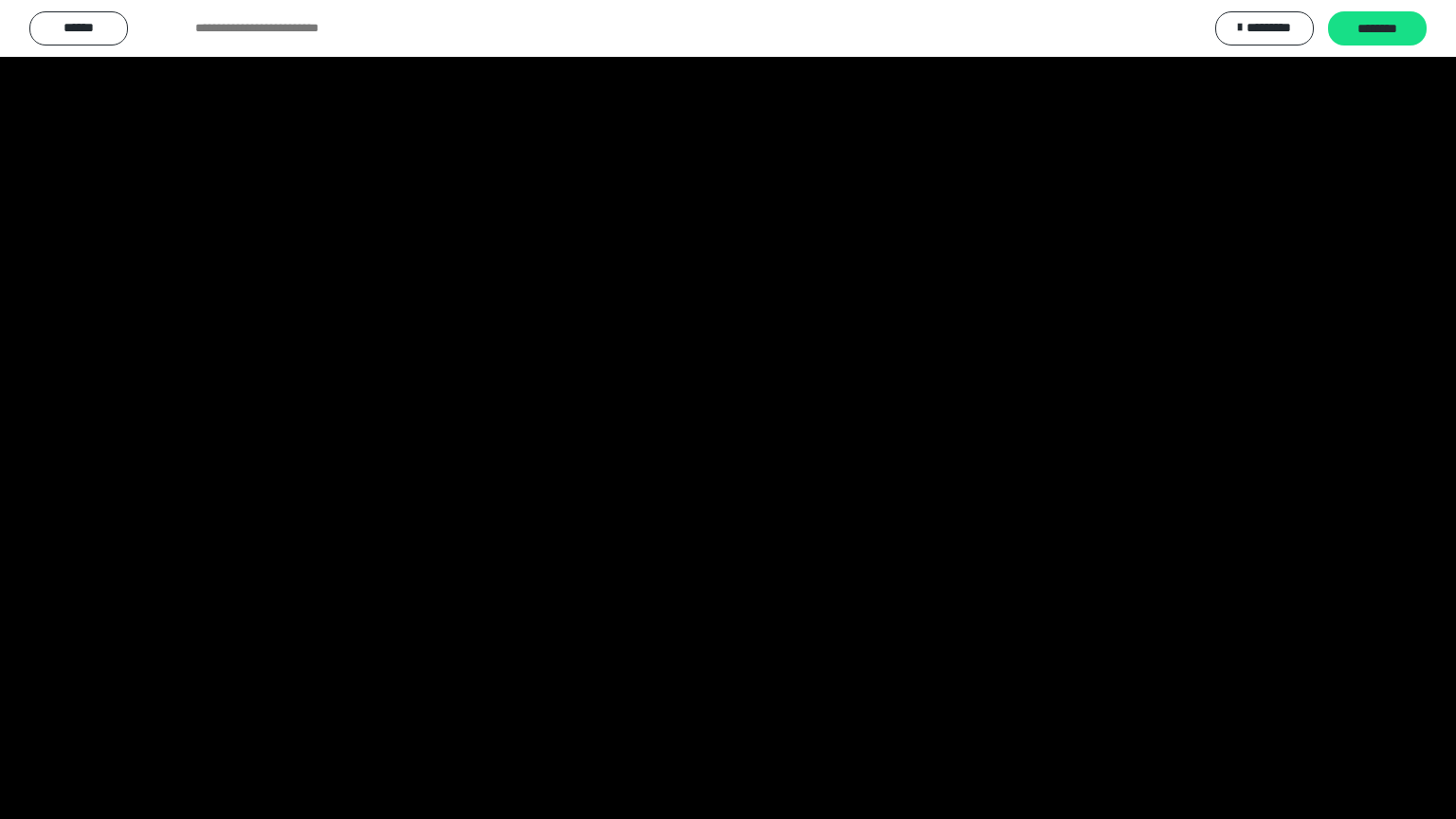 click at bounding box center (728, 410) 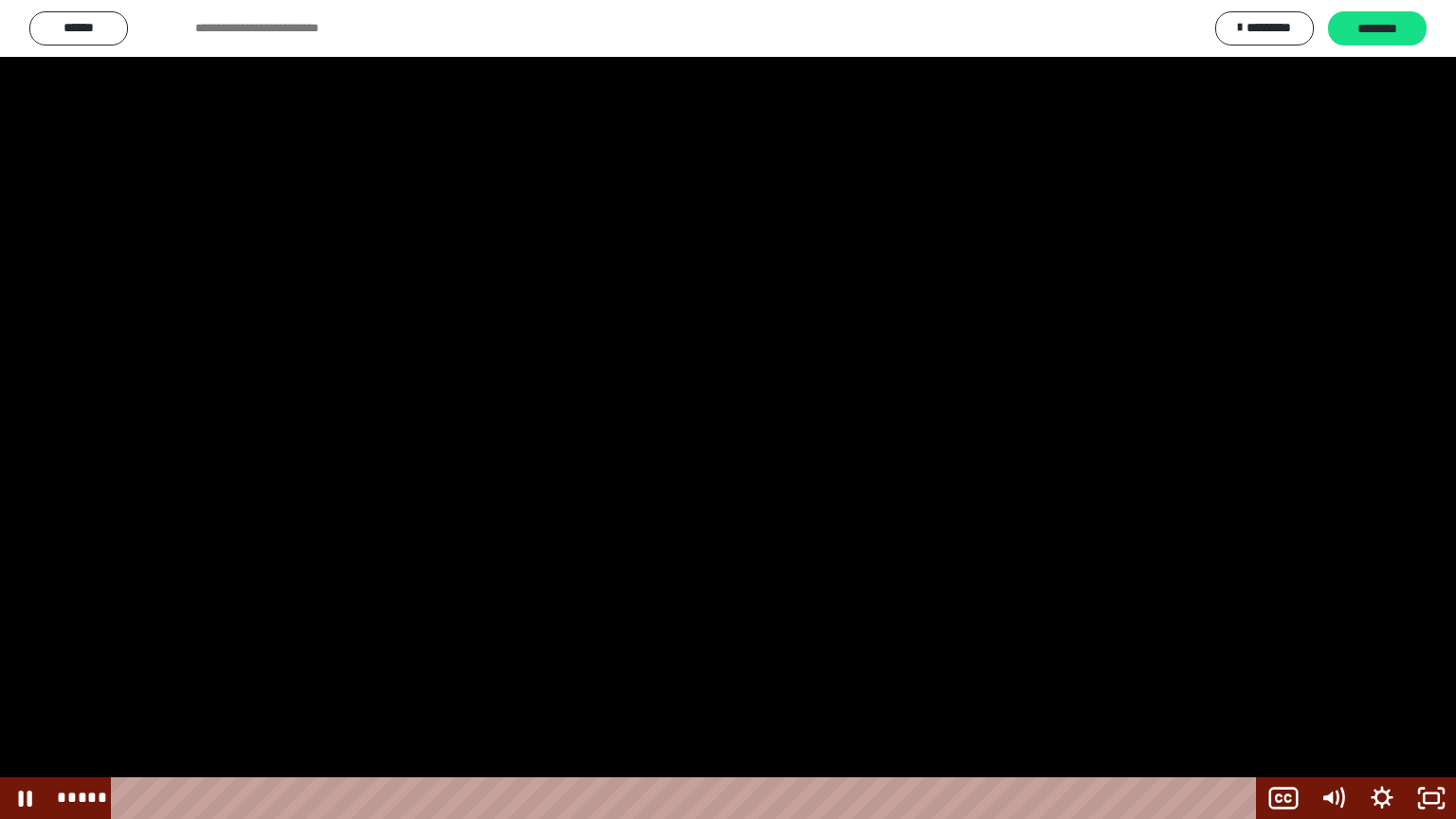 click at bounding box center (728, 410) 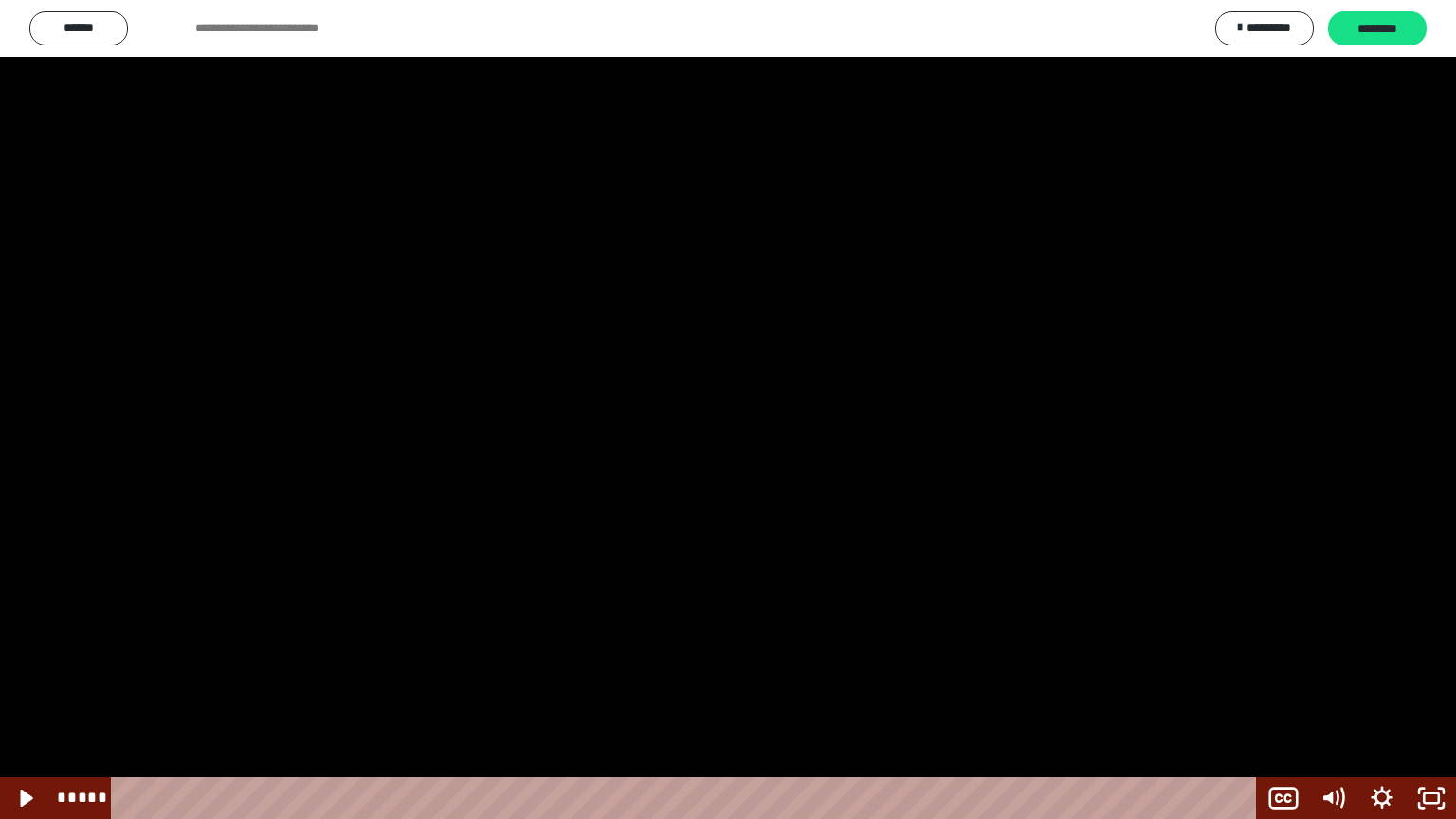 click at bounding box center (728, 410) 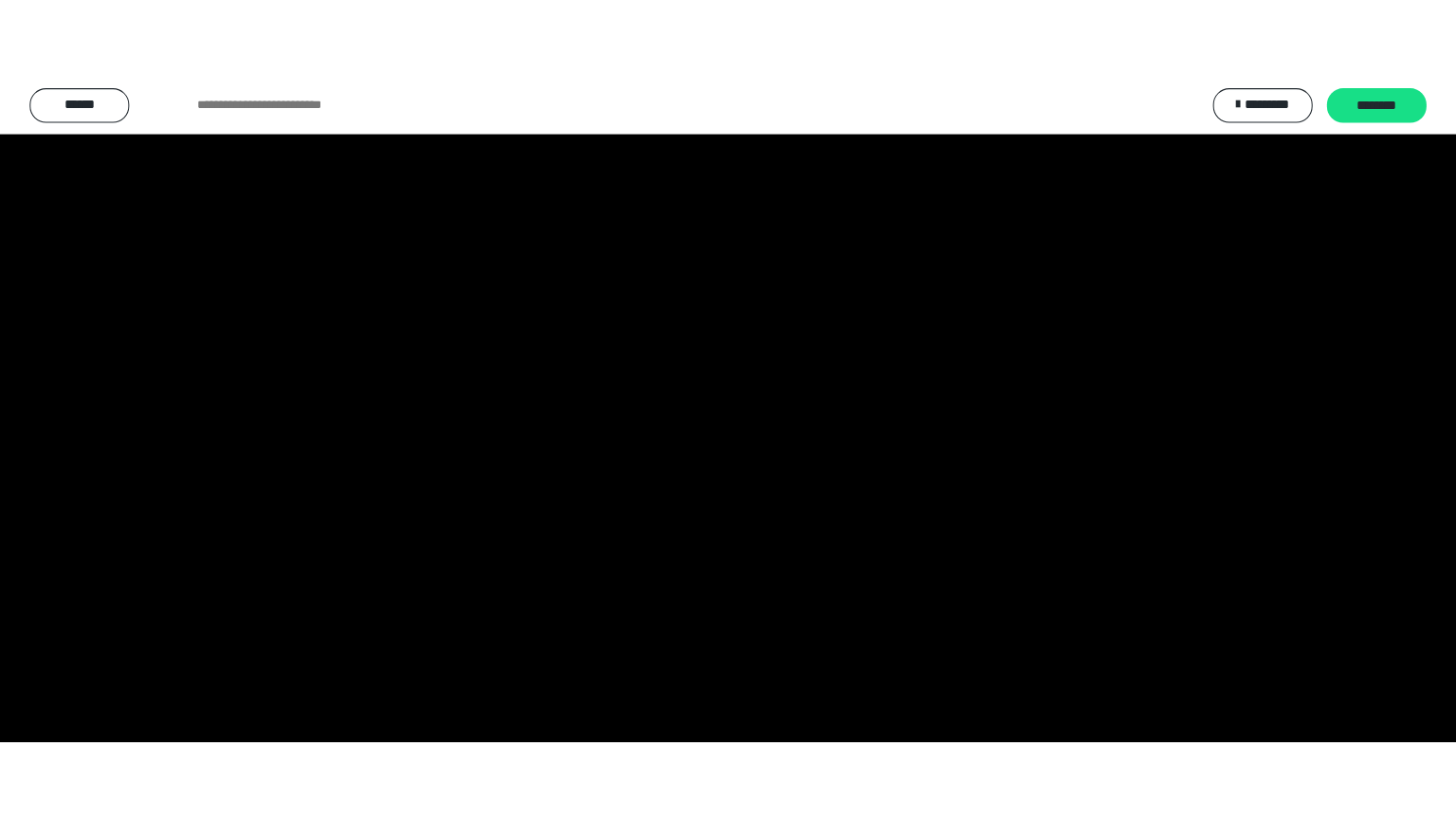 scroll, scrollTop: 2423, scrollLeft: 0, axis: vertical 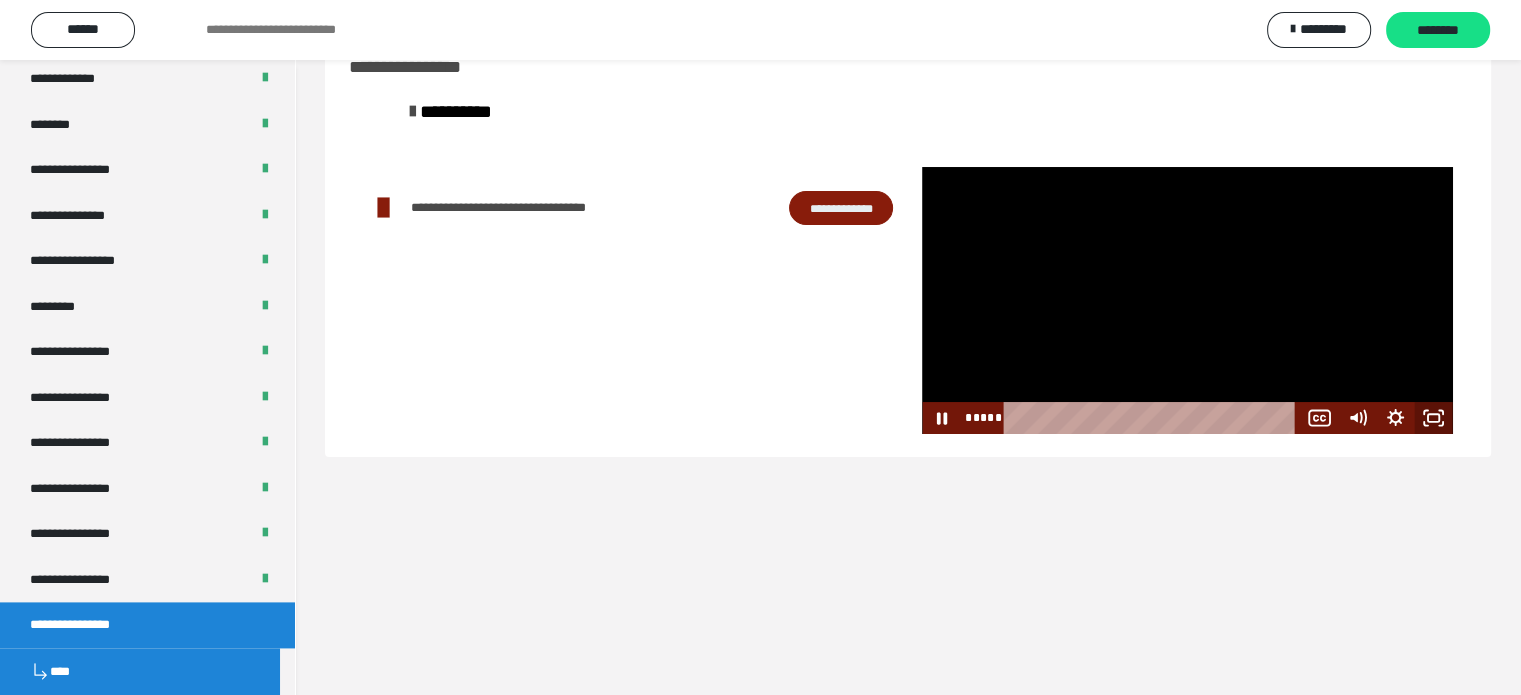 click 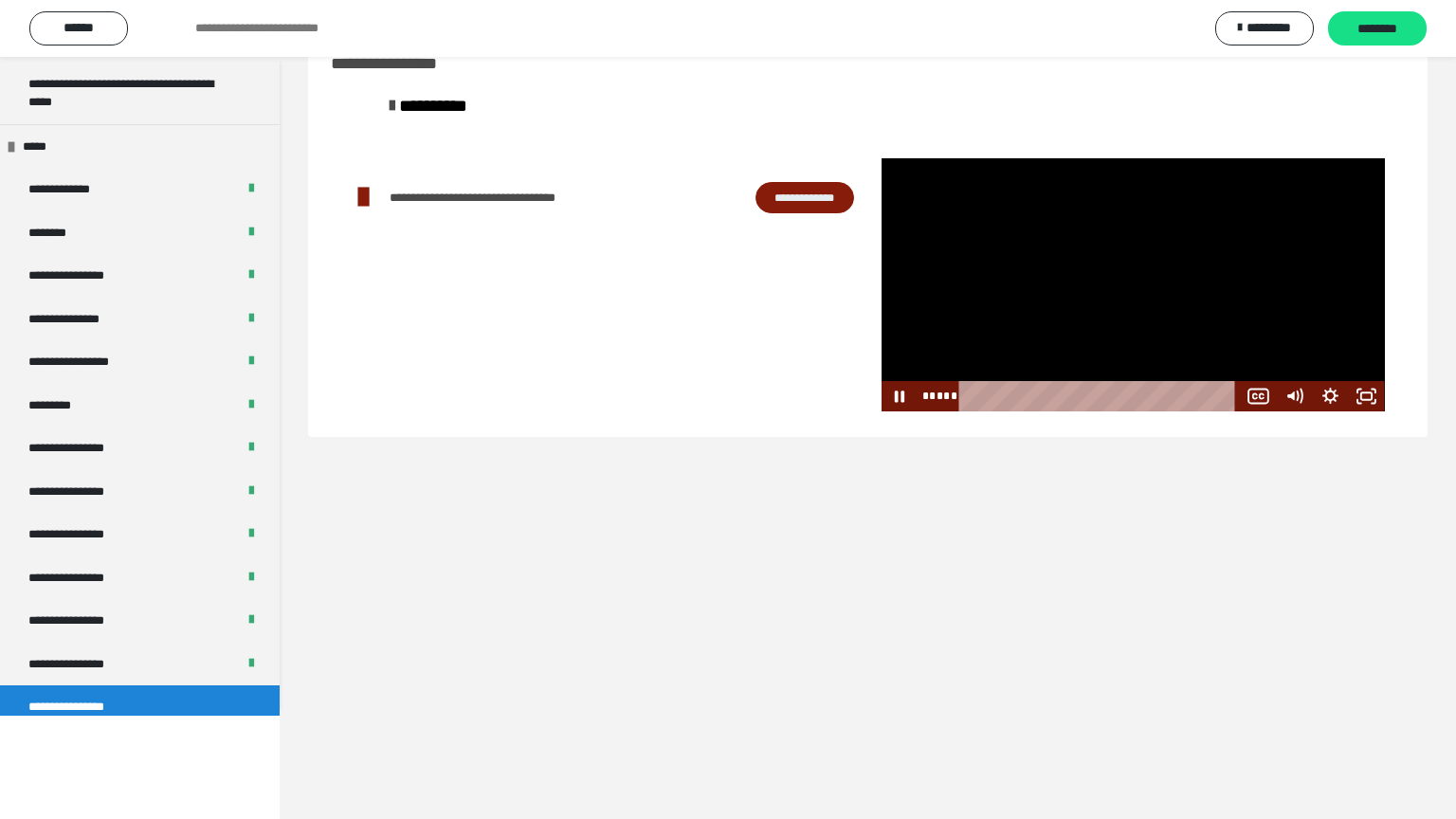 scroll, scrollTop: 2423, scrollLeft: 0, axis: vertical 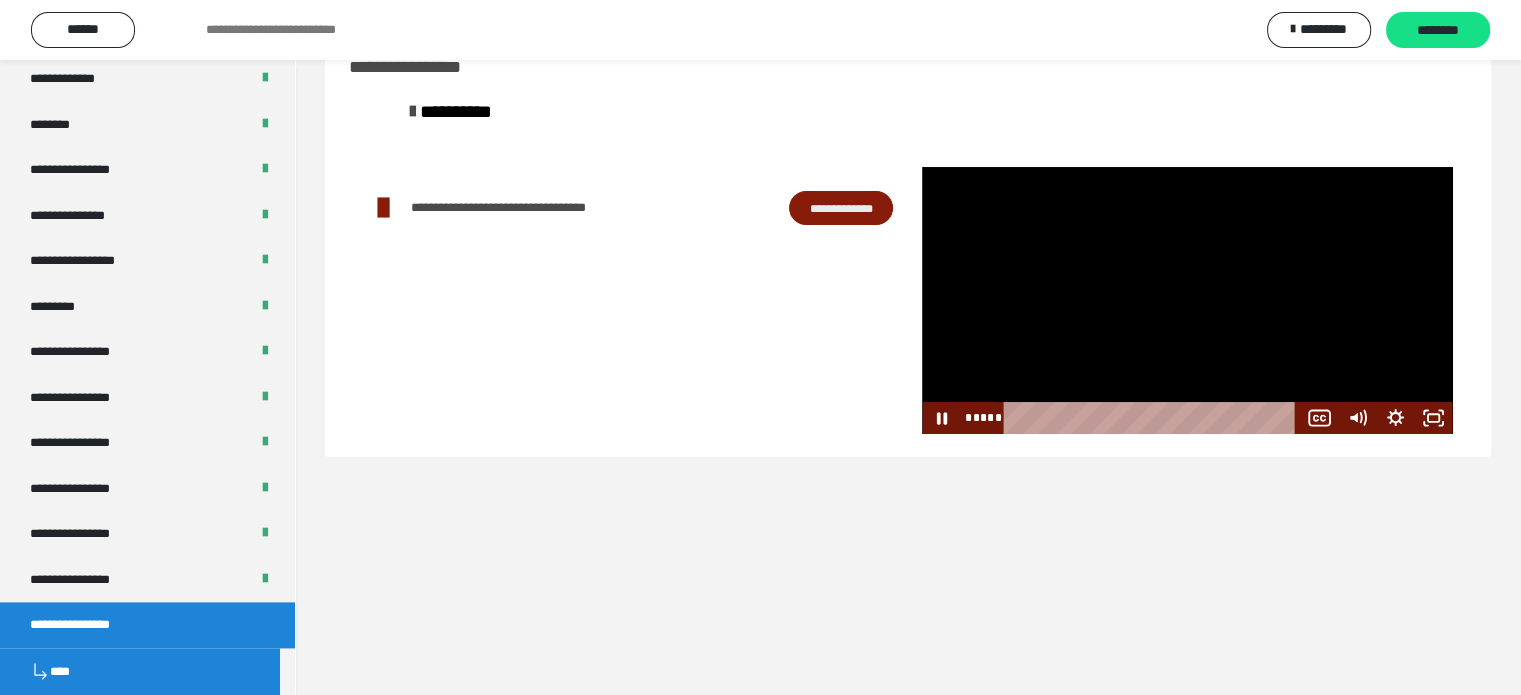 click at bounding box center (1187, 300) 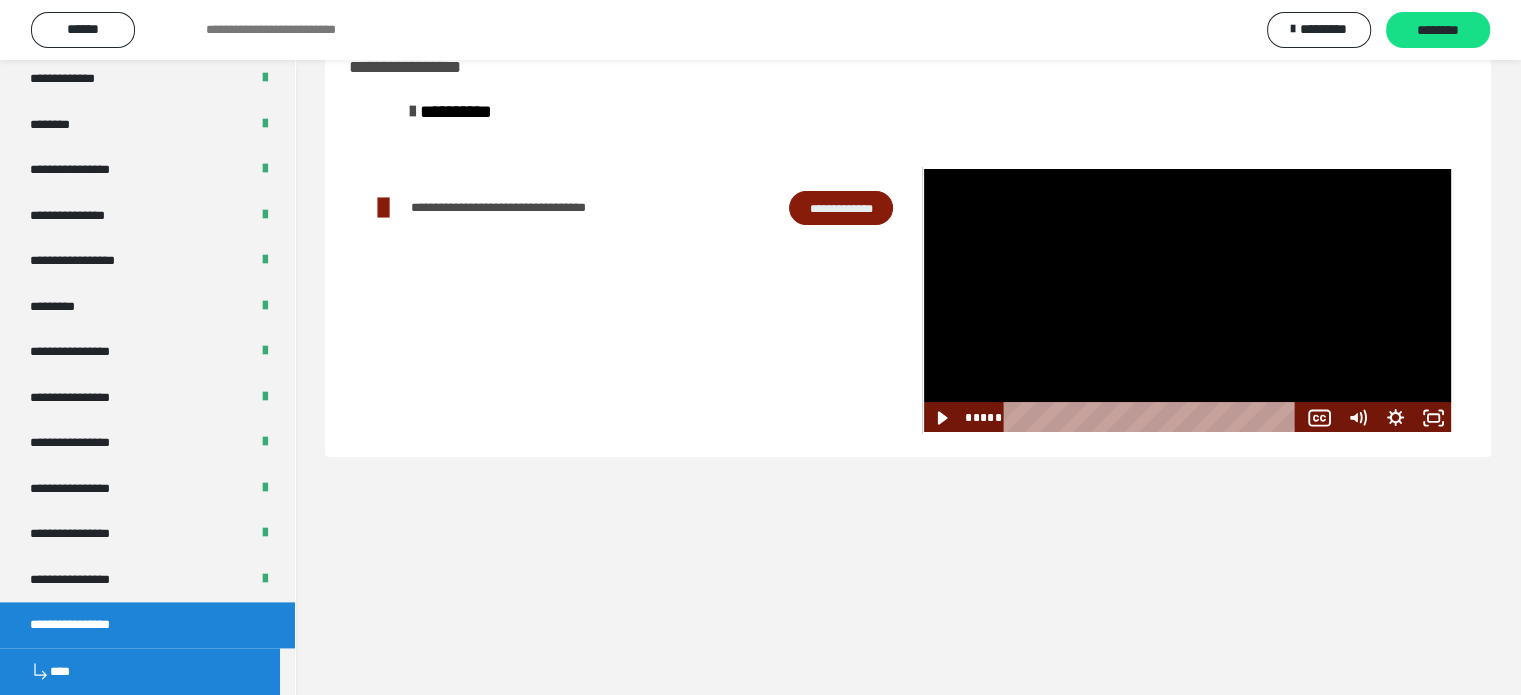 click at bounding box center (1187, 300) 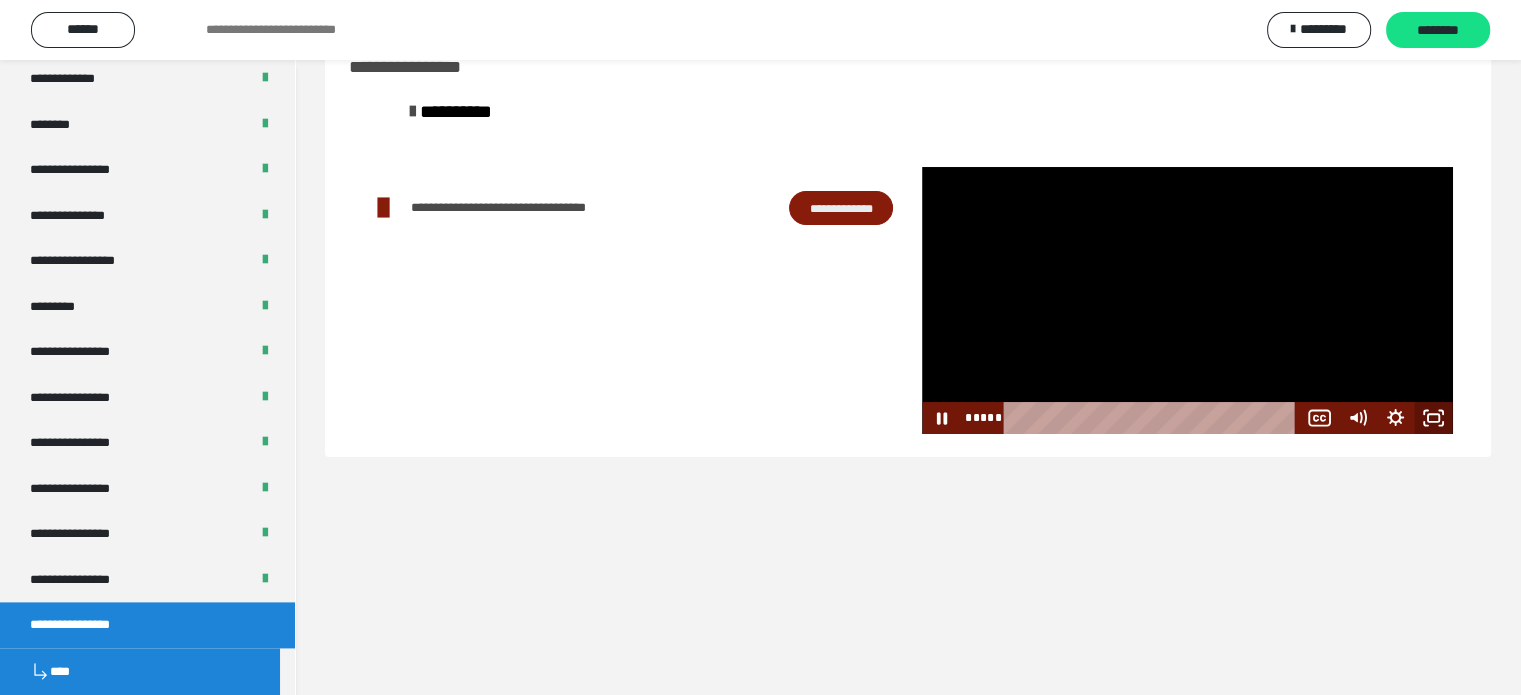 click 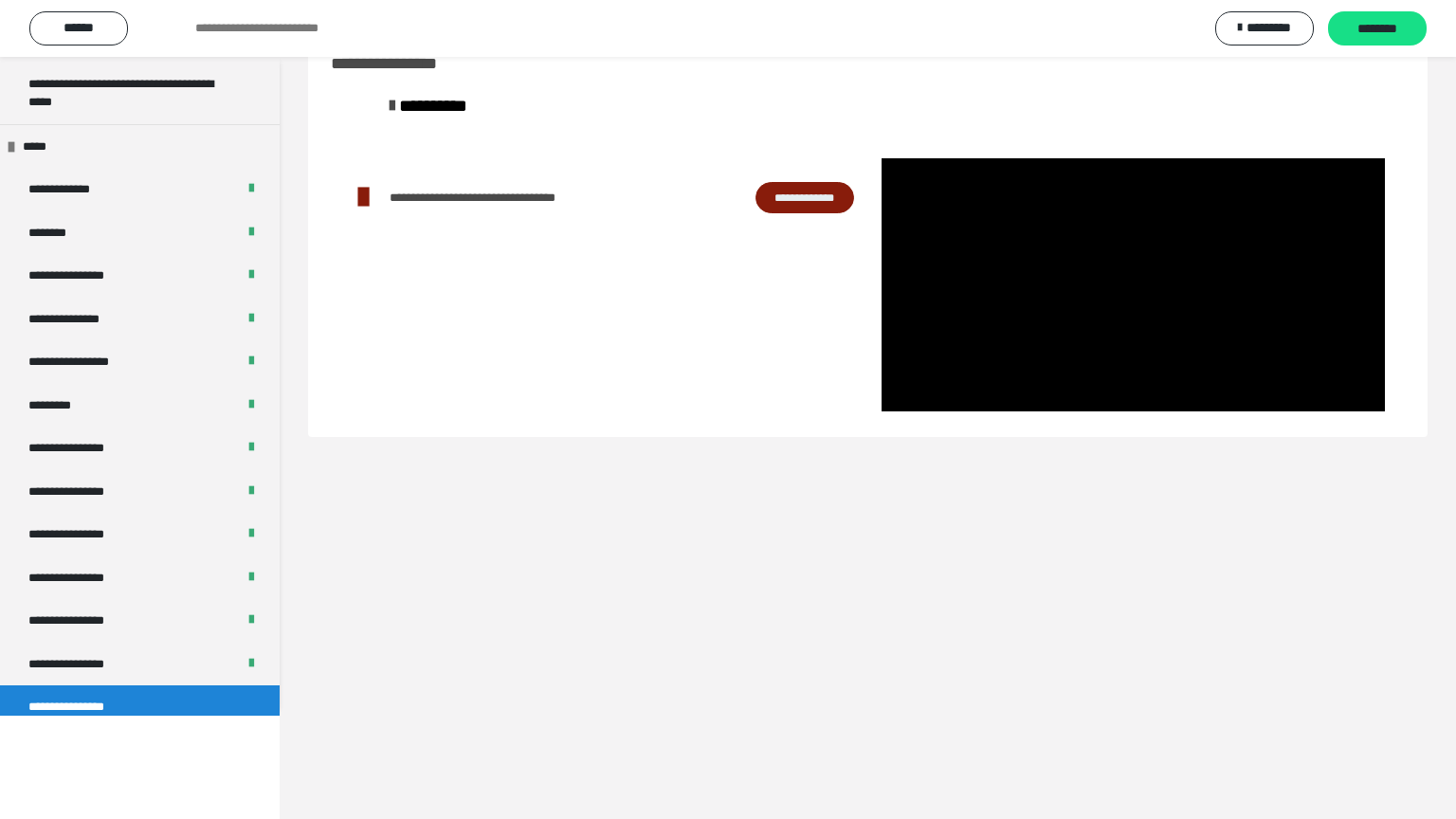 scroll, scrollTop: 2423, scrollLeft: 0, axis: vertical 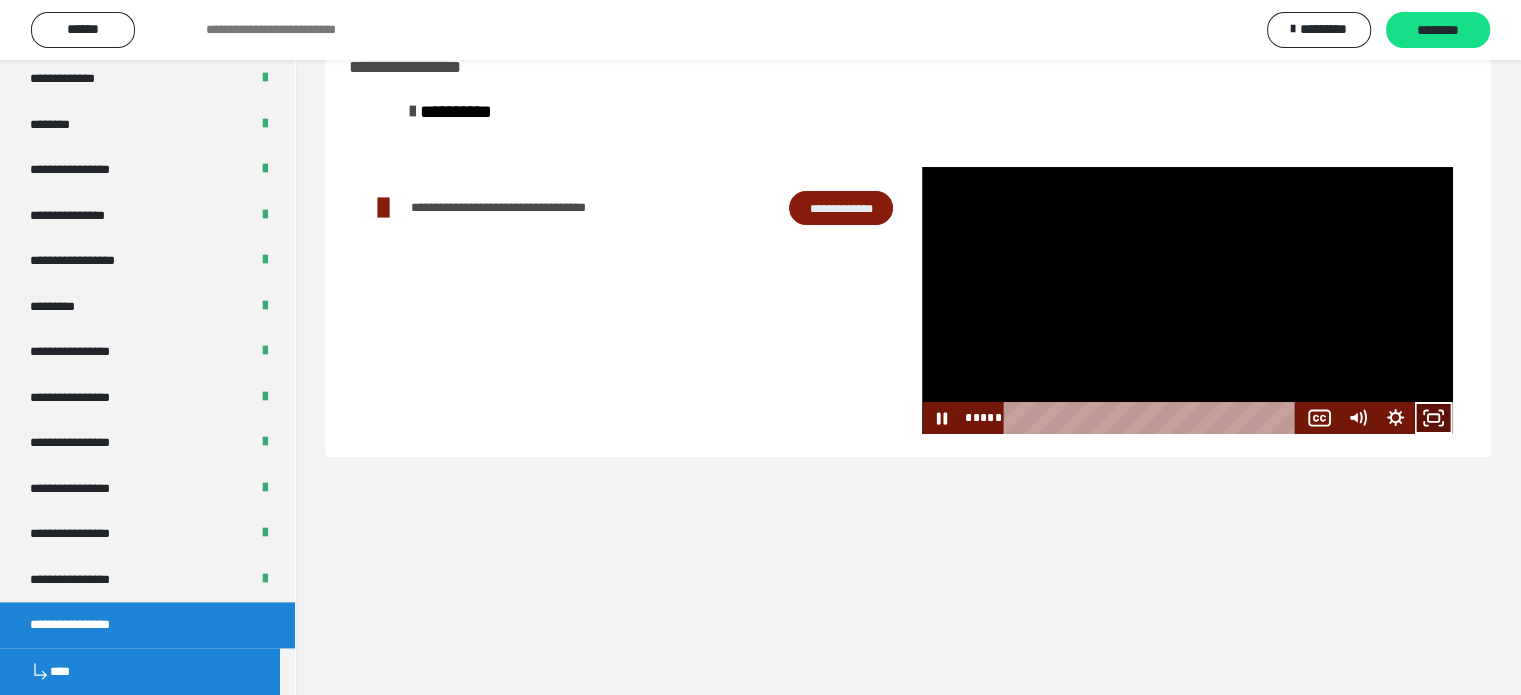 click 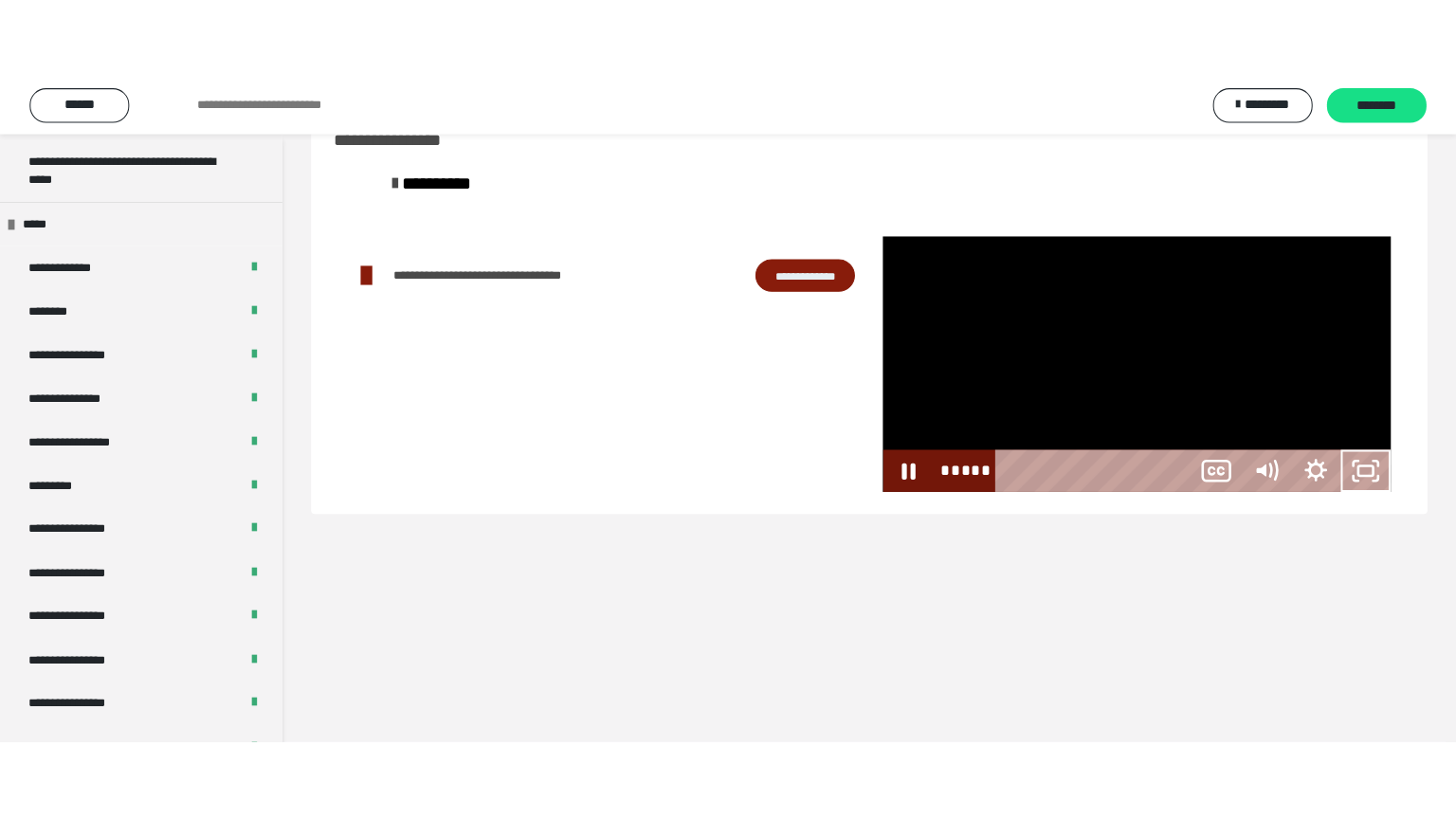 scroll, scrollTop: 2423, scrollLeft: 0, axis: vertical 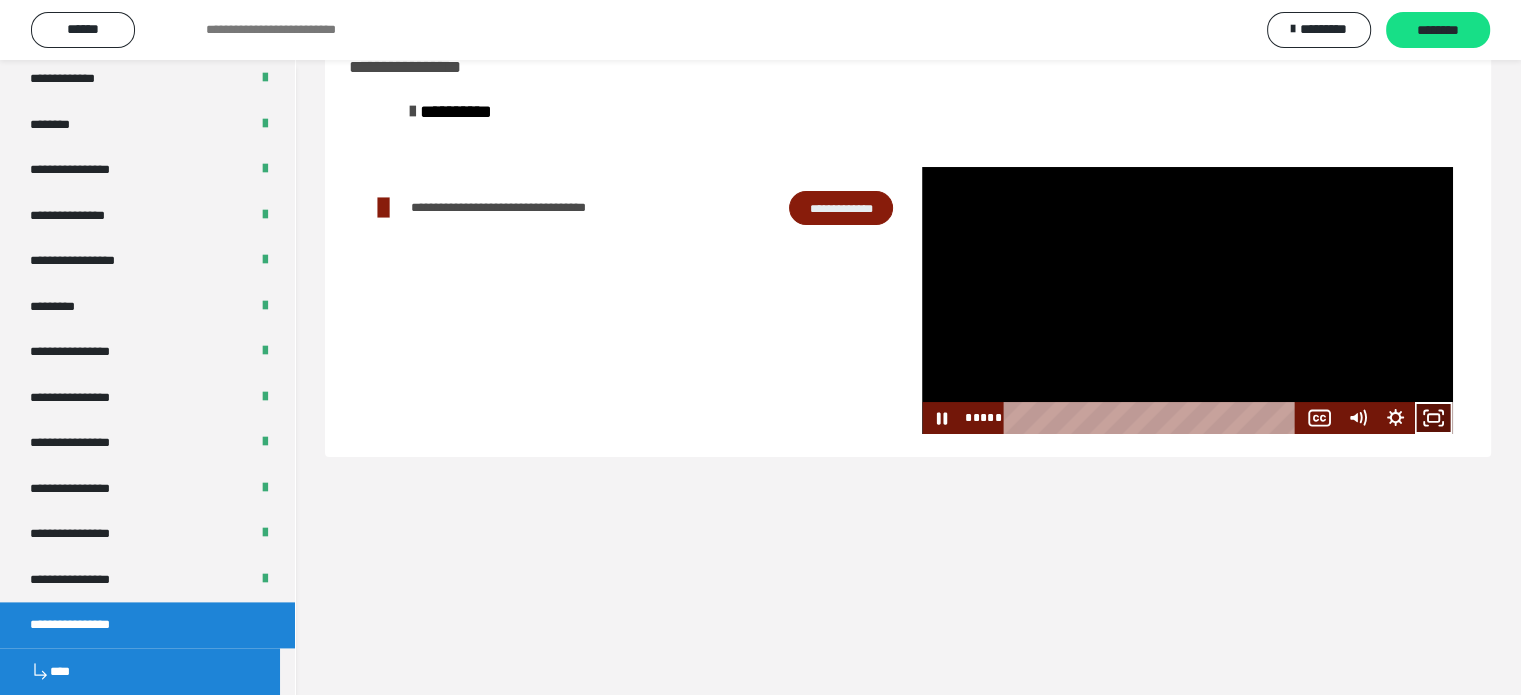 click 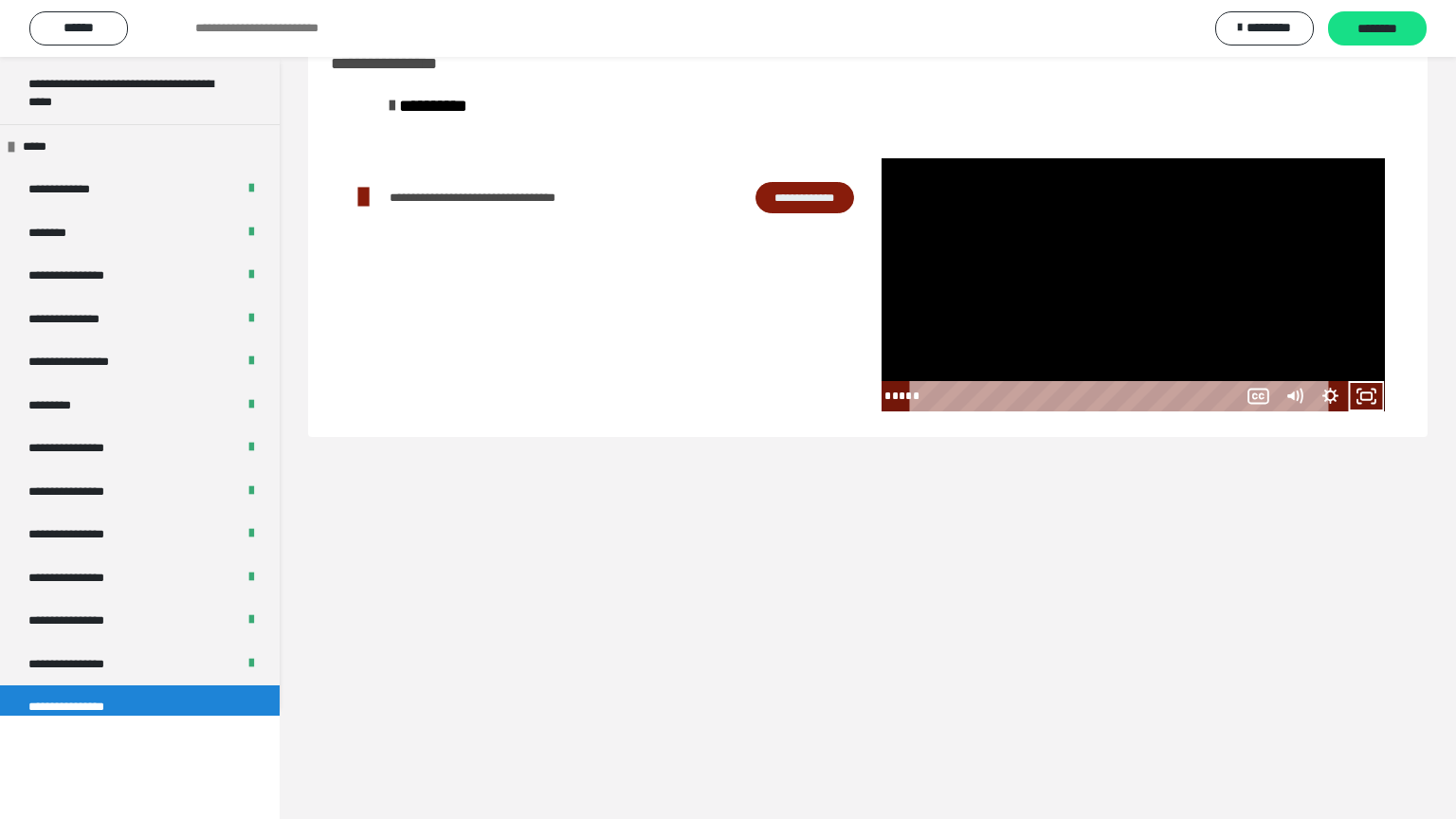 scroll, scrollTop: 2423, scrollLeft: 0, axis: vertical 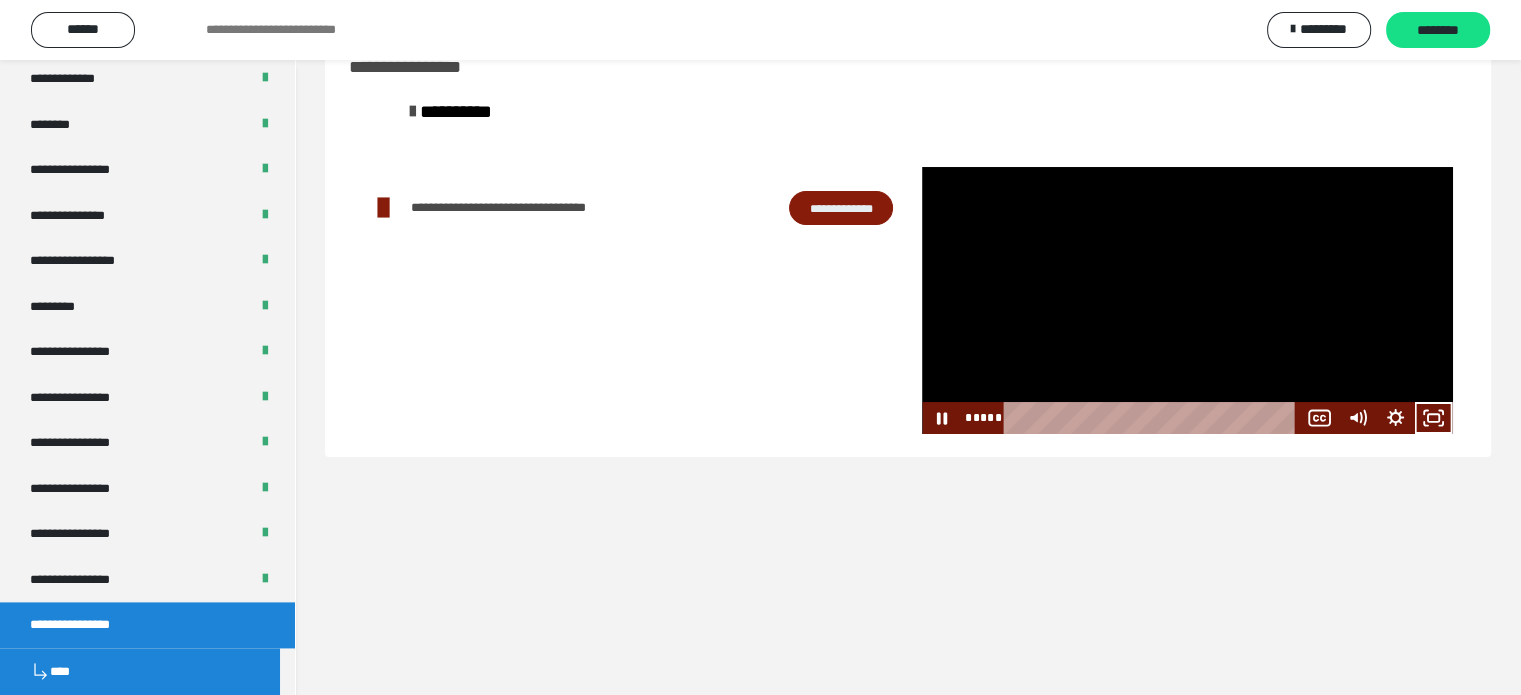 click at bounding box center (1187, 300) 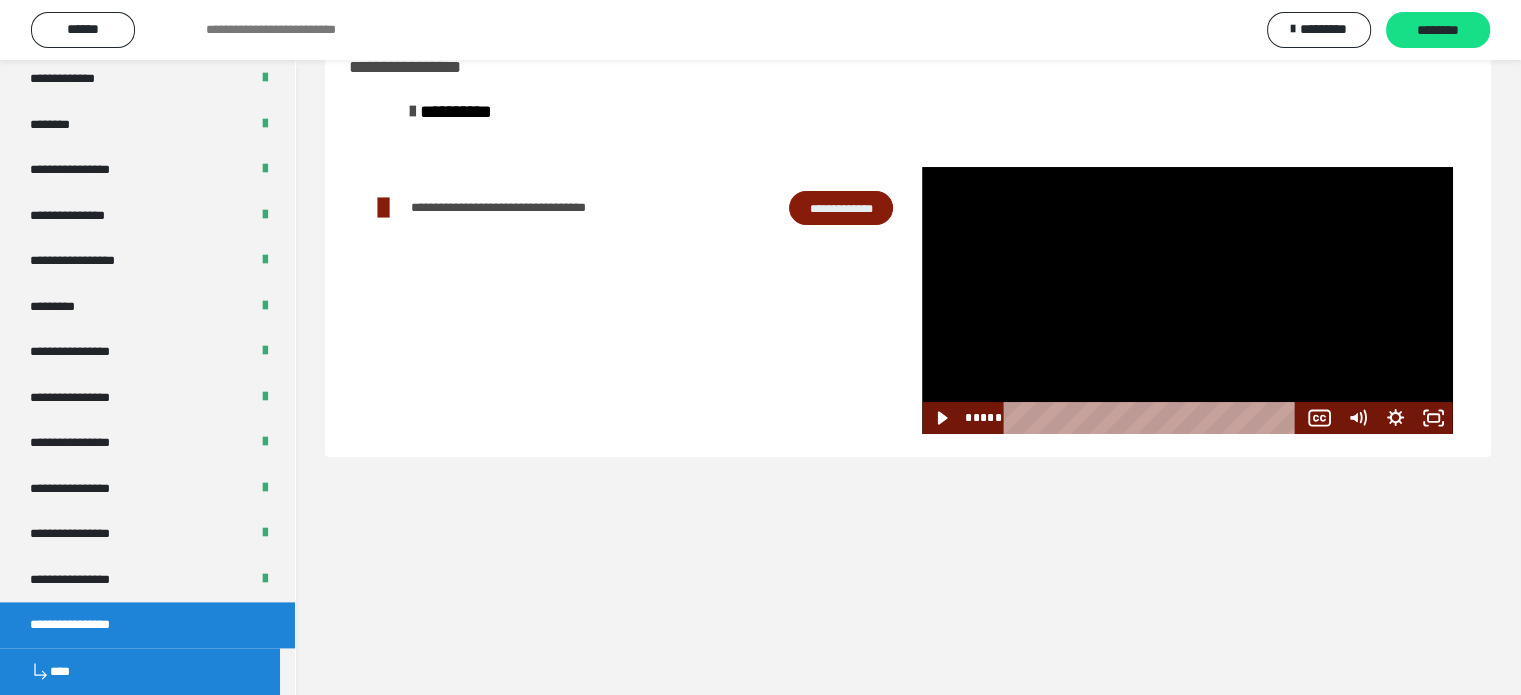 click at bounding box center (1187, 300) 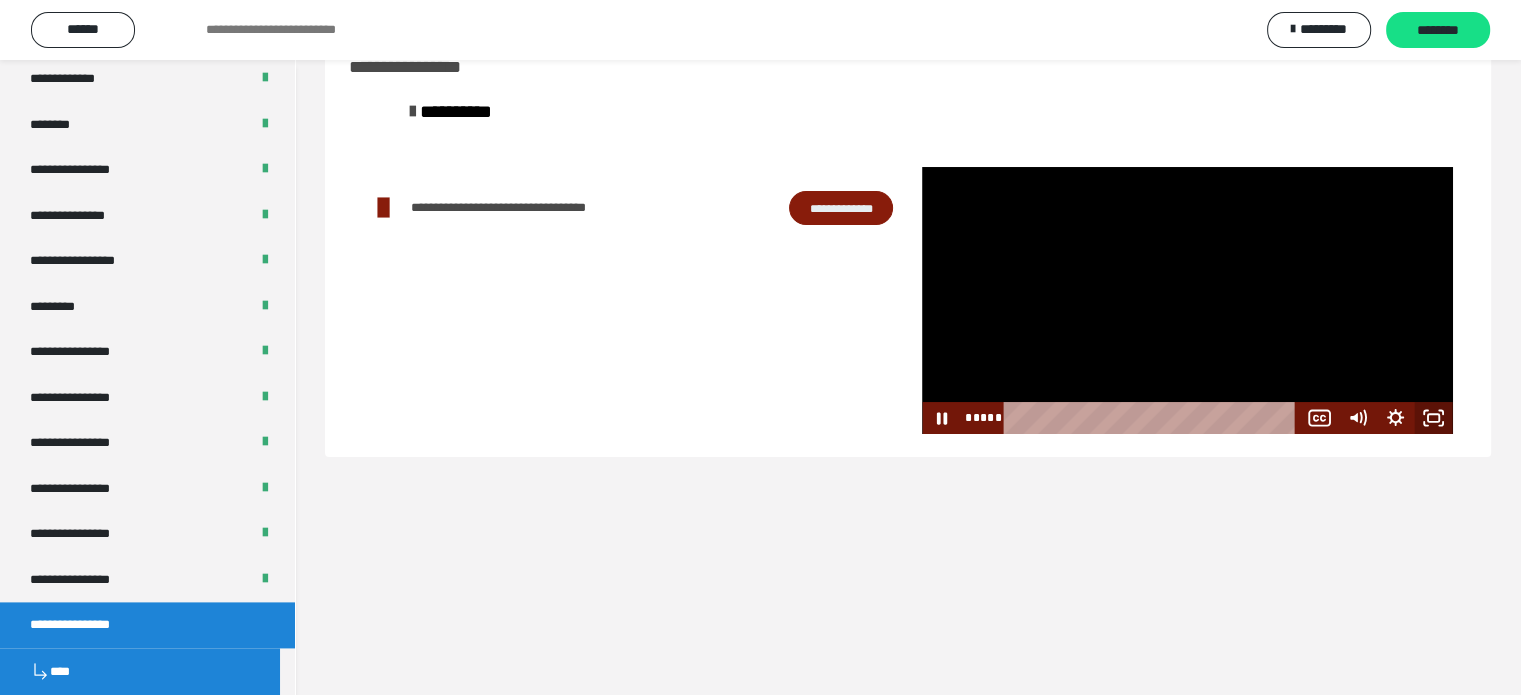 drag, startPoint x: 1430, startPoint y: 415, endPoint x: 1419, endPoint y: 536, distance: 121.49897 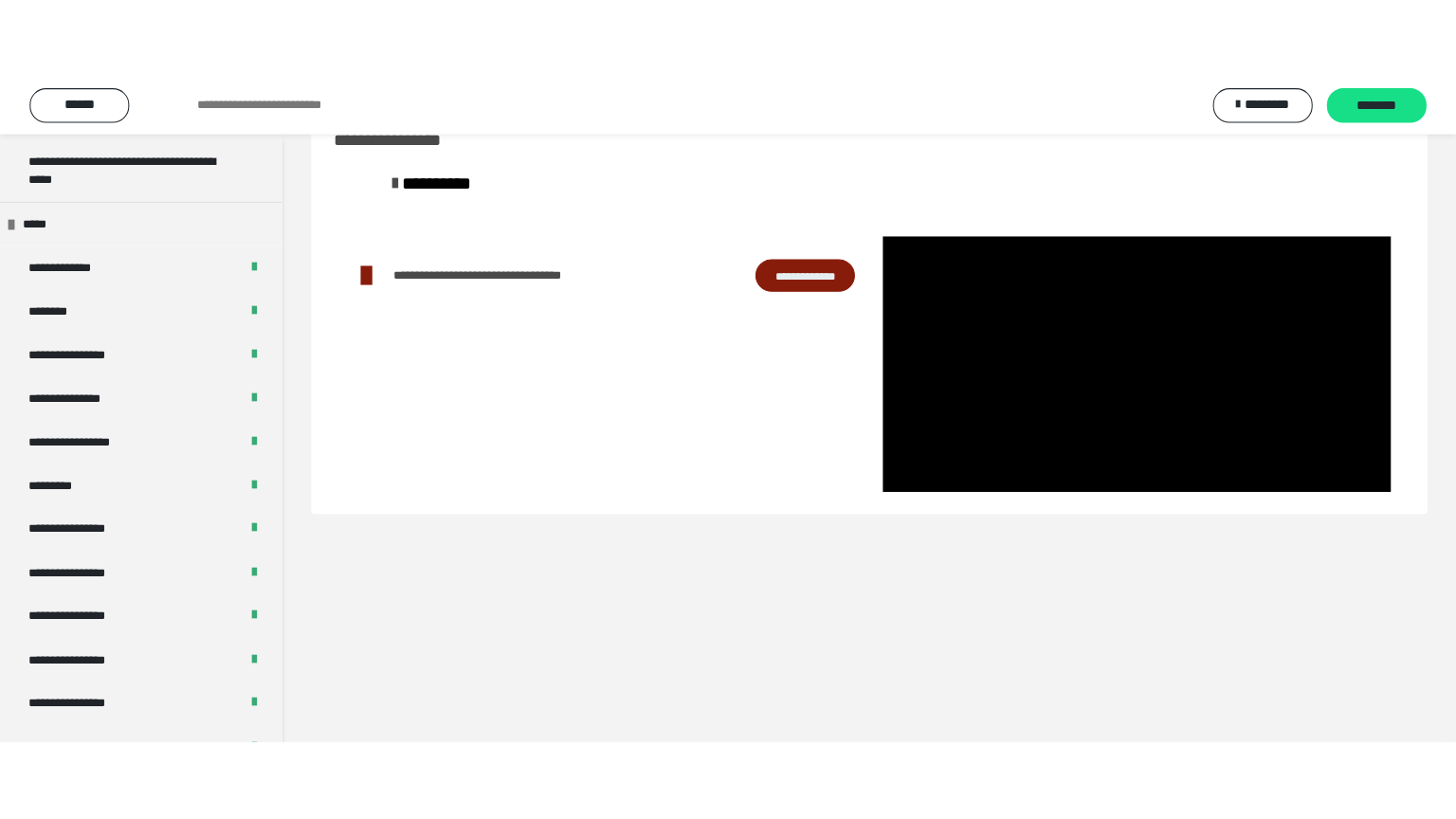 scroll, scrollTop: 2423, scrollLeft: 0, axis: vertical 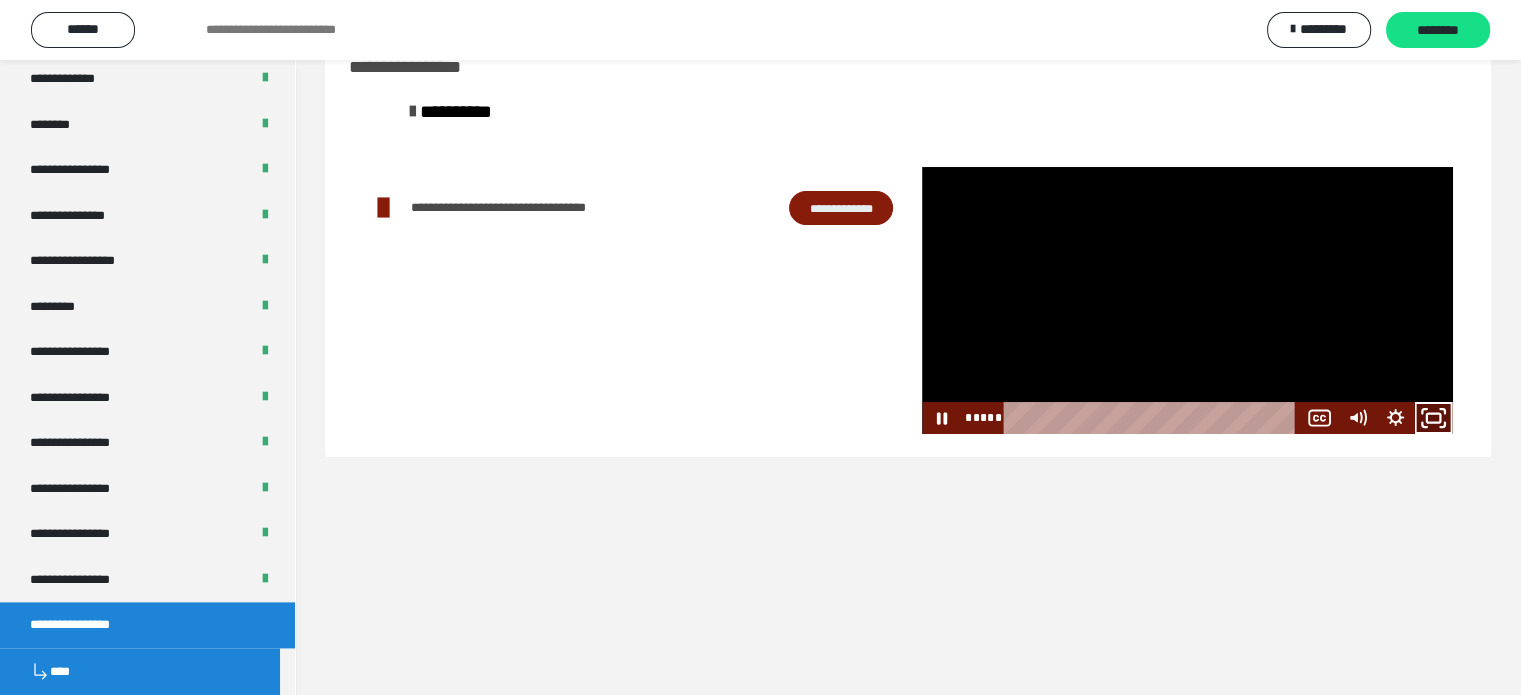 click 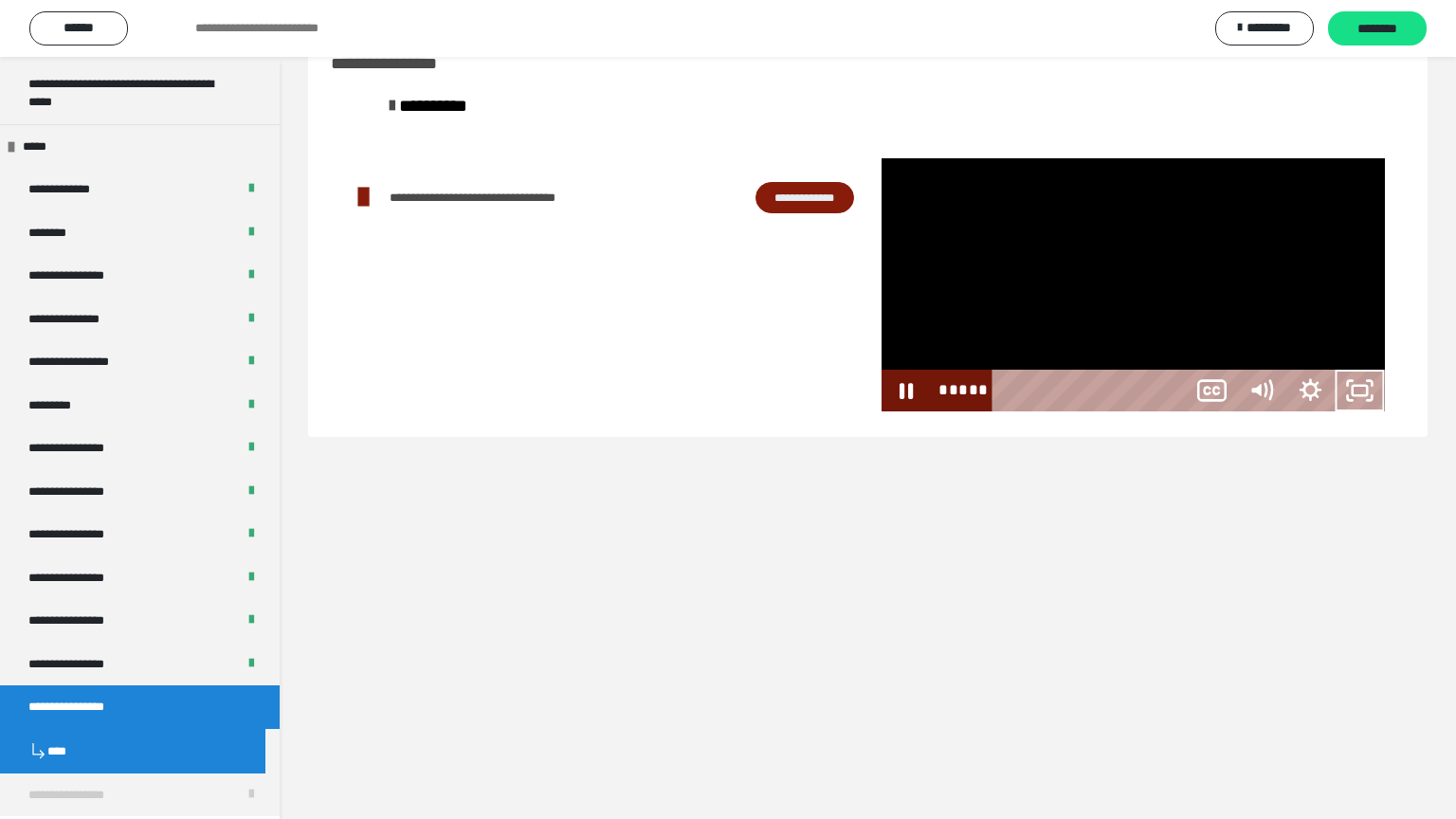 scroll, scrollTop: 2423, scrollLeft: 0, axis: vertical 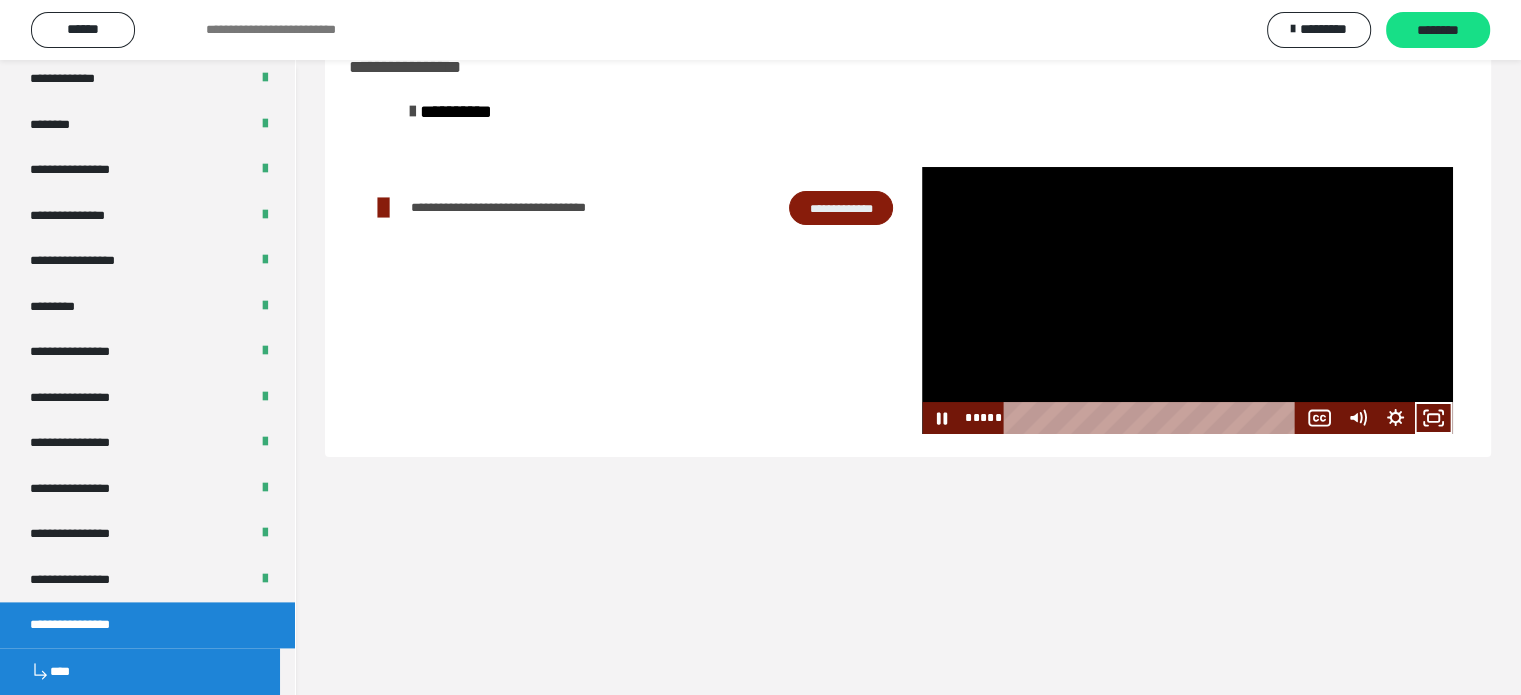 click at bounding box center (1187, 300) 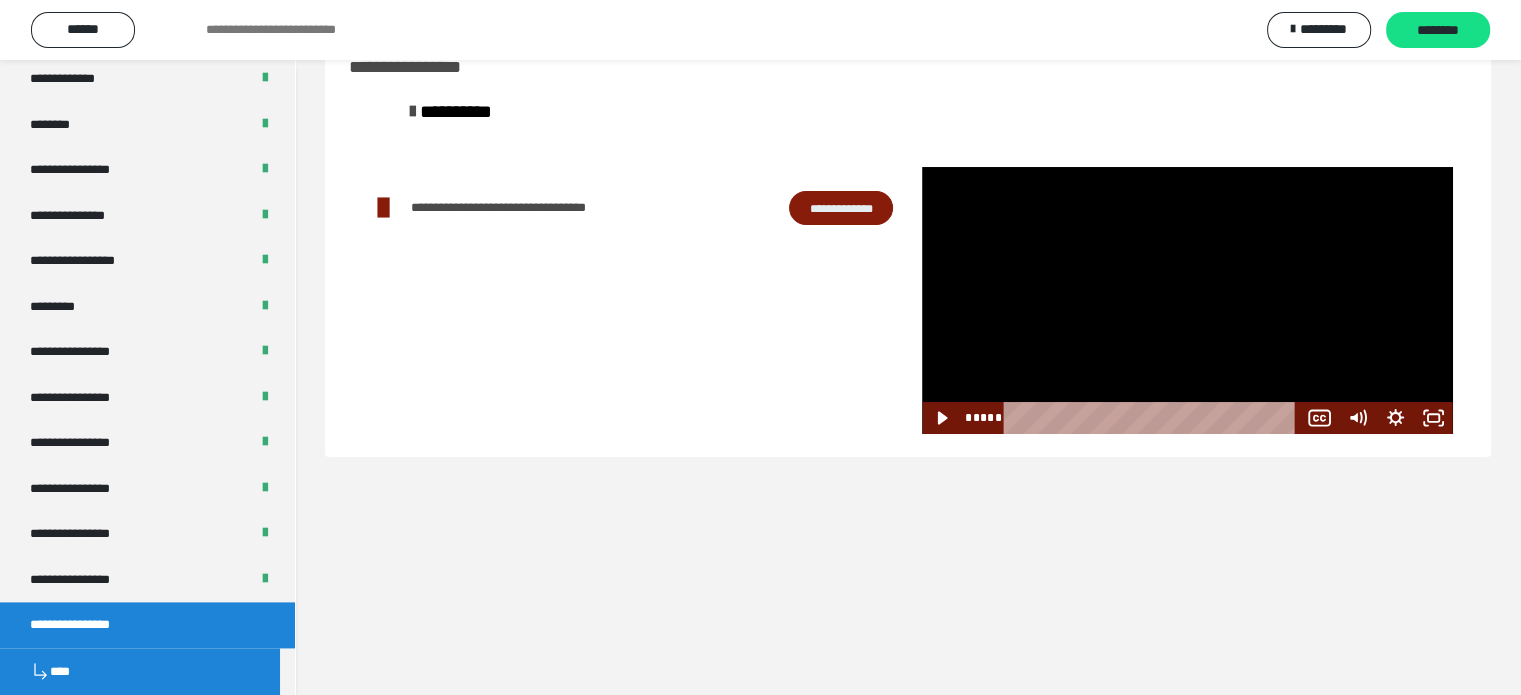 click at bounding box center [1187, 300] 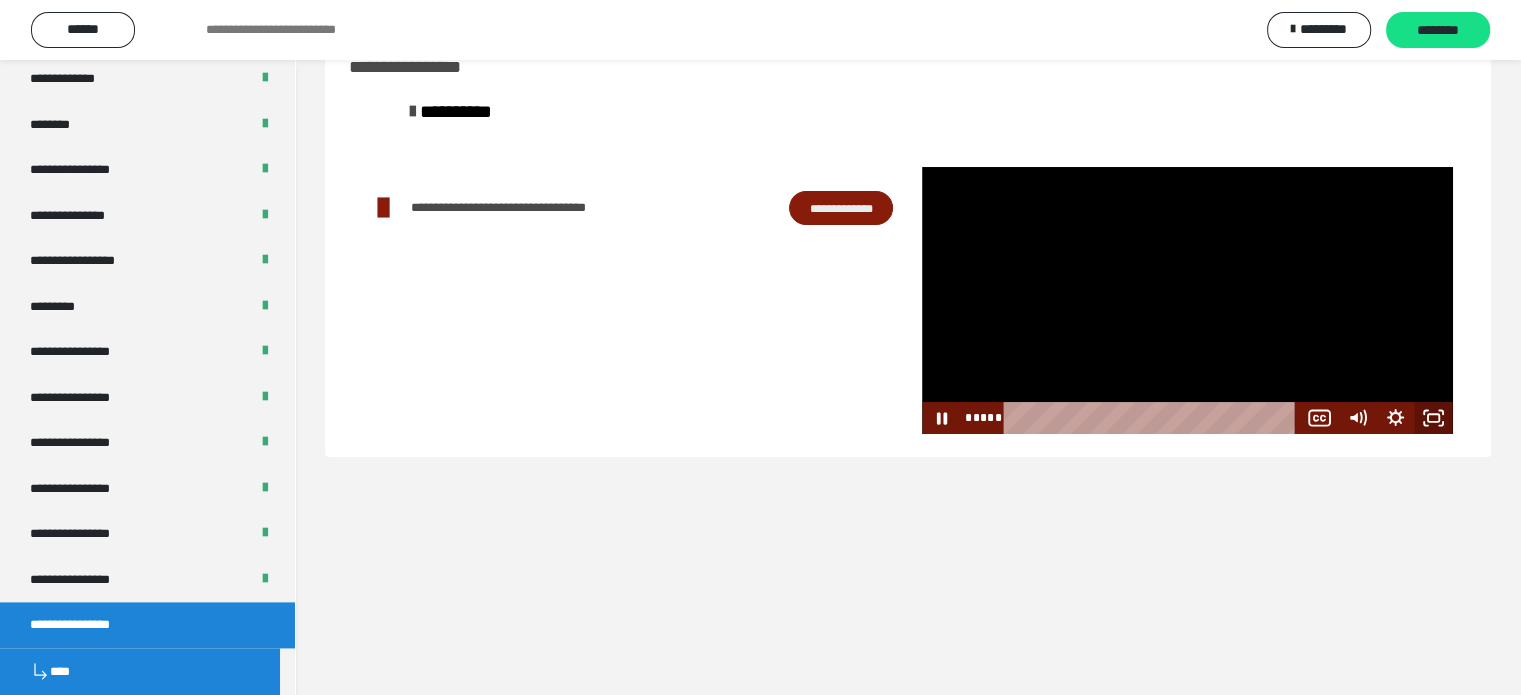 click 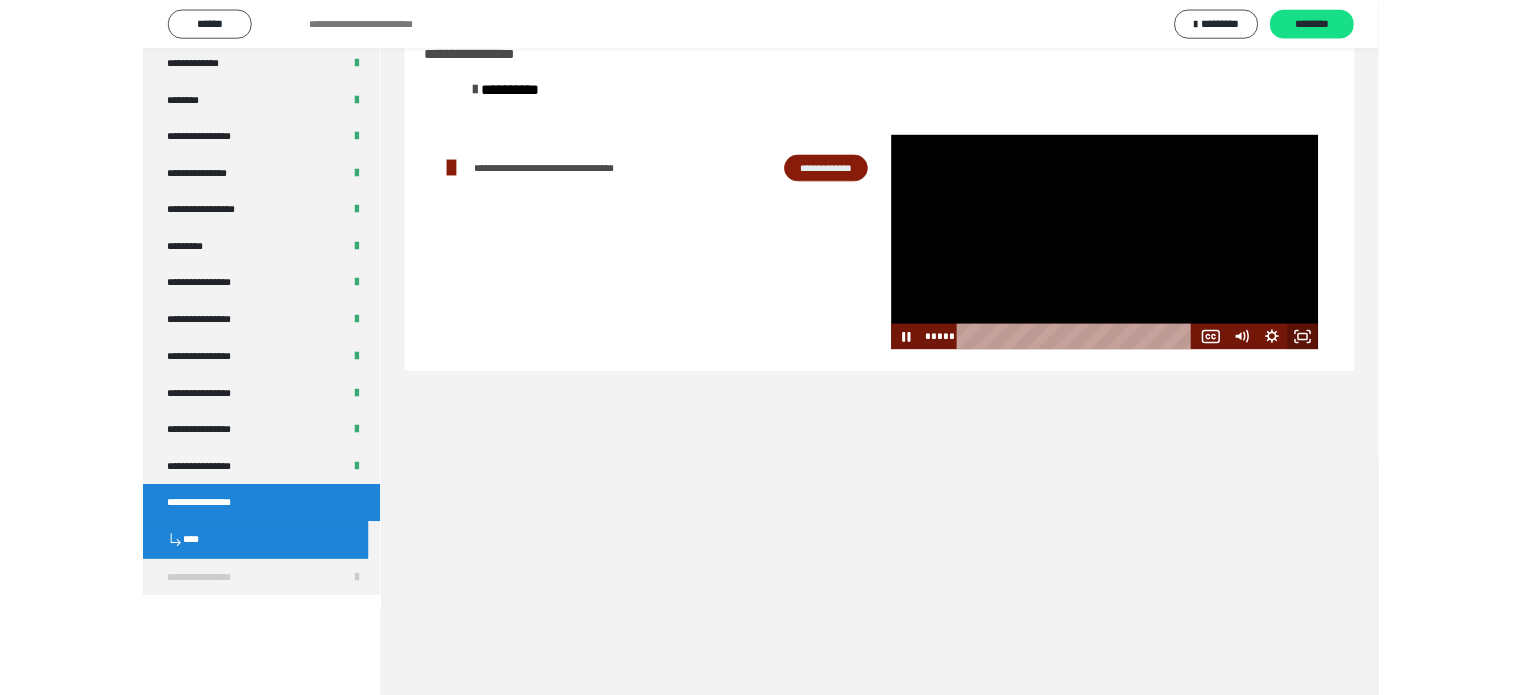 scroll, scrollTop: 2435, scrollLeft: 0, axis: vertical 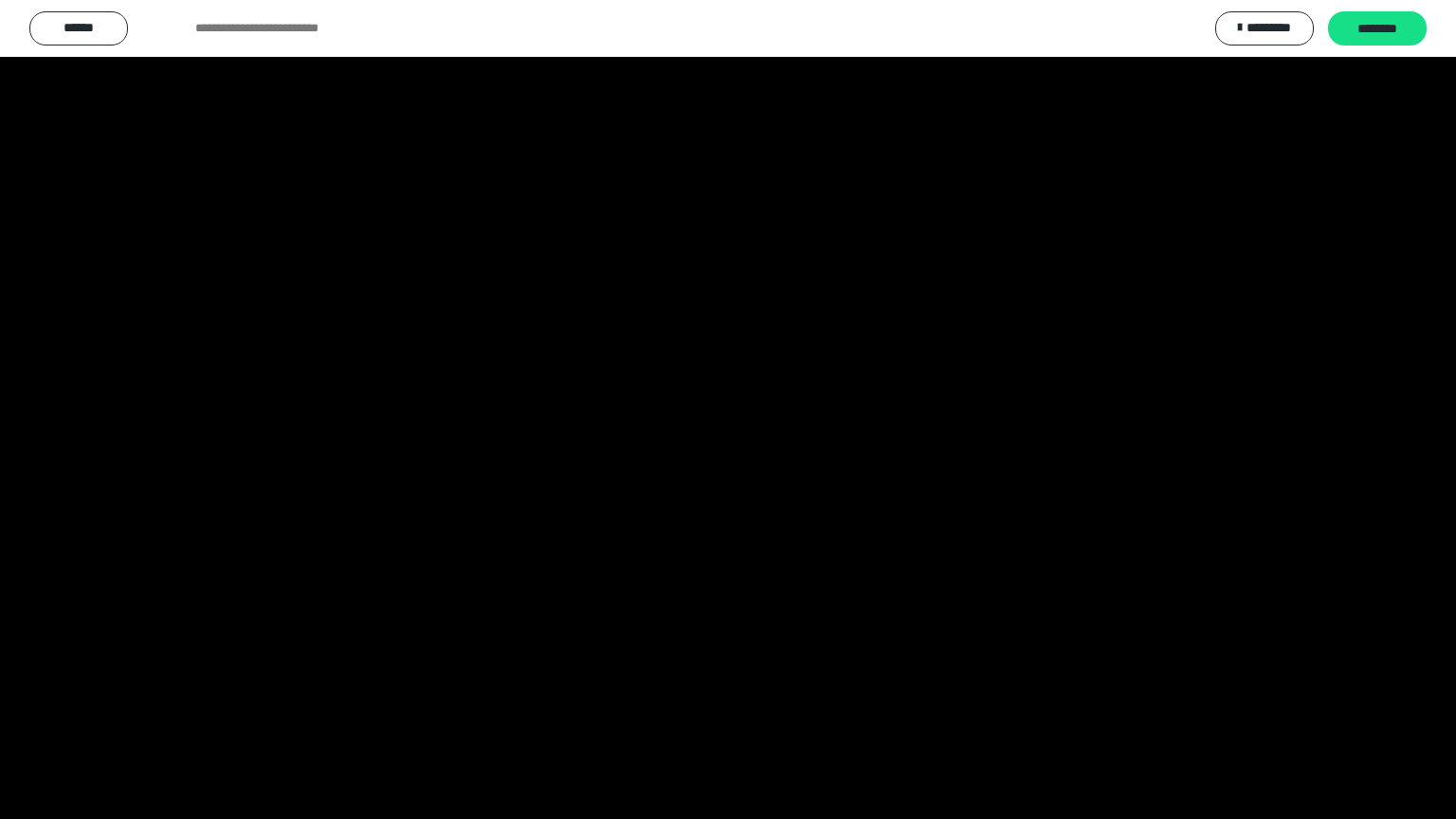 click at bounding box center [728, 410] 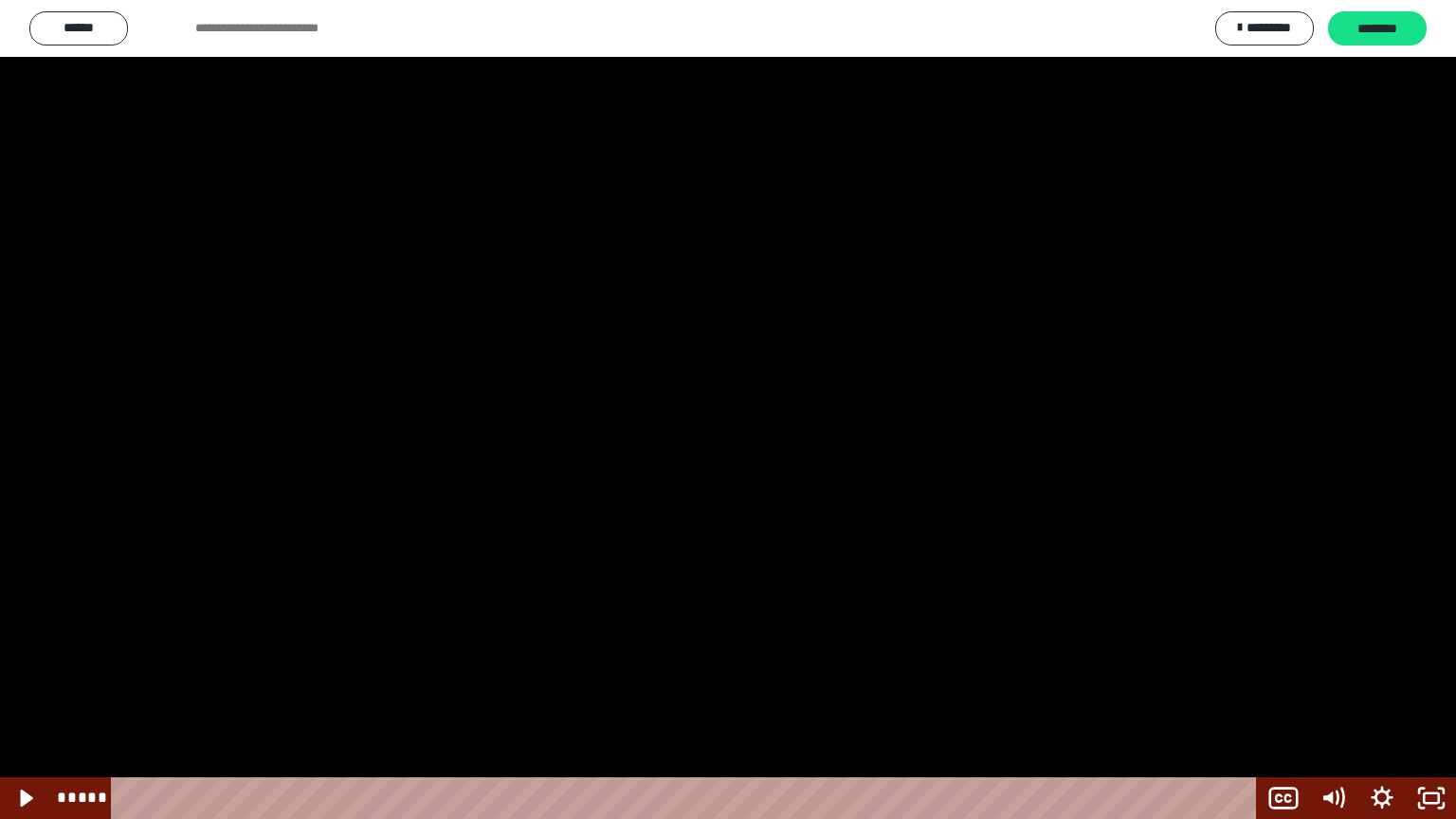 click at bounding box center (728, 410) 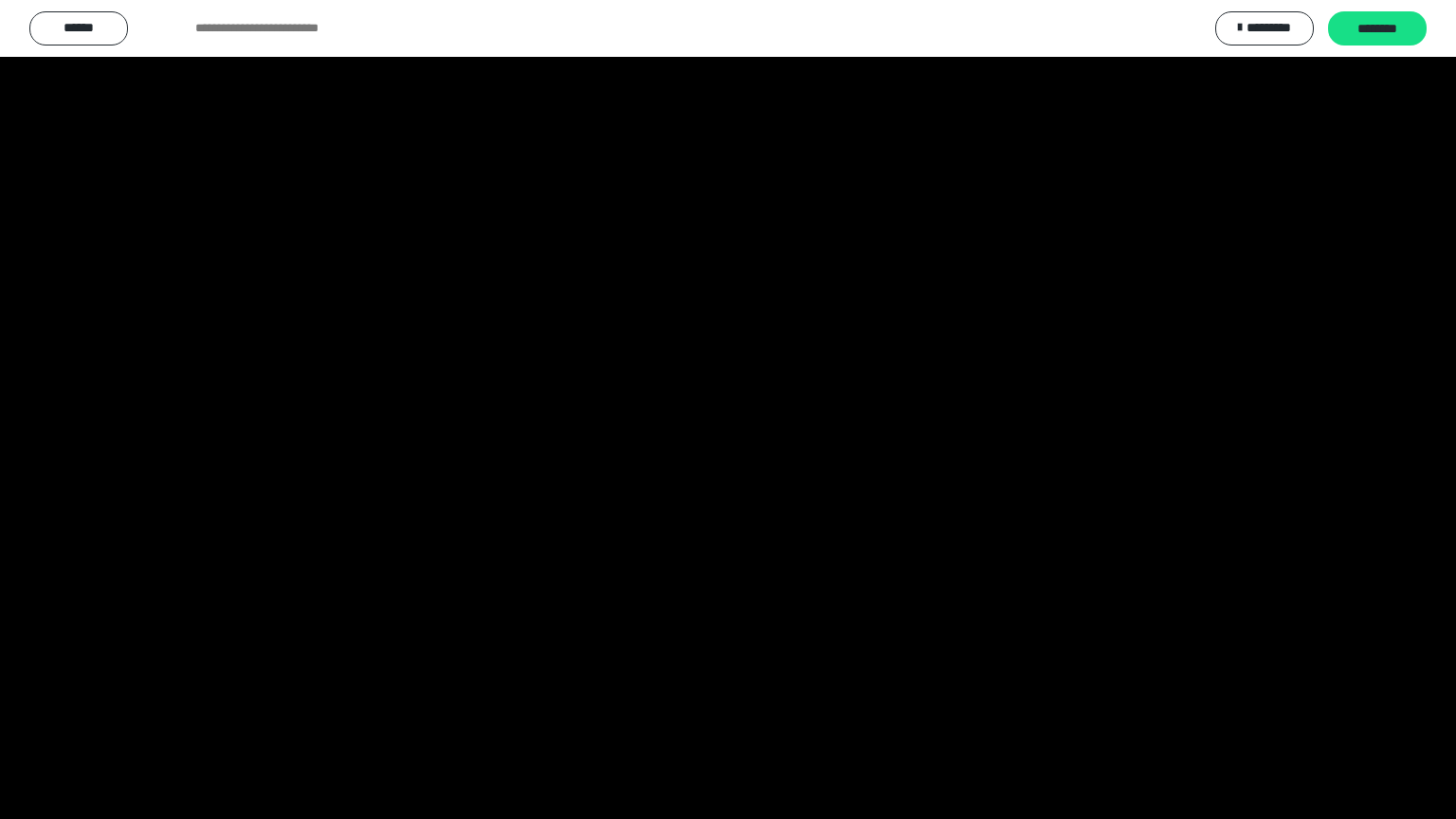 type 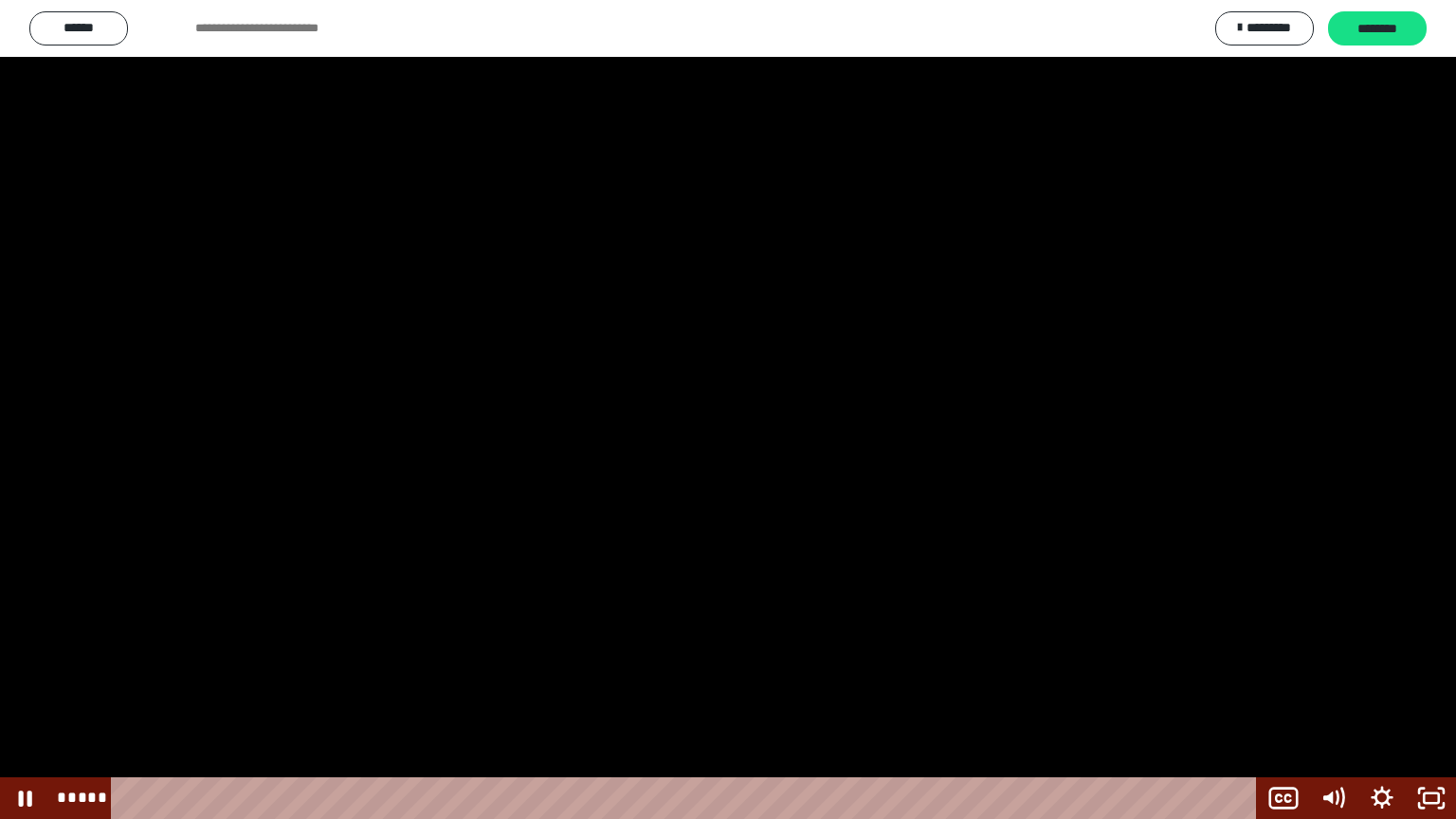click at bounding box center (728, 410) 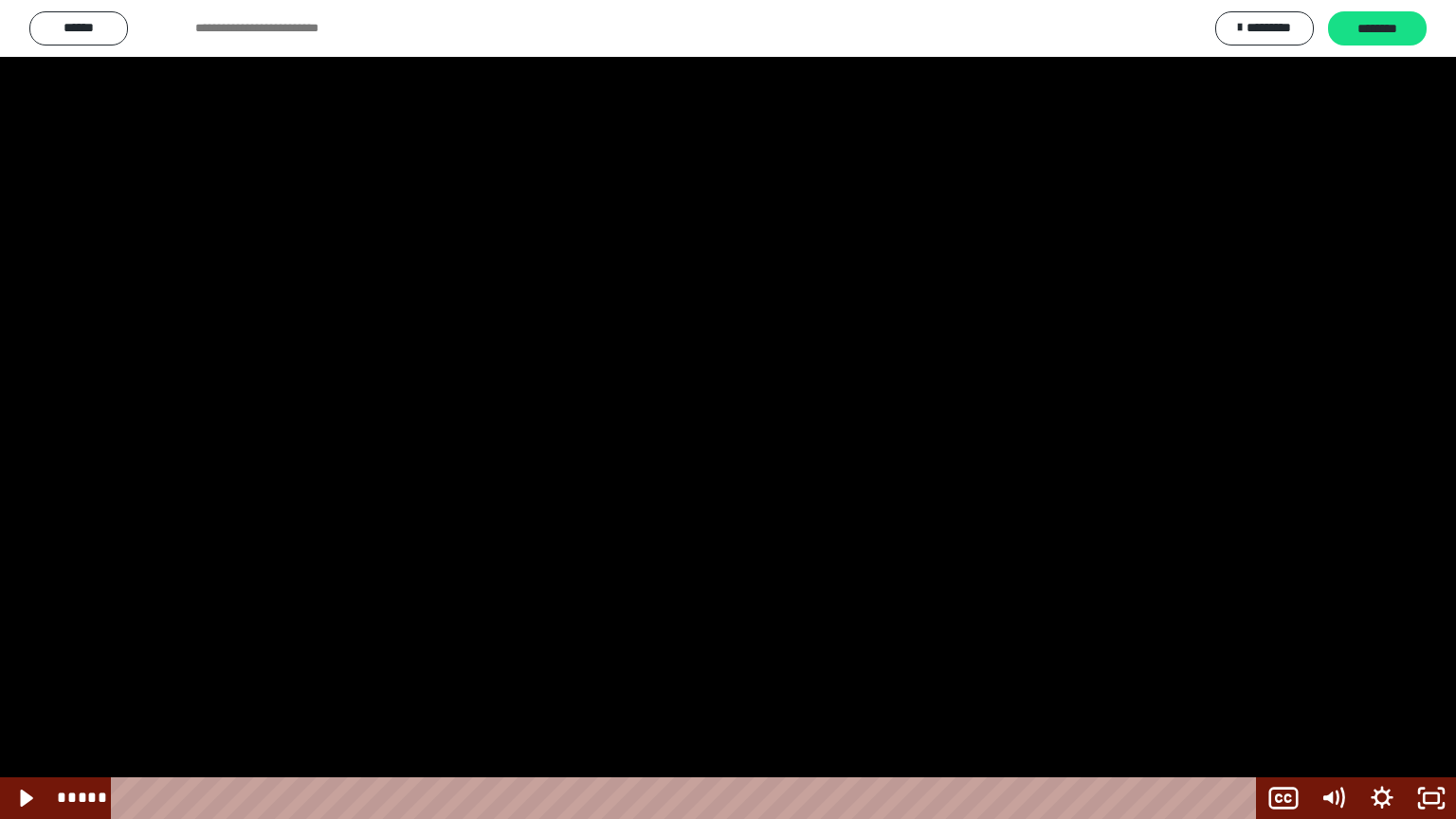 click at bounding box center (728, 410) 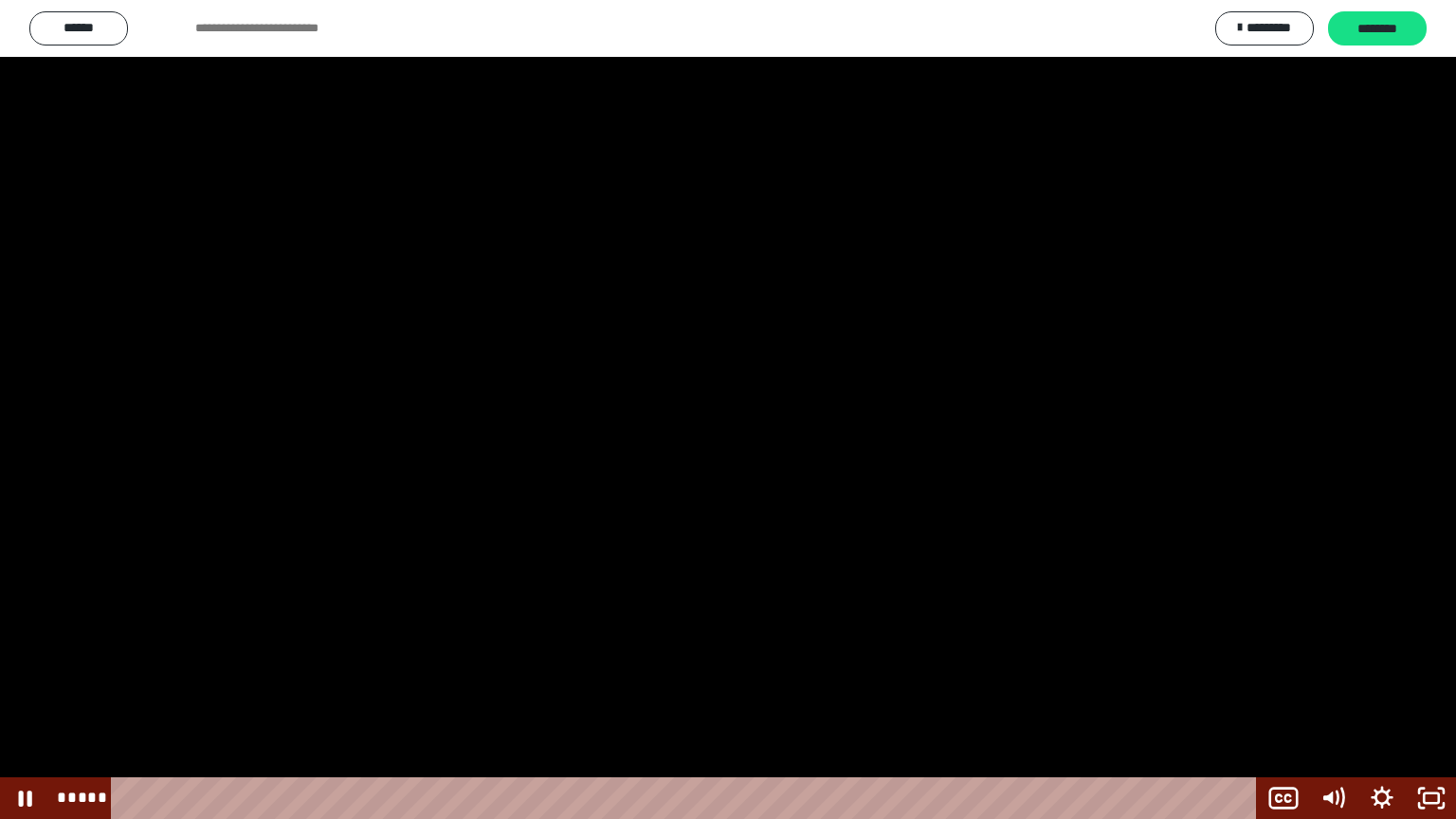 click at bounding box center [728, 410] 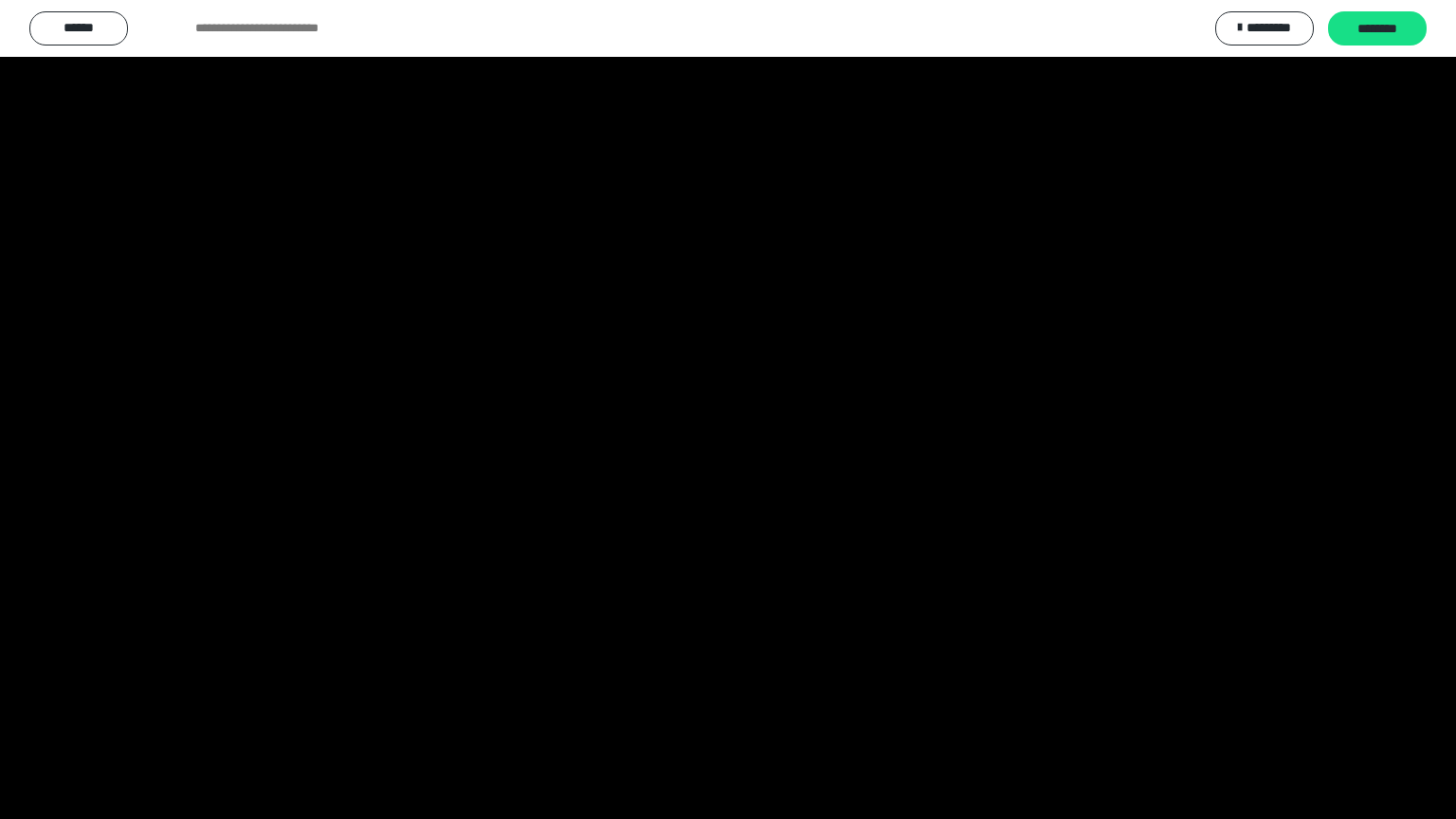 click at bounding box center [728, 410] 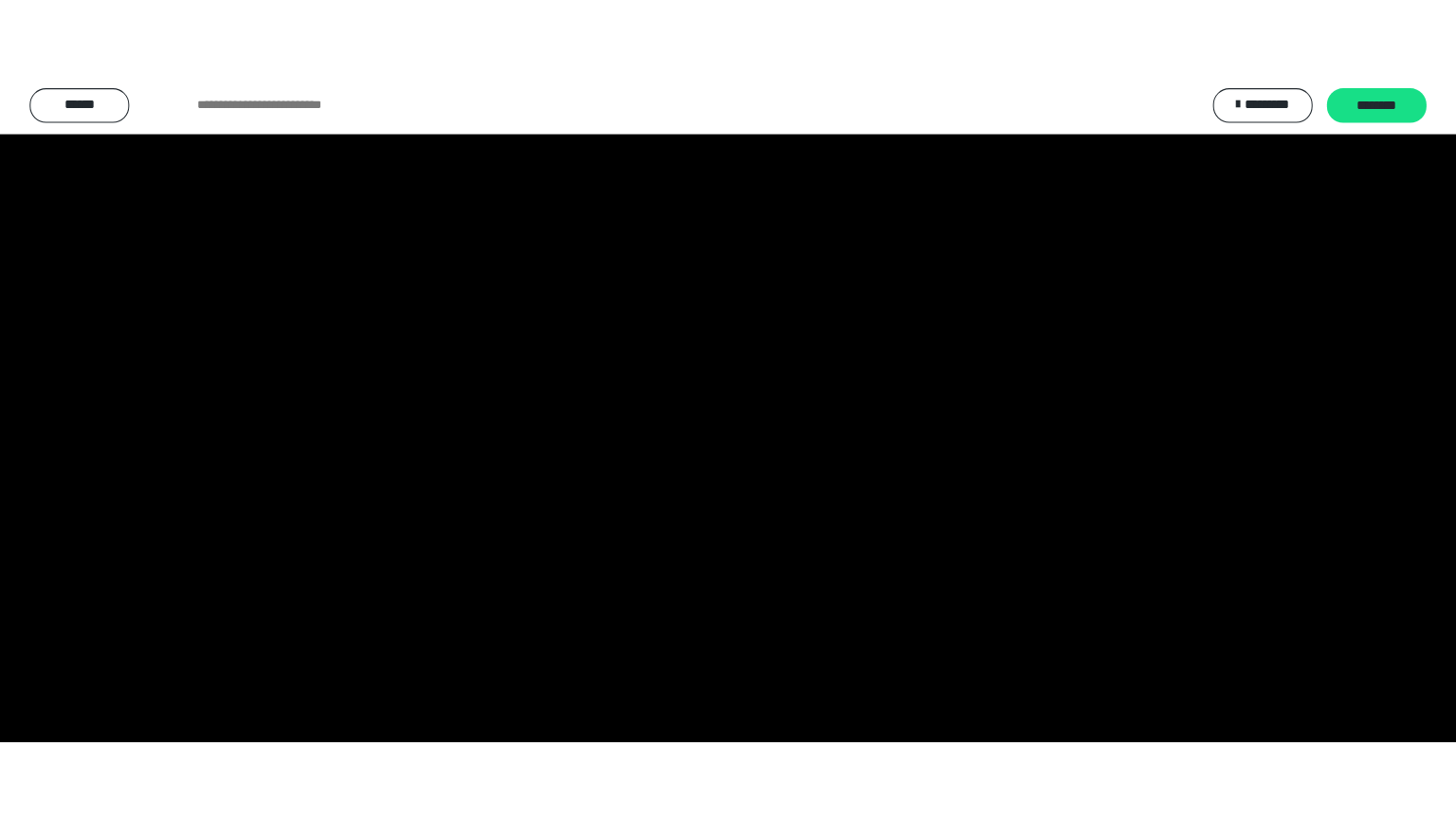 scroll, scrollTop: 2423, scrollLeft: 0, axis: vertical 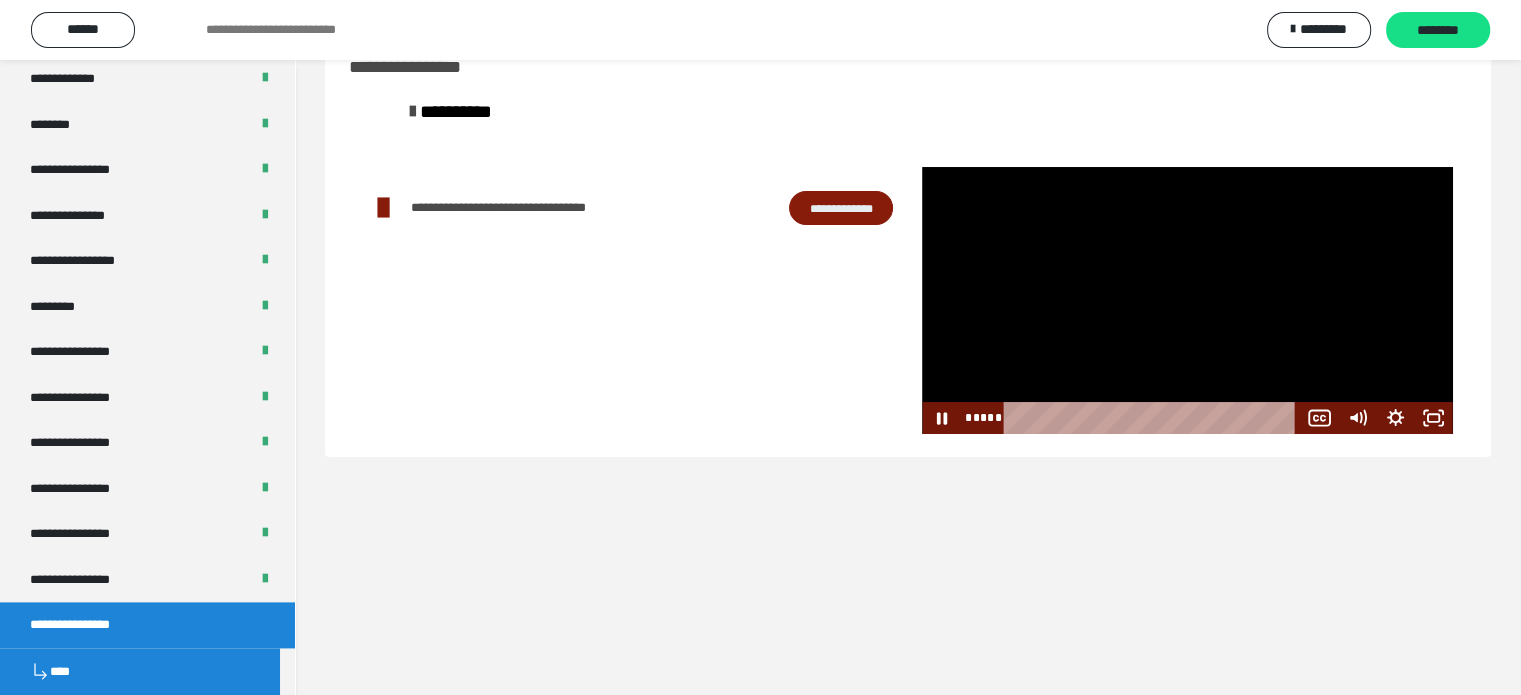 click at bounding box center (1187, 300) 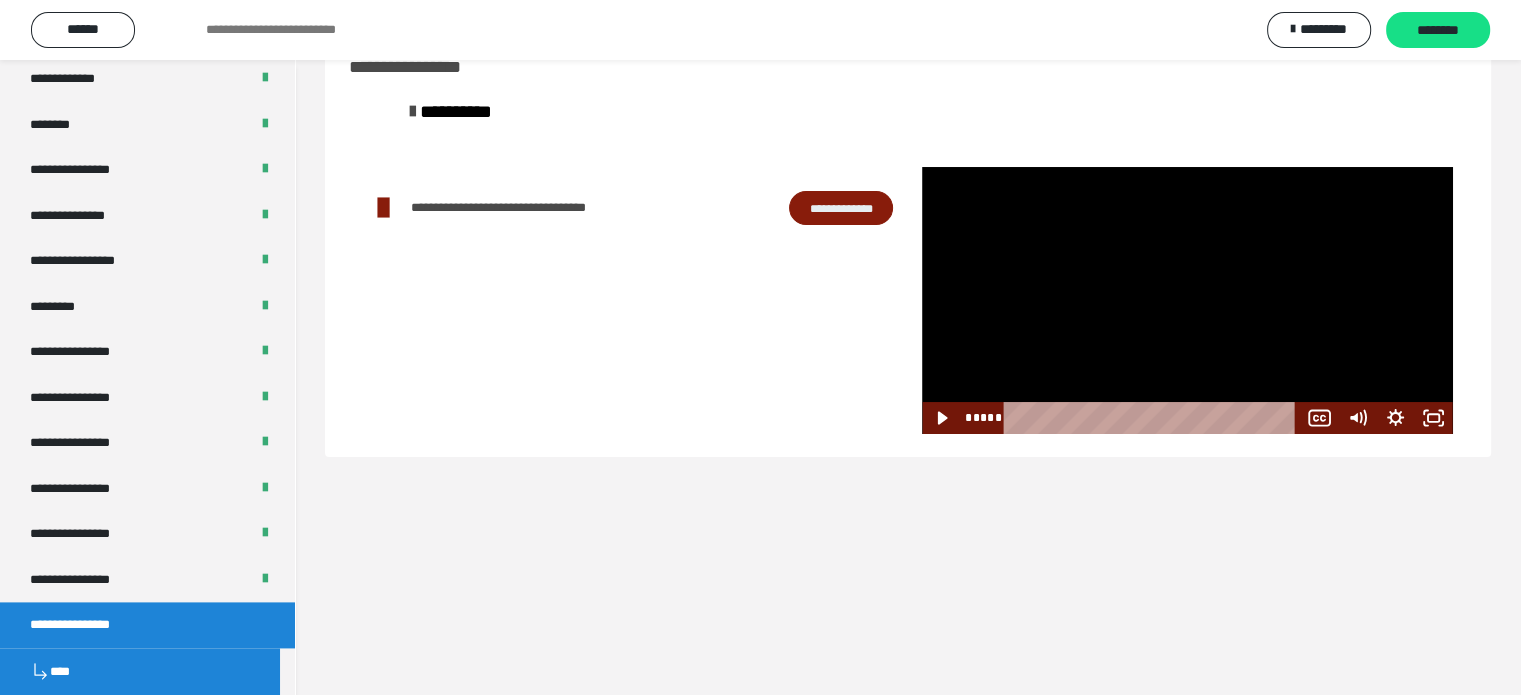 click at bounding box center [1187, 300] 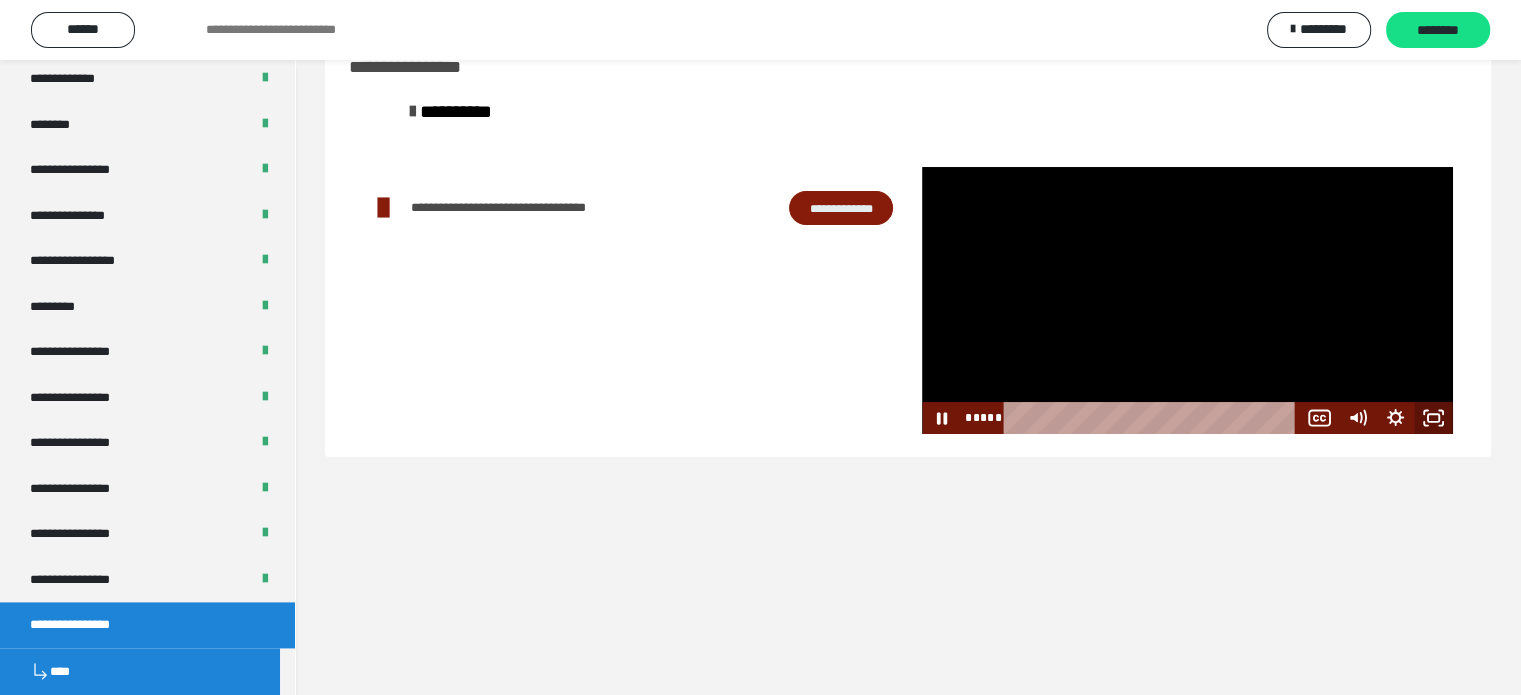 click 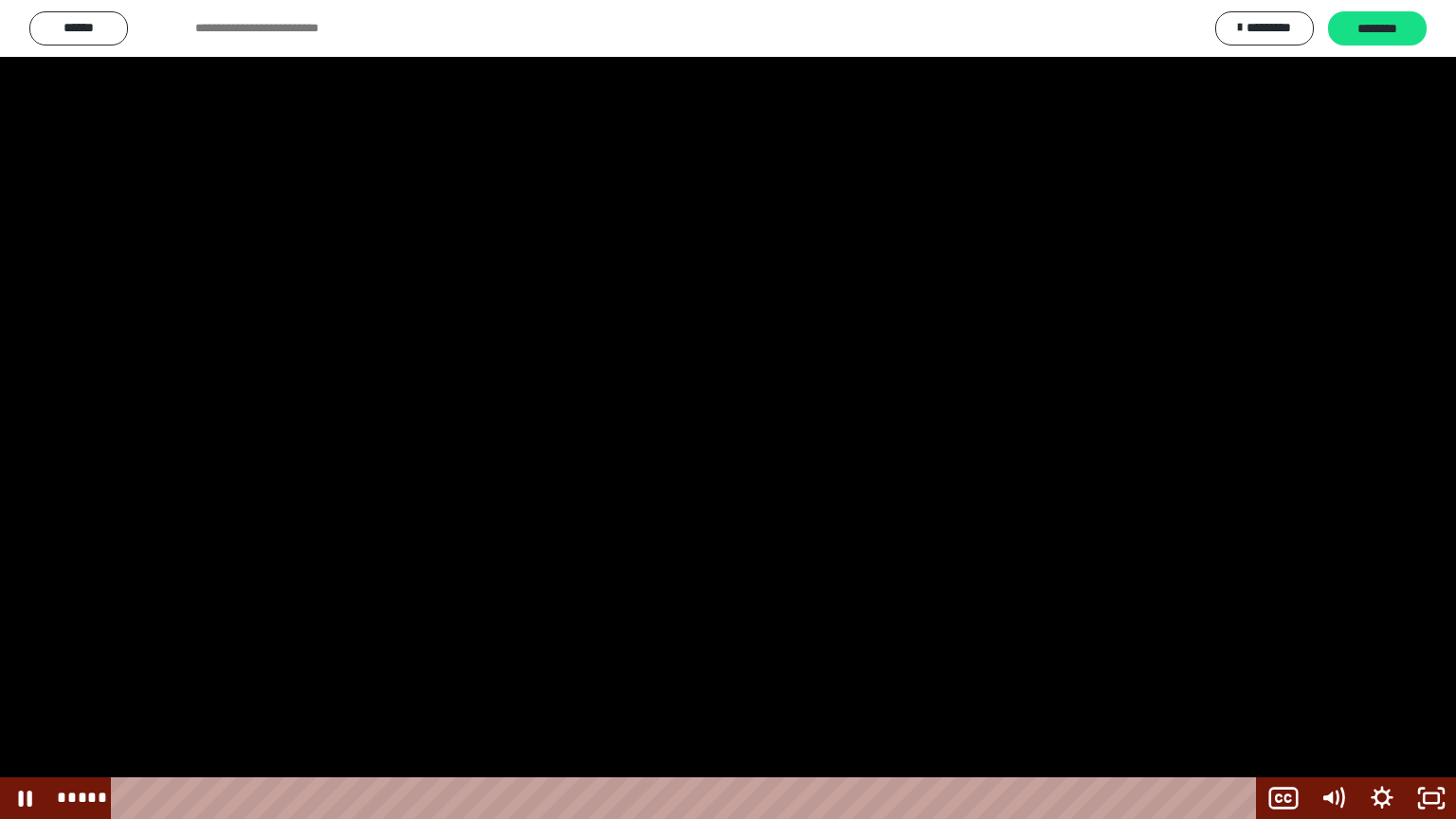 click at bounding box center (728, 410) 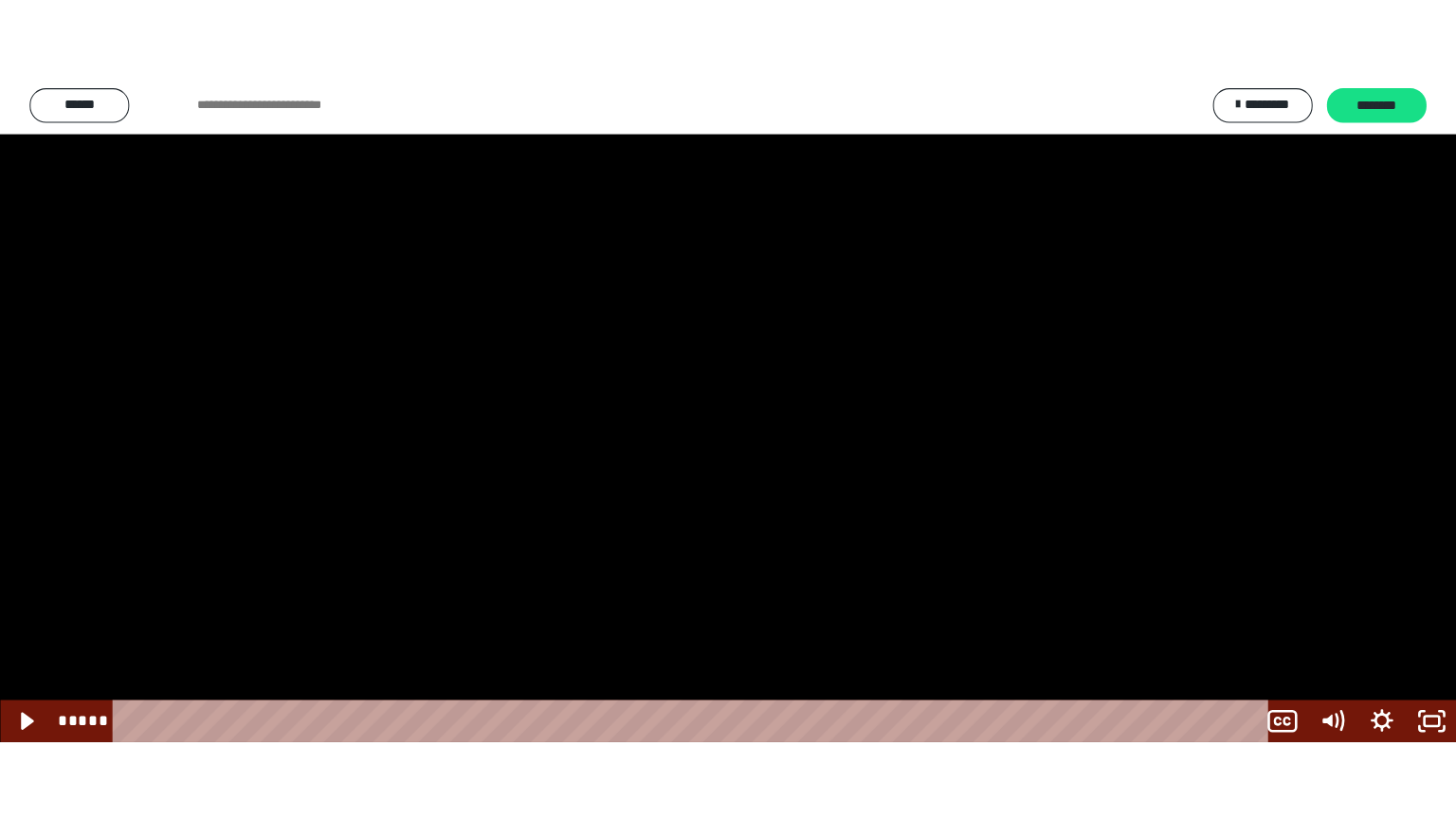 scroll, scrollTop: 2423, scrollLeft: 0, axis: vertical 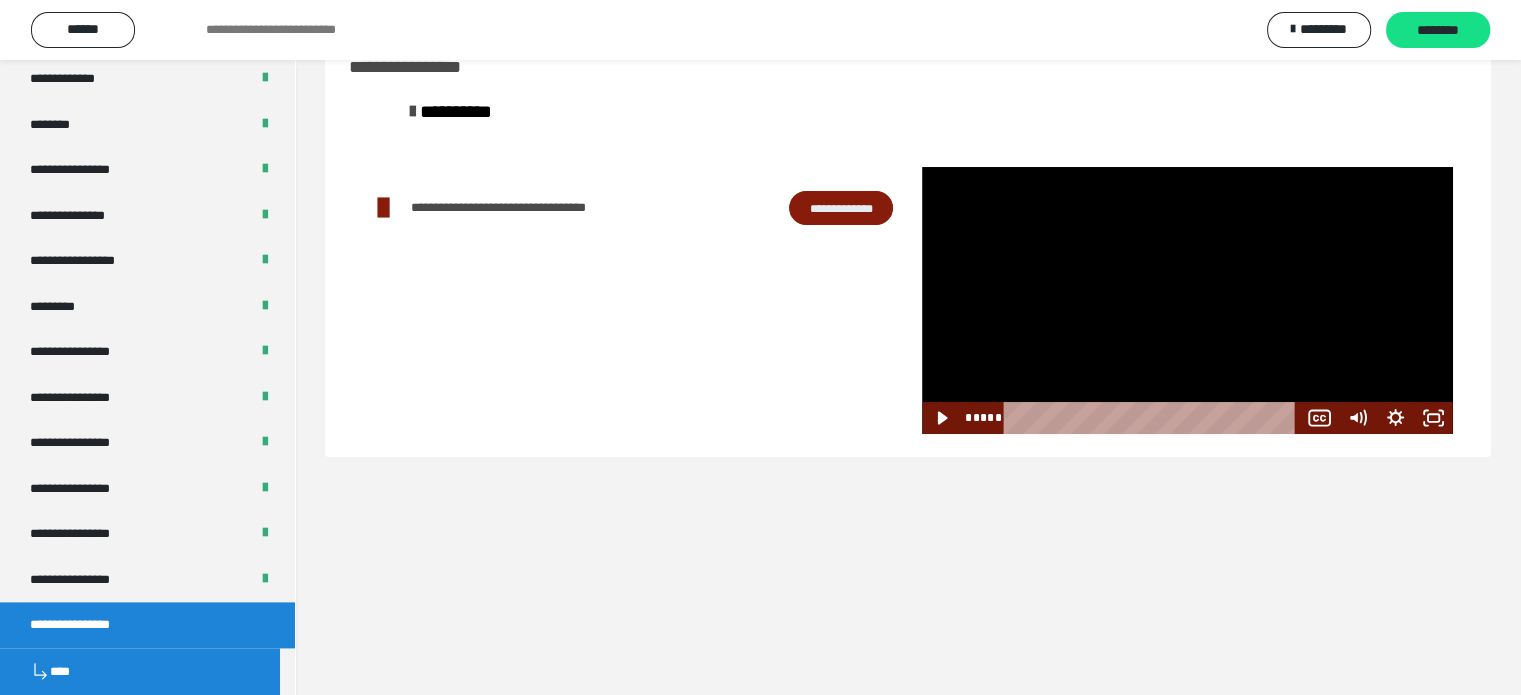 click at bounding box center [1187, 300] 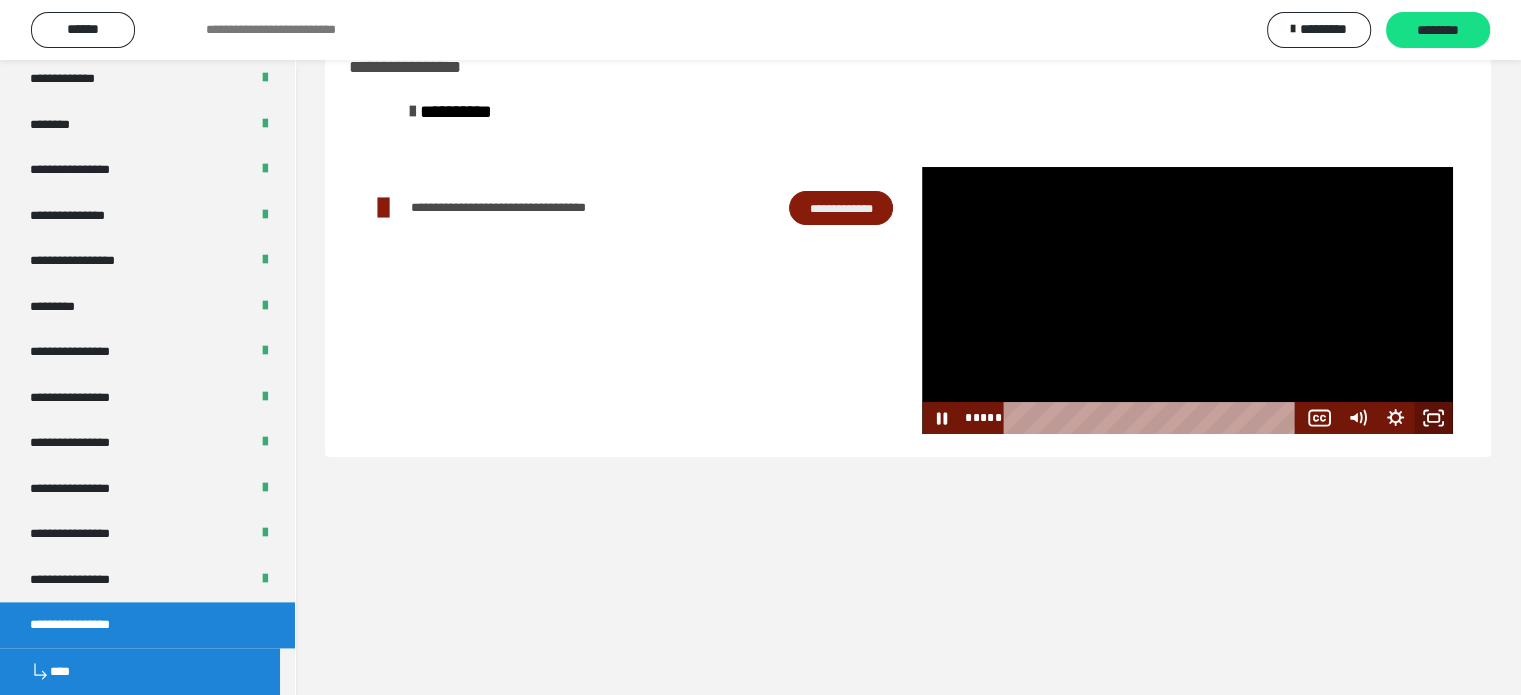 click 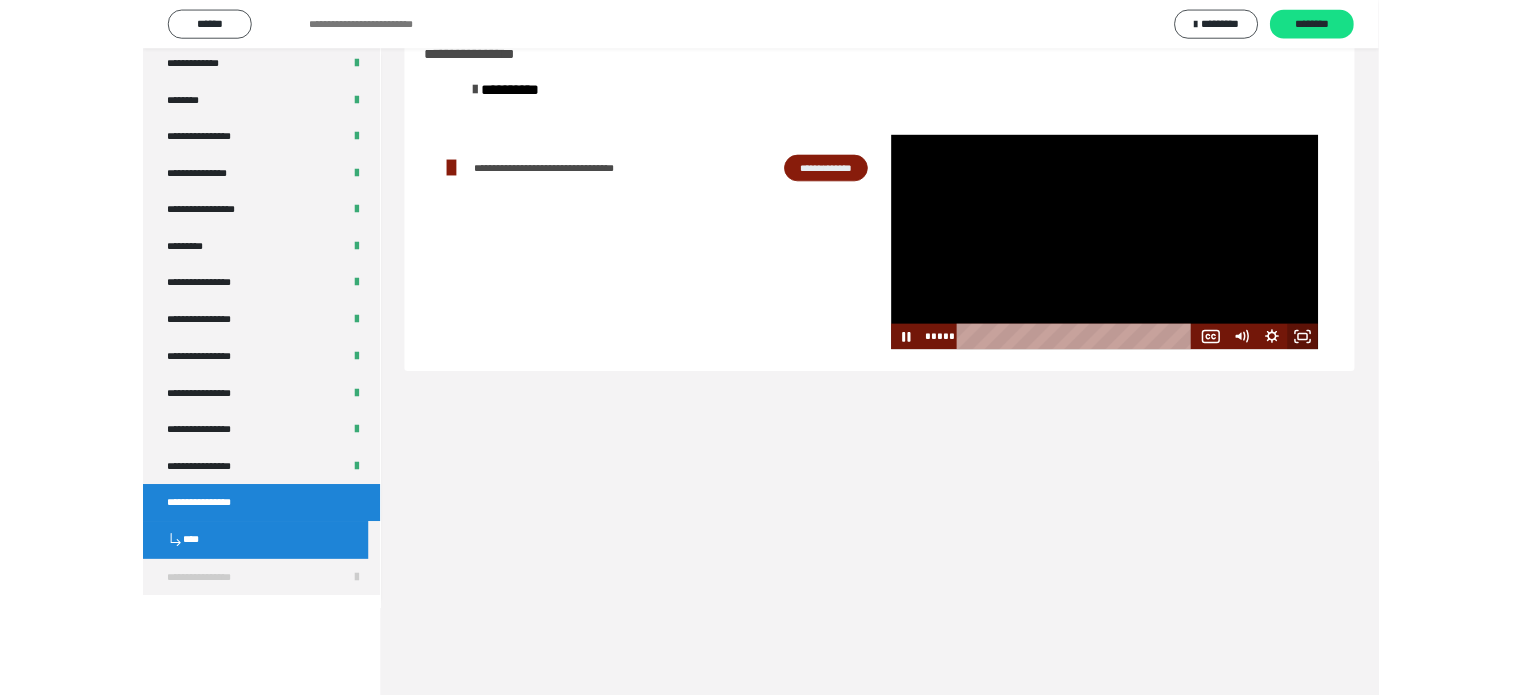 scroll, scrollTop: 2435, scrollLeft: 0, axis: vertical 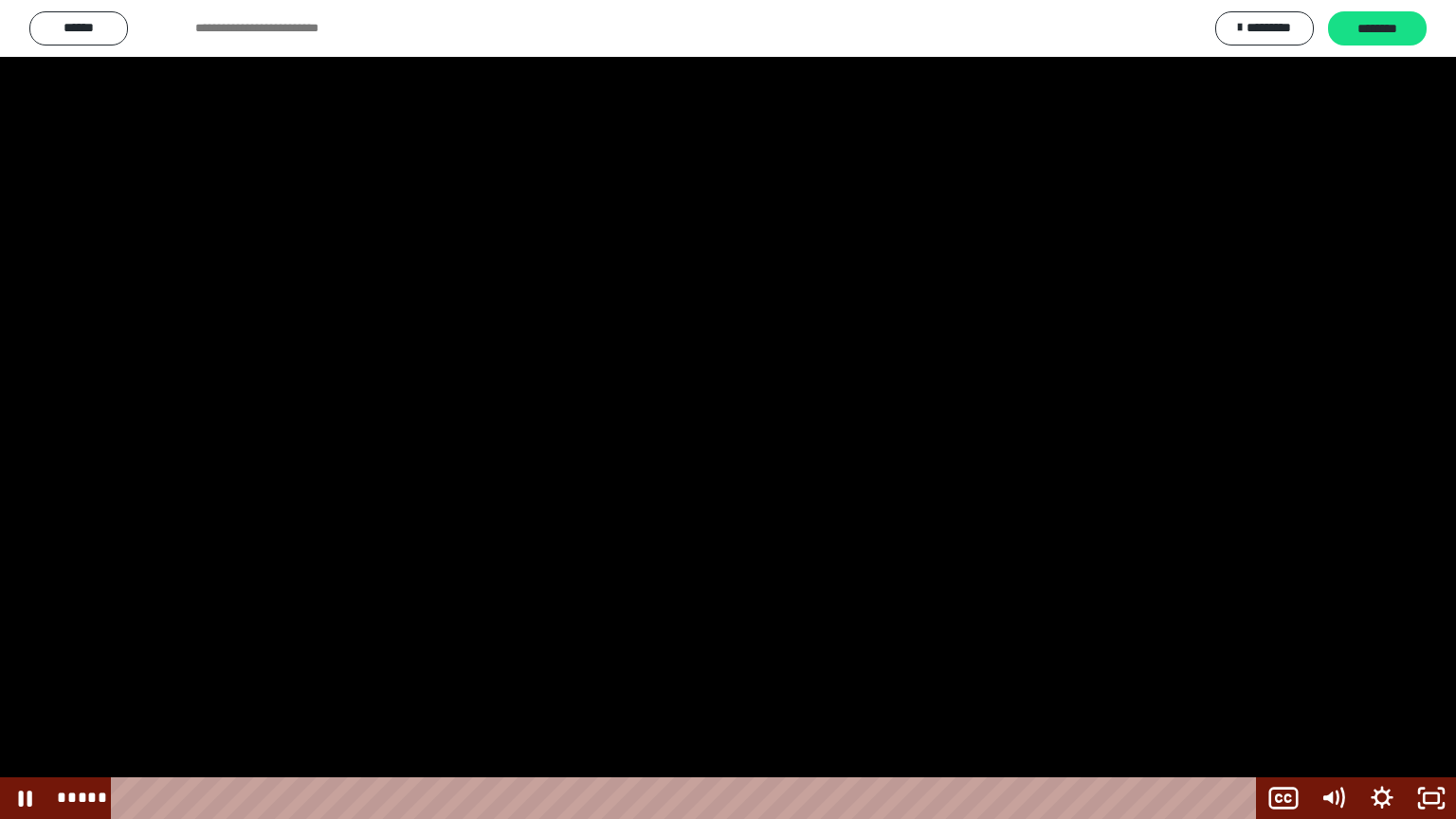 click at bounding box center [728, 410] 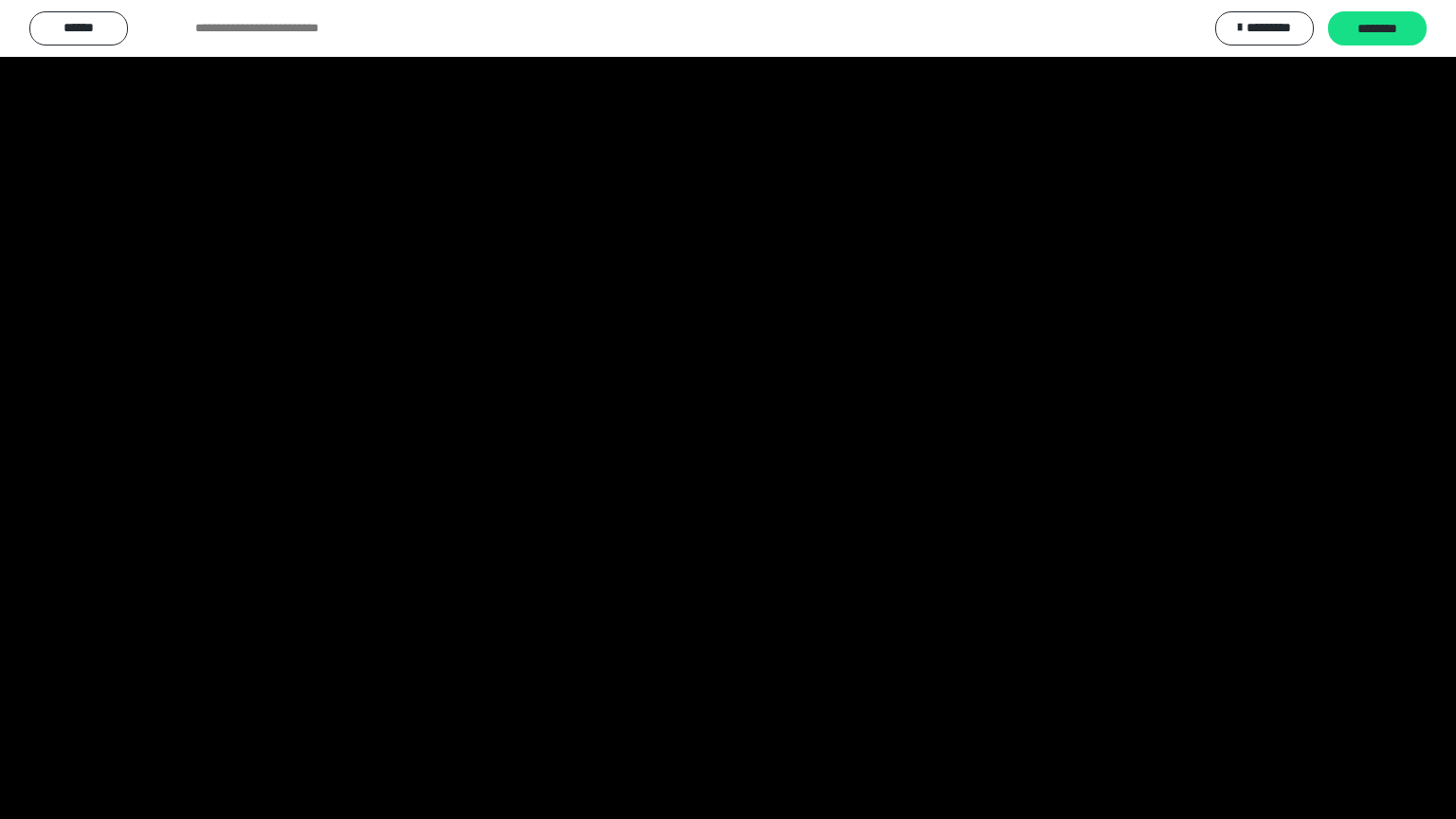 scroll, scrollTop: 2423, scrollLeft: 0, axis: vertical 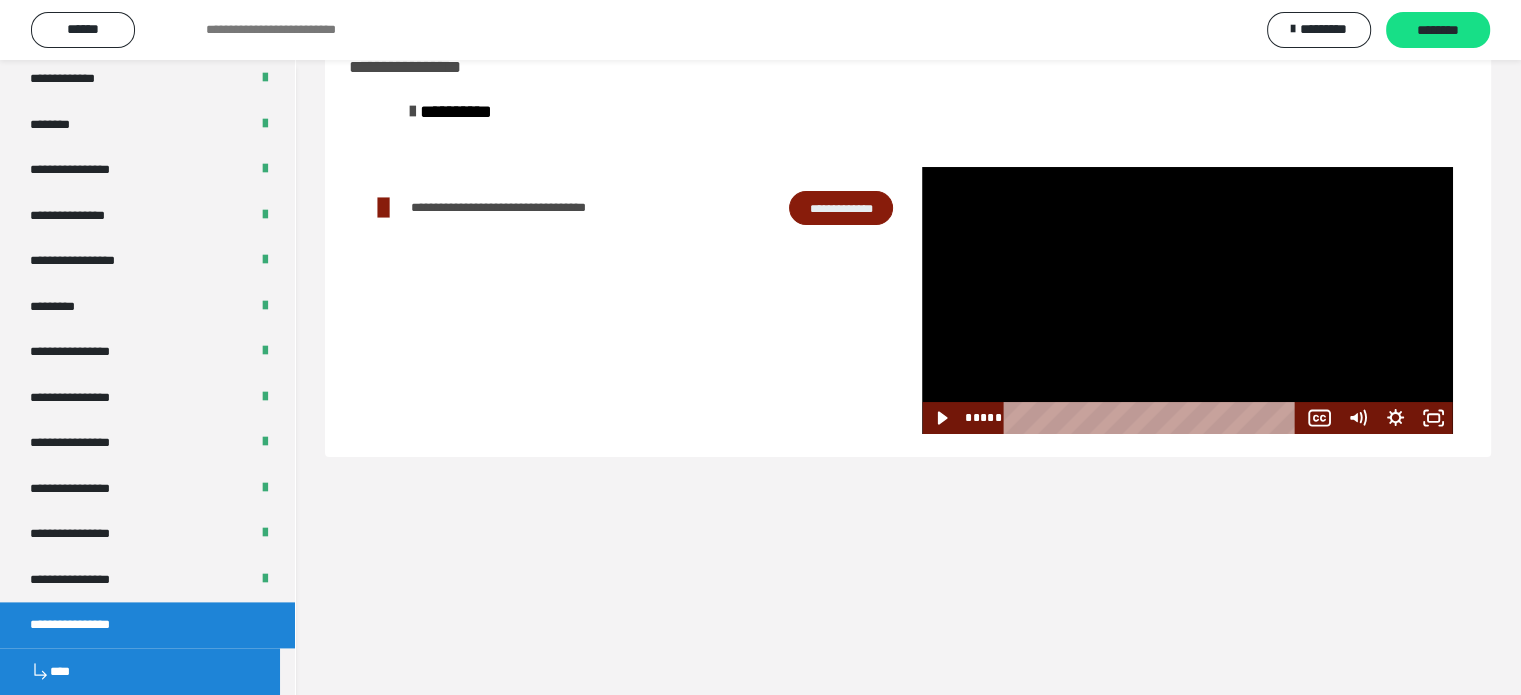 drag, startPoint x: 1196, startPoint y: 249, endPoint x: 1360, endPoint y: 414, distance: 232.6392 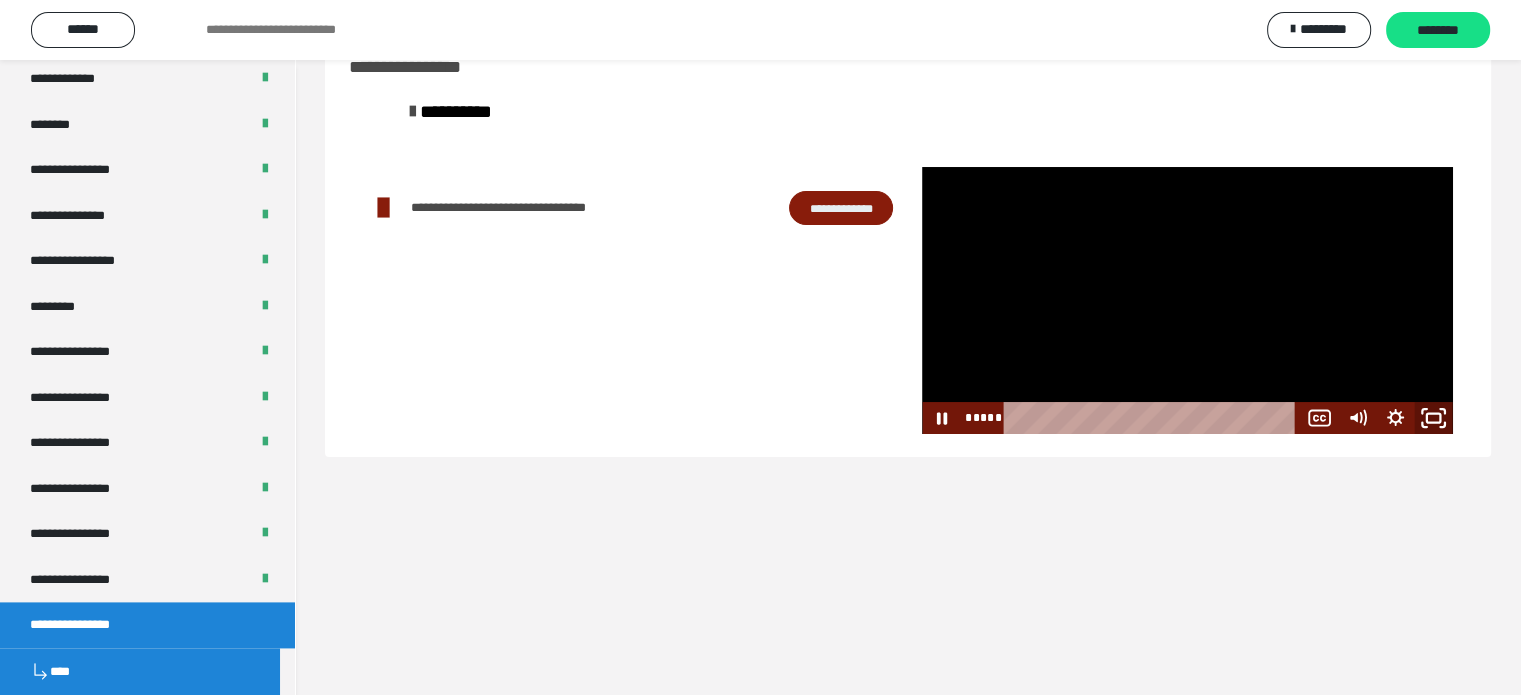 click 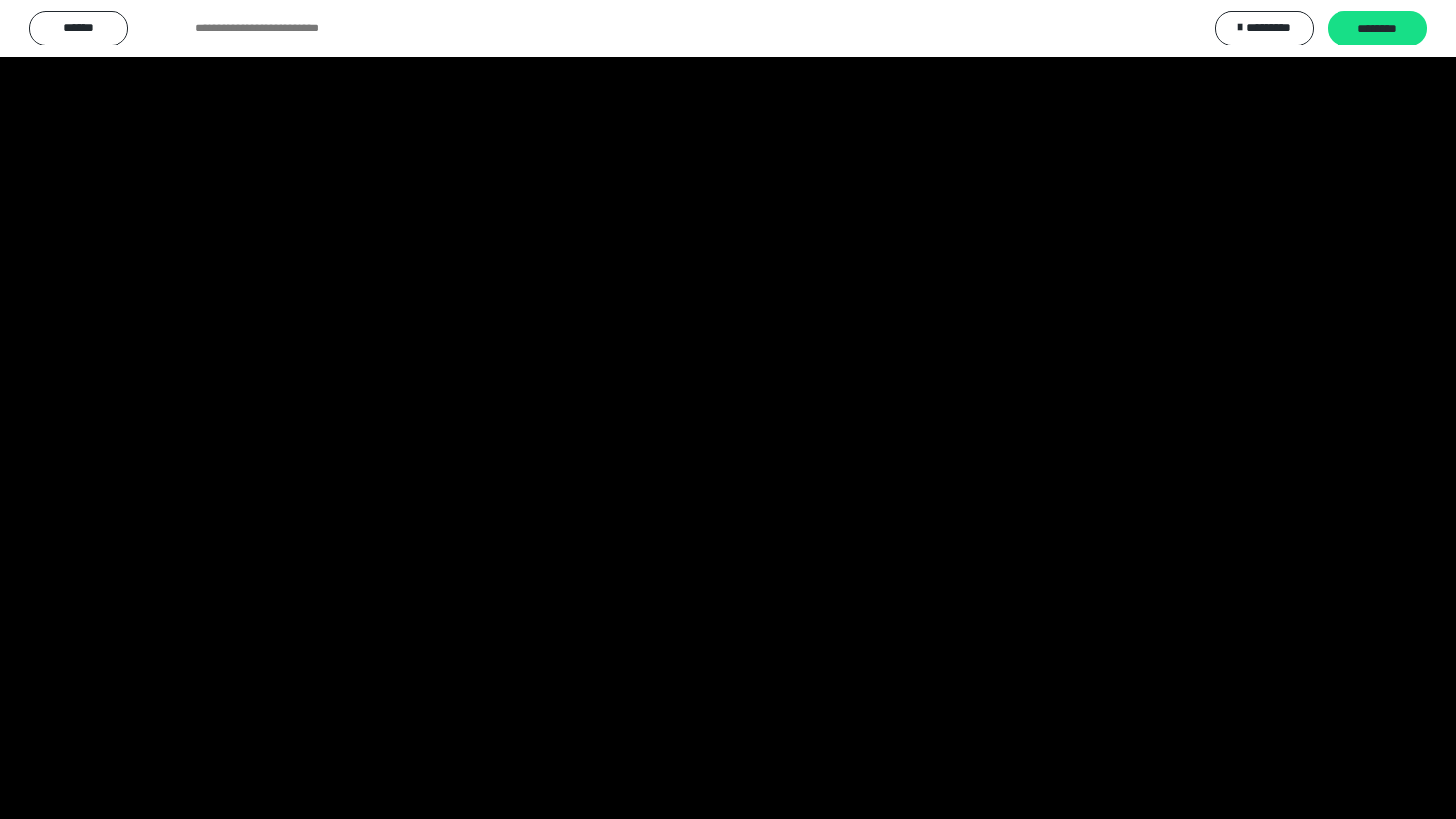 click at bounding box center [728, 410] 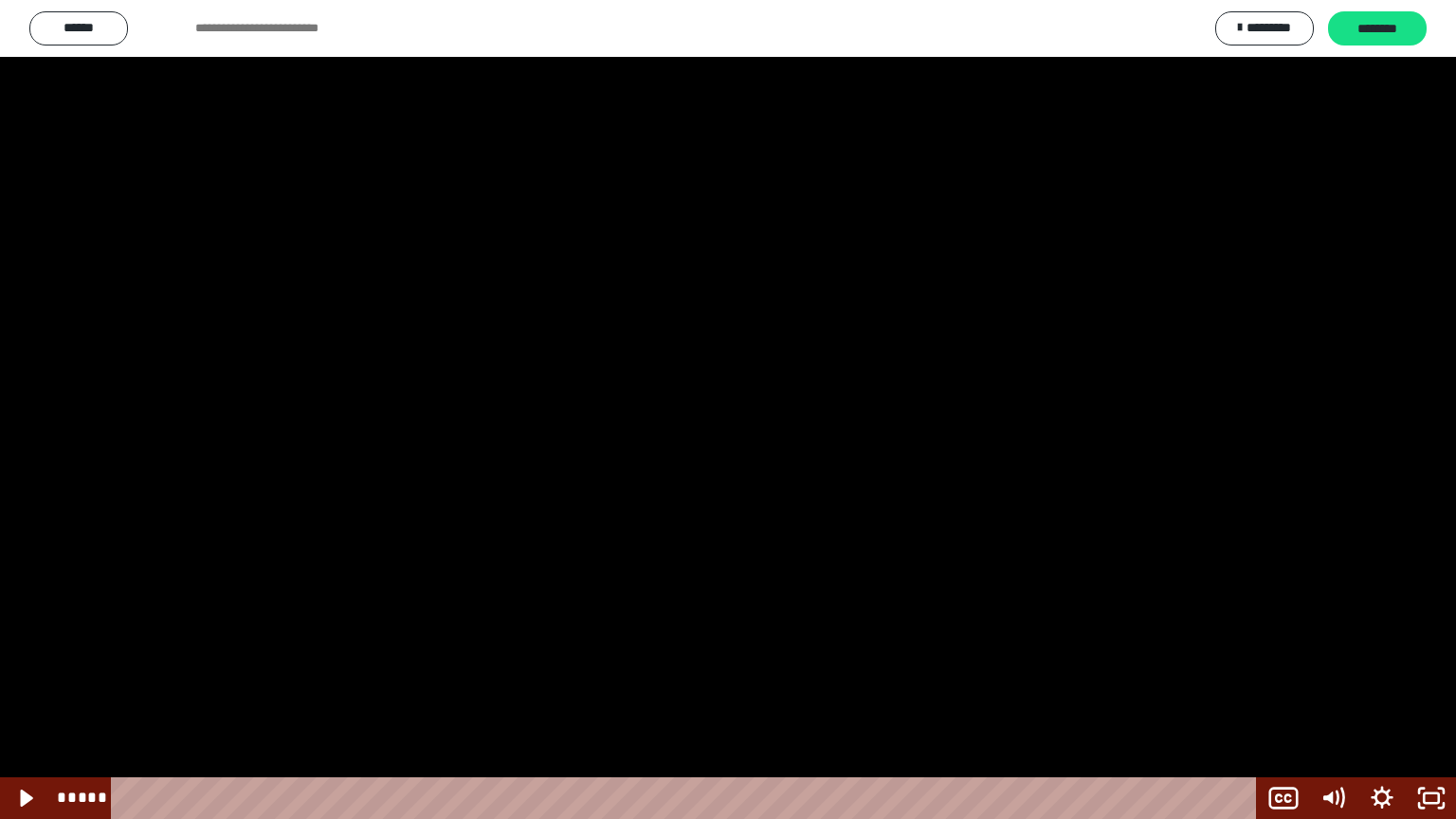 click at bounding box center (728, 410) 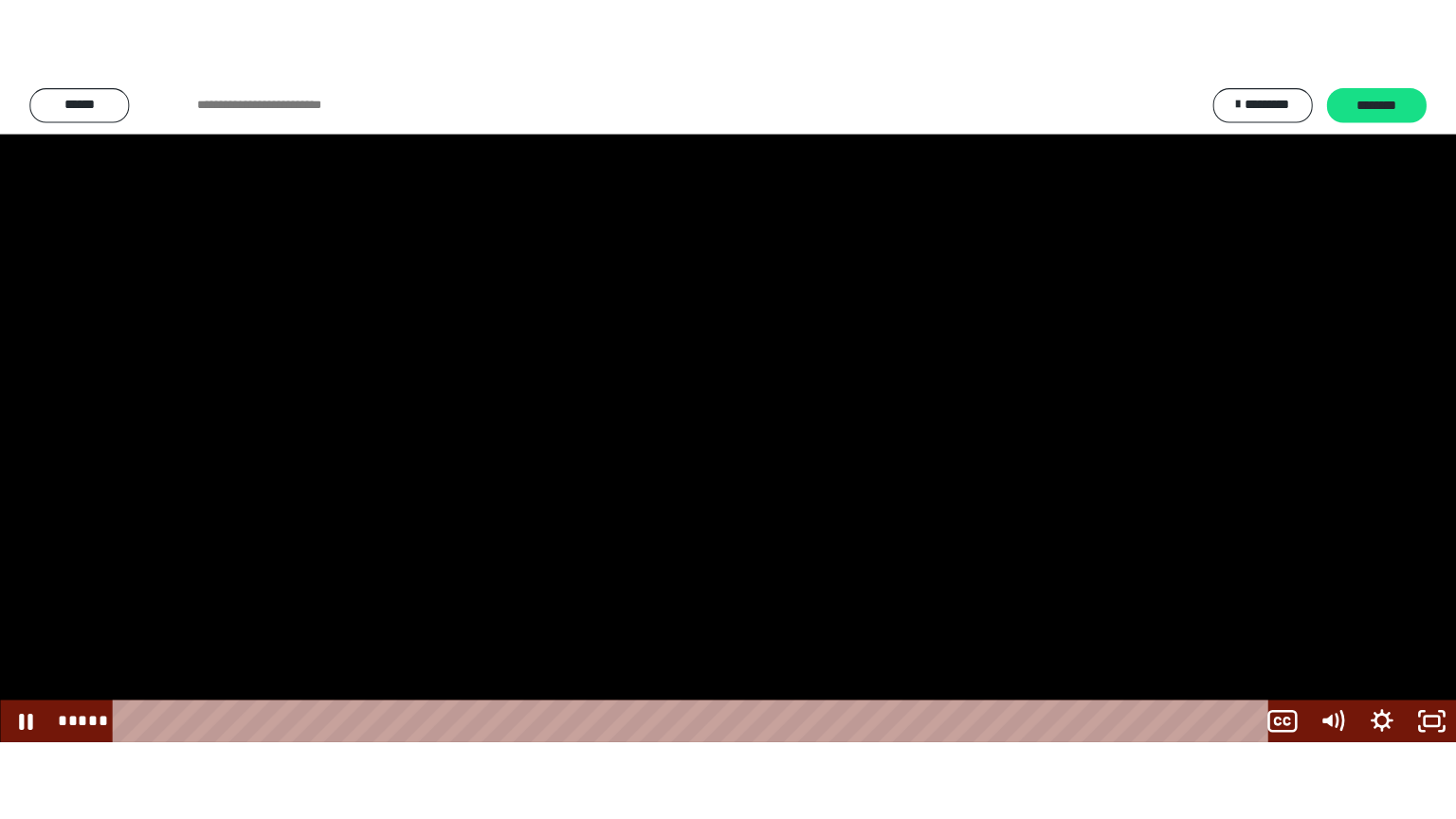 scroll, scrollTop: 2423, scrollLeft: 0, axis: vertical 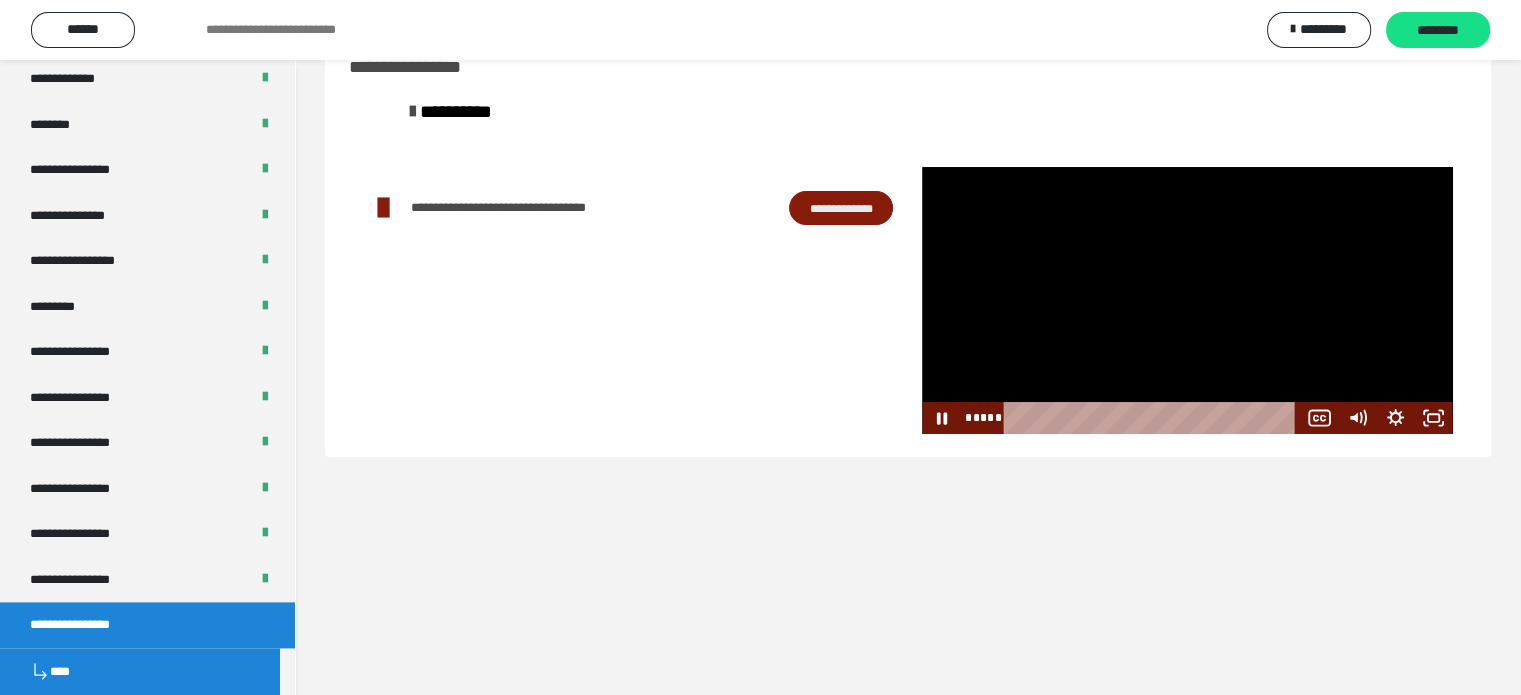 click at bounding box center [1187, 300] 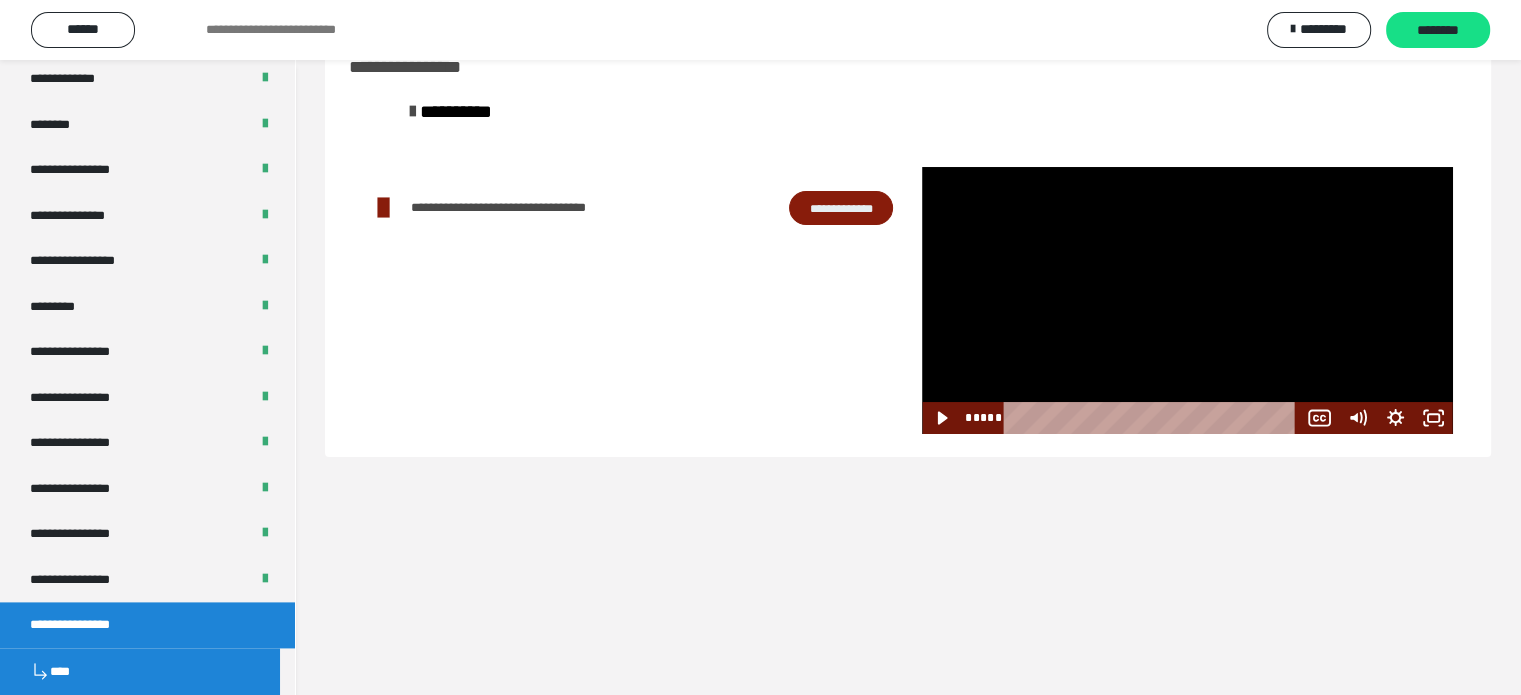 click at bounding box center [1187, 300] 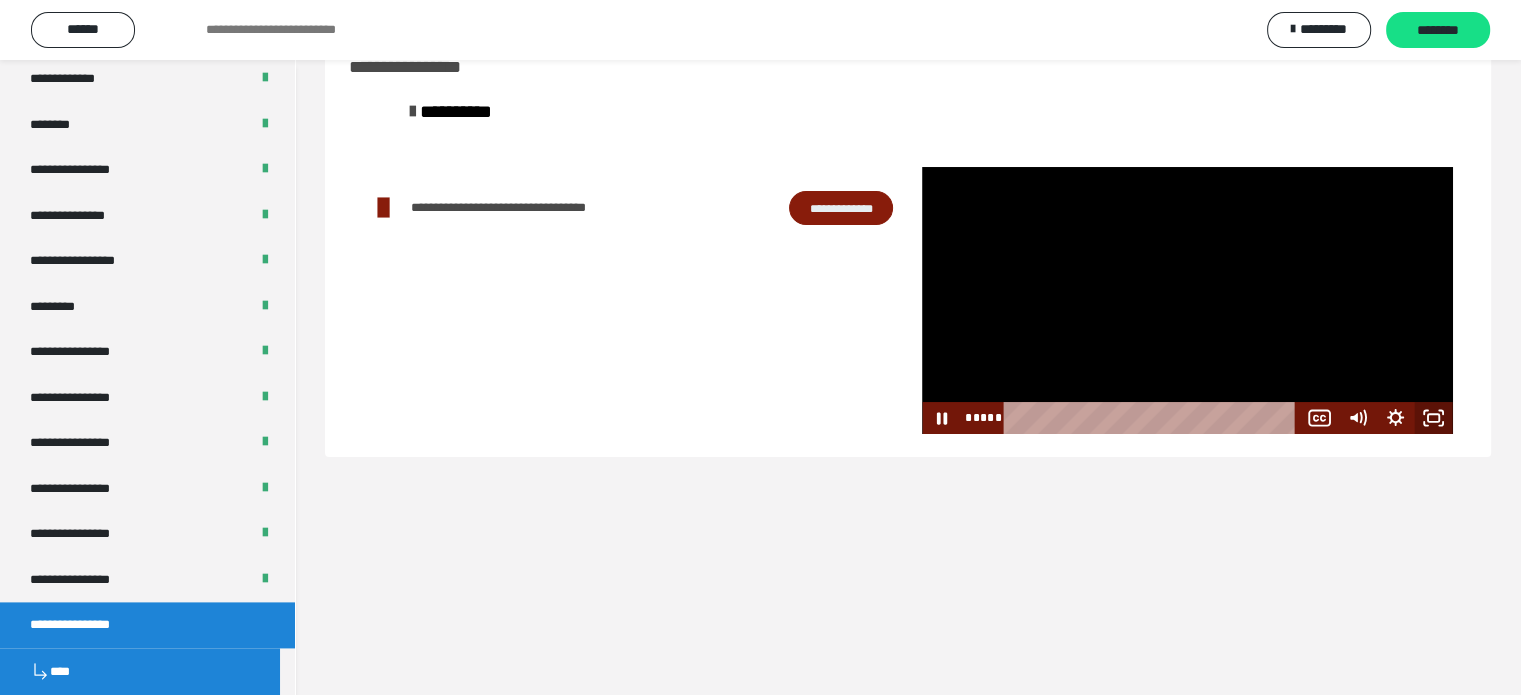 click 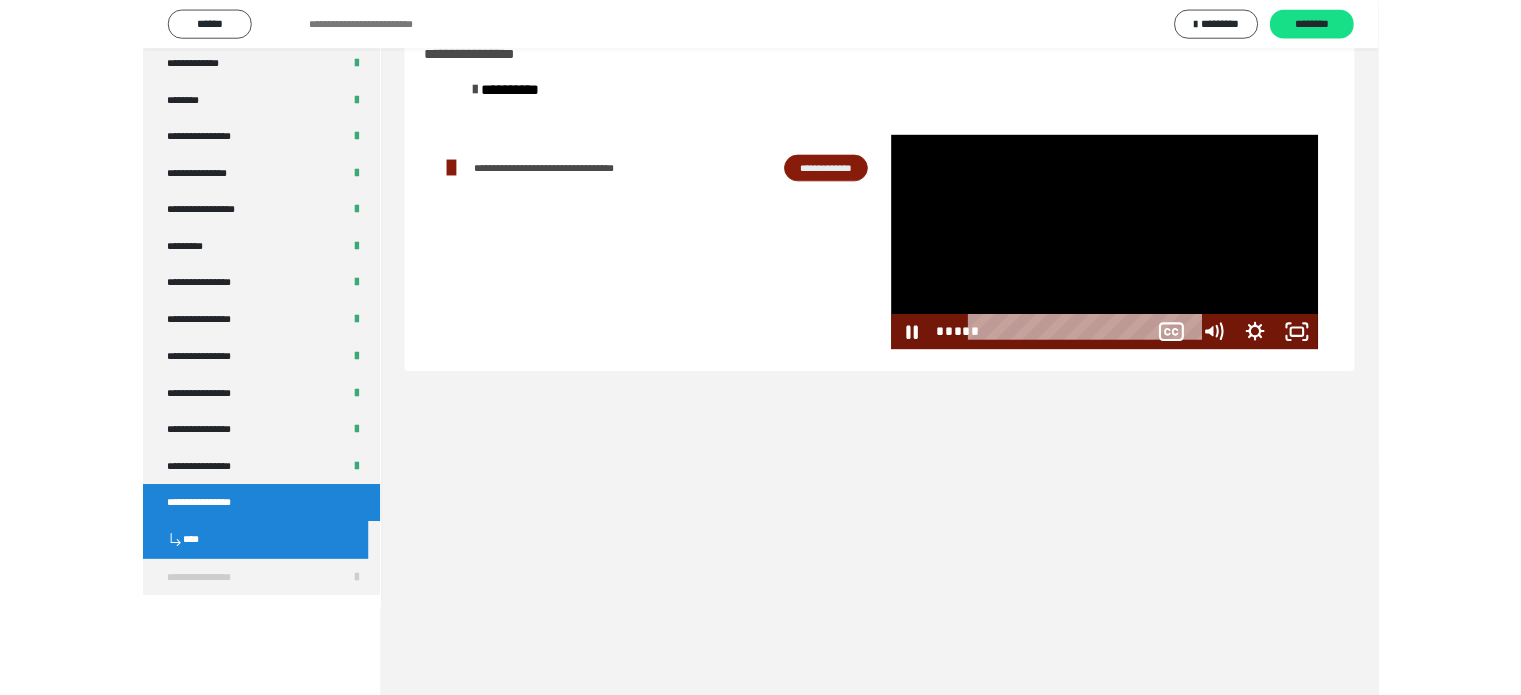 scroll, scrollTop: 2435, scrollLeft: 0, axis: vertical 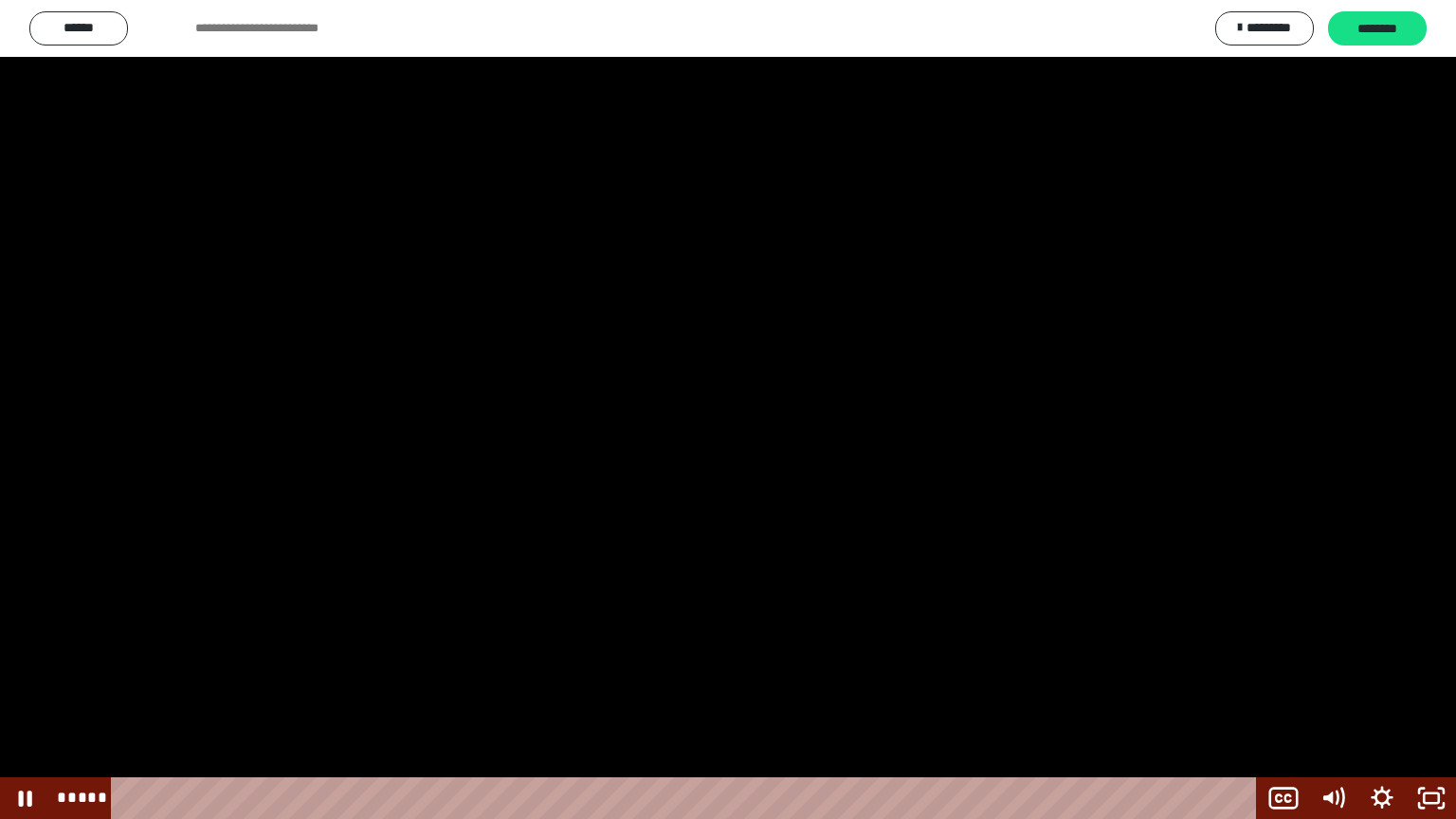 click at bounding box center (728, 410) 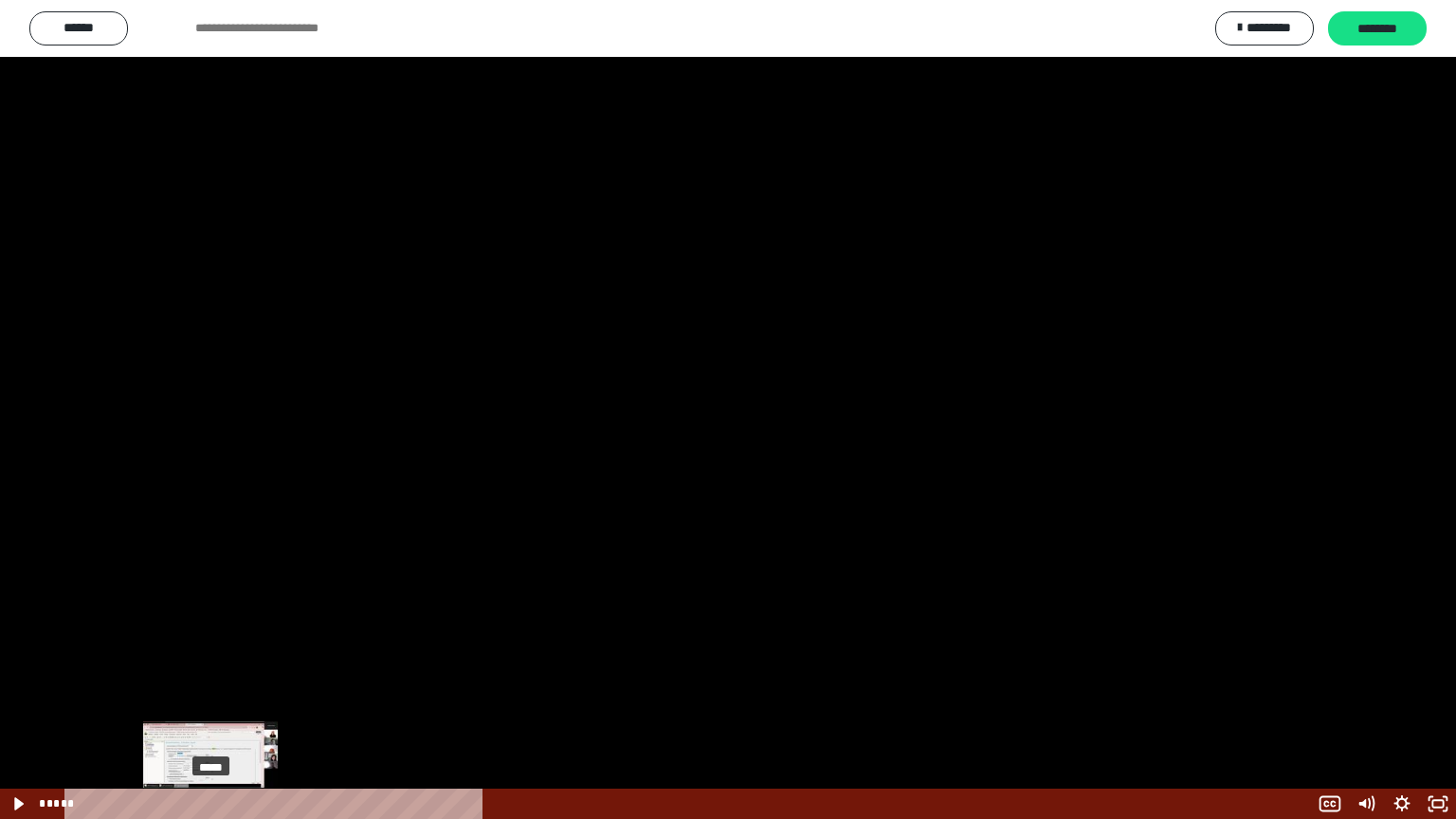 scroll, scrollTop: 2423, scrollLeft: 0, axis: vertical 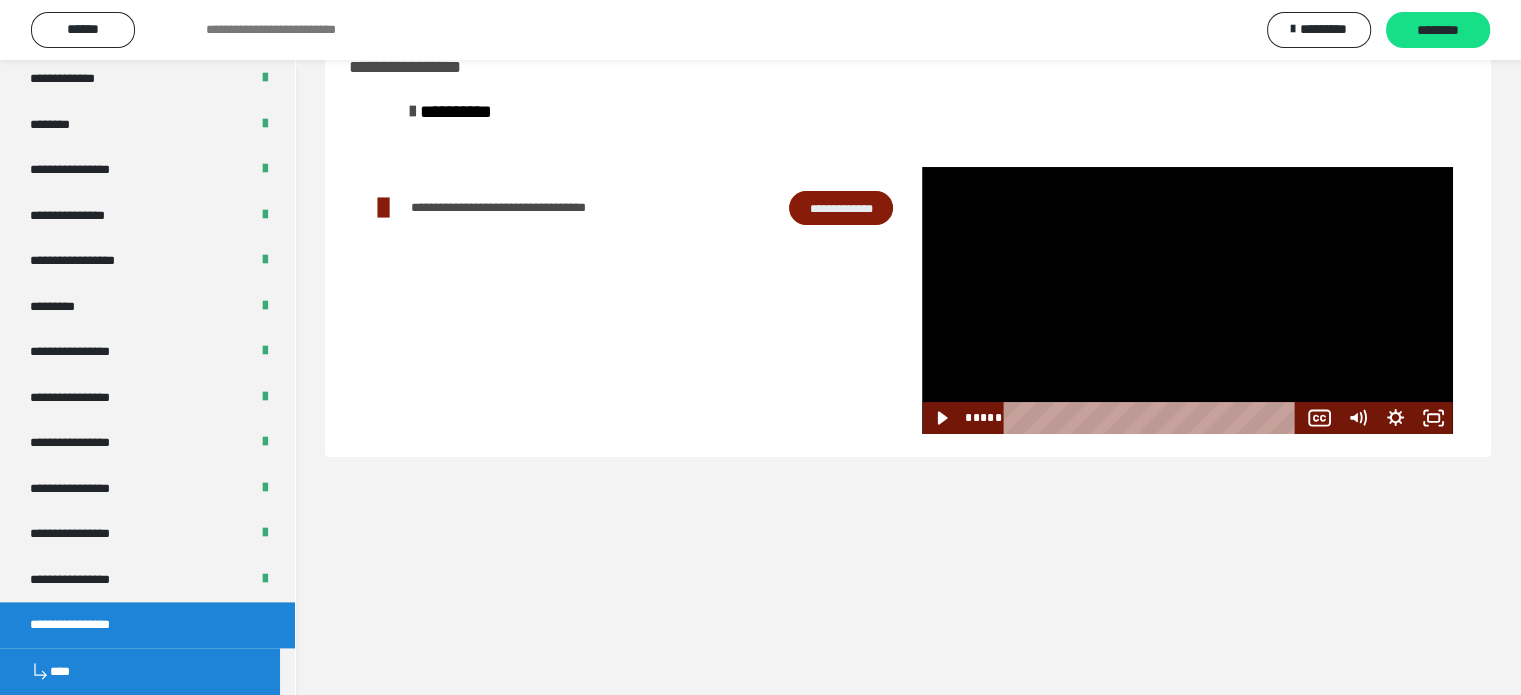 click at bounding box center (1187, 300) 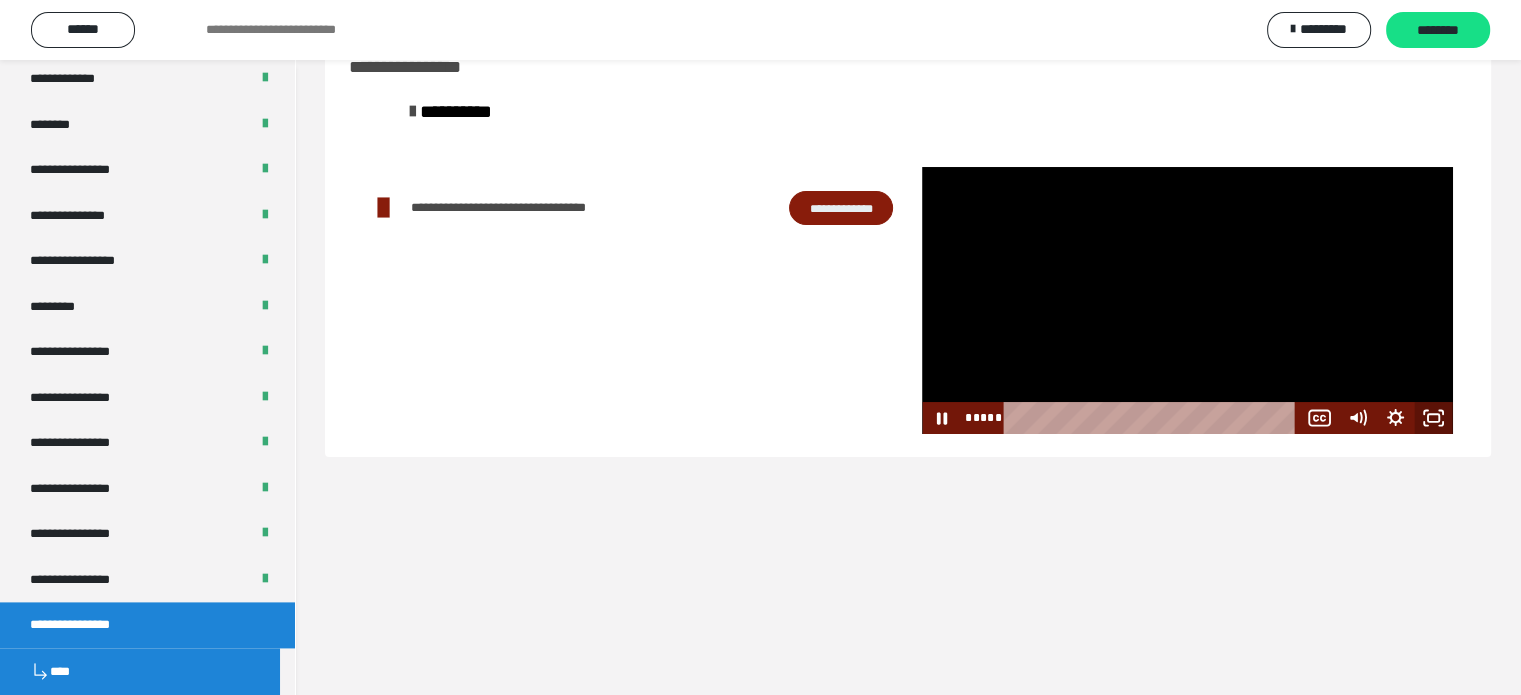 click 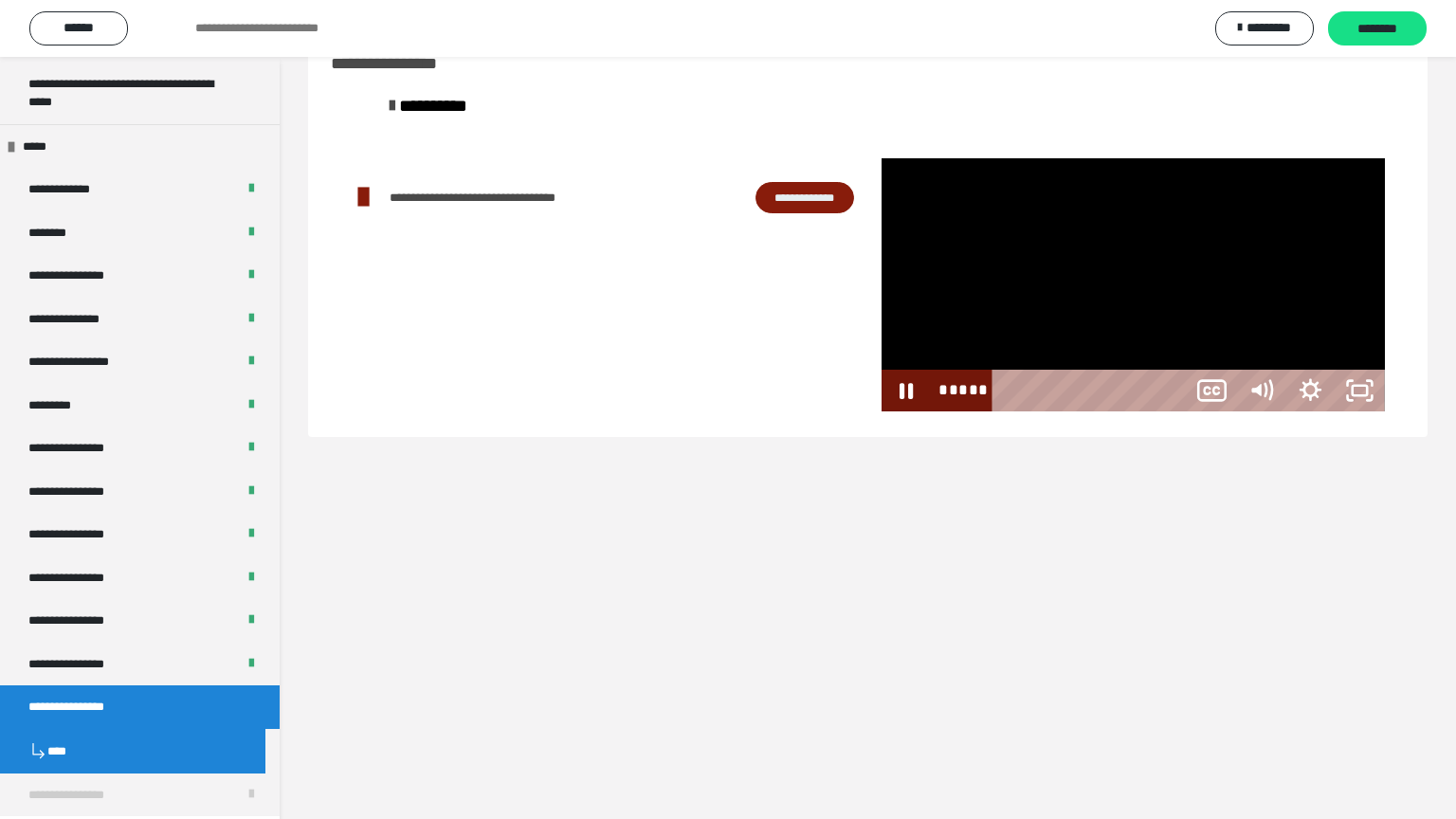 scroll, scrollTop: 2423, scrollLeft: 0, axis: vertical 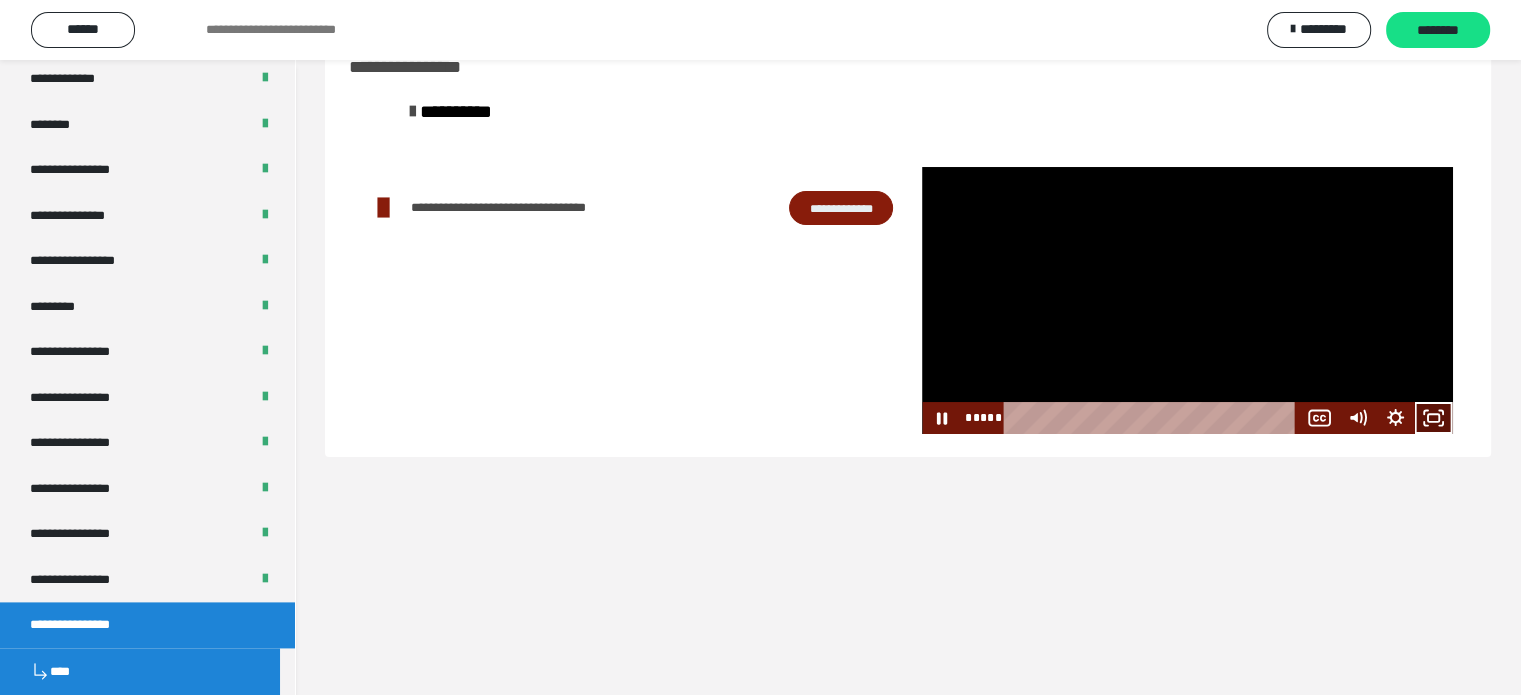 click 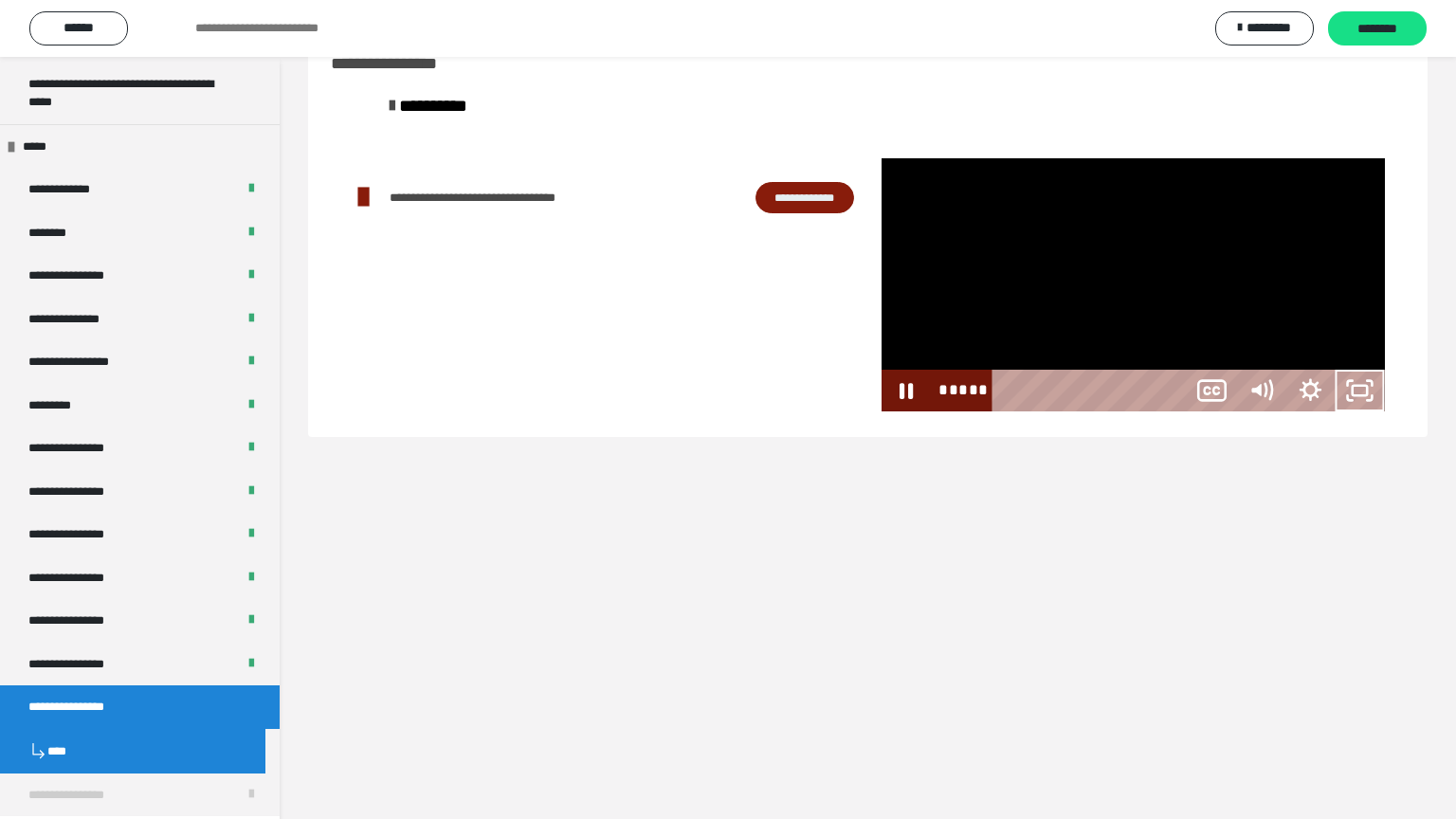 scroll, scrollTop: 2423, scrollLeft: 0, axis: vertical 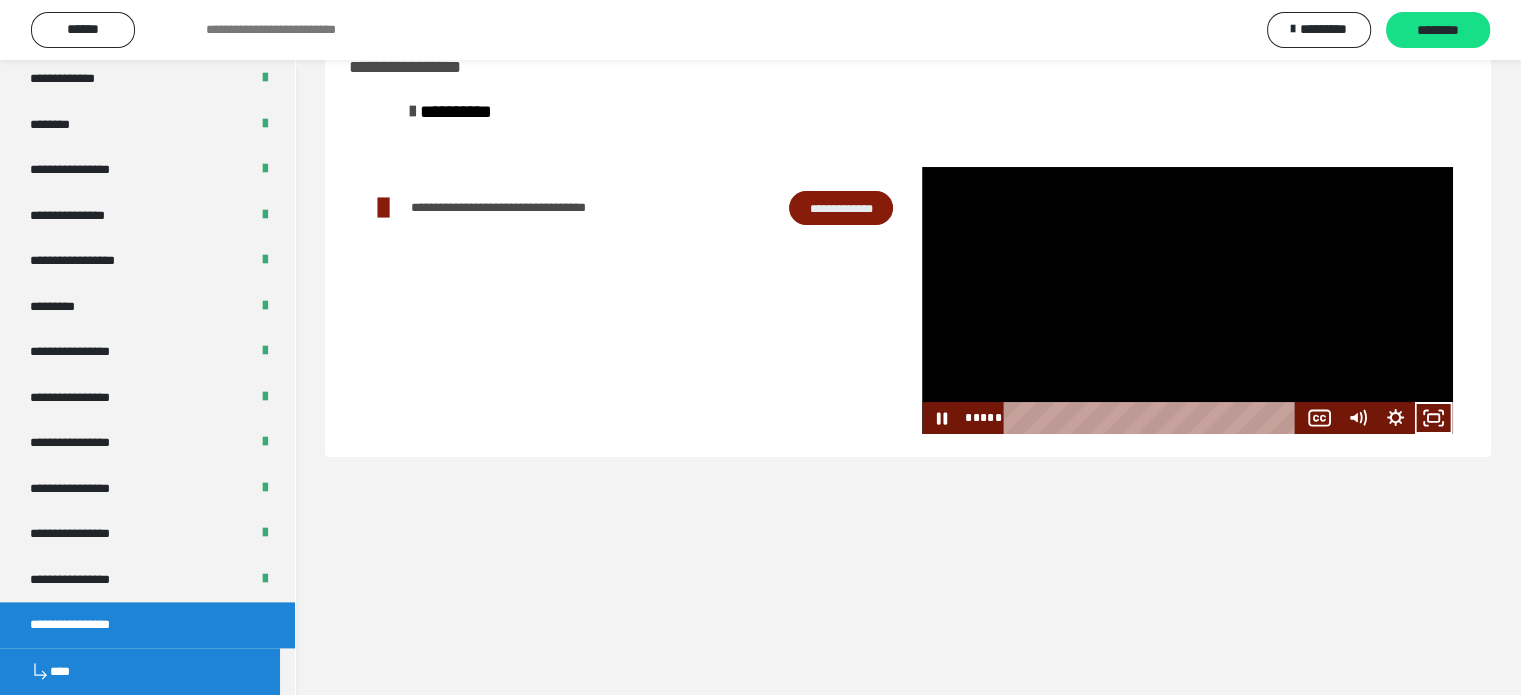 click at bounding box center (1187, 300) 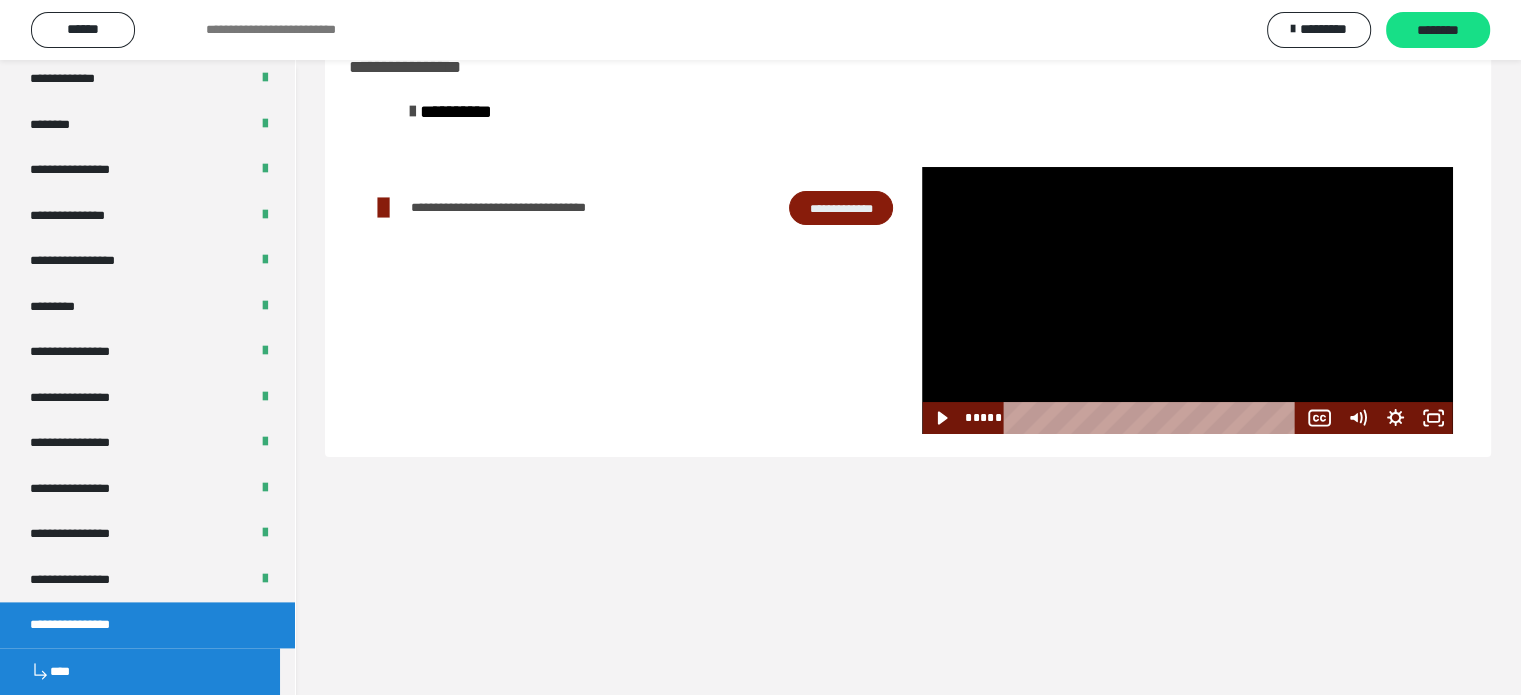 click at bounding box center (1187, 300) 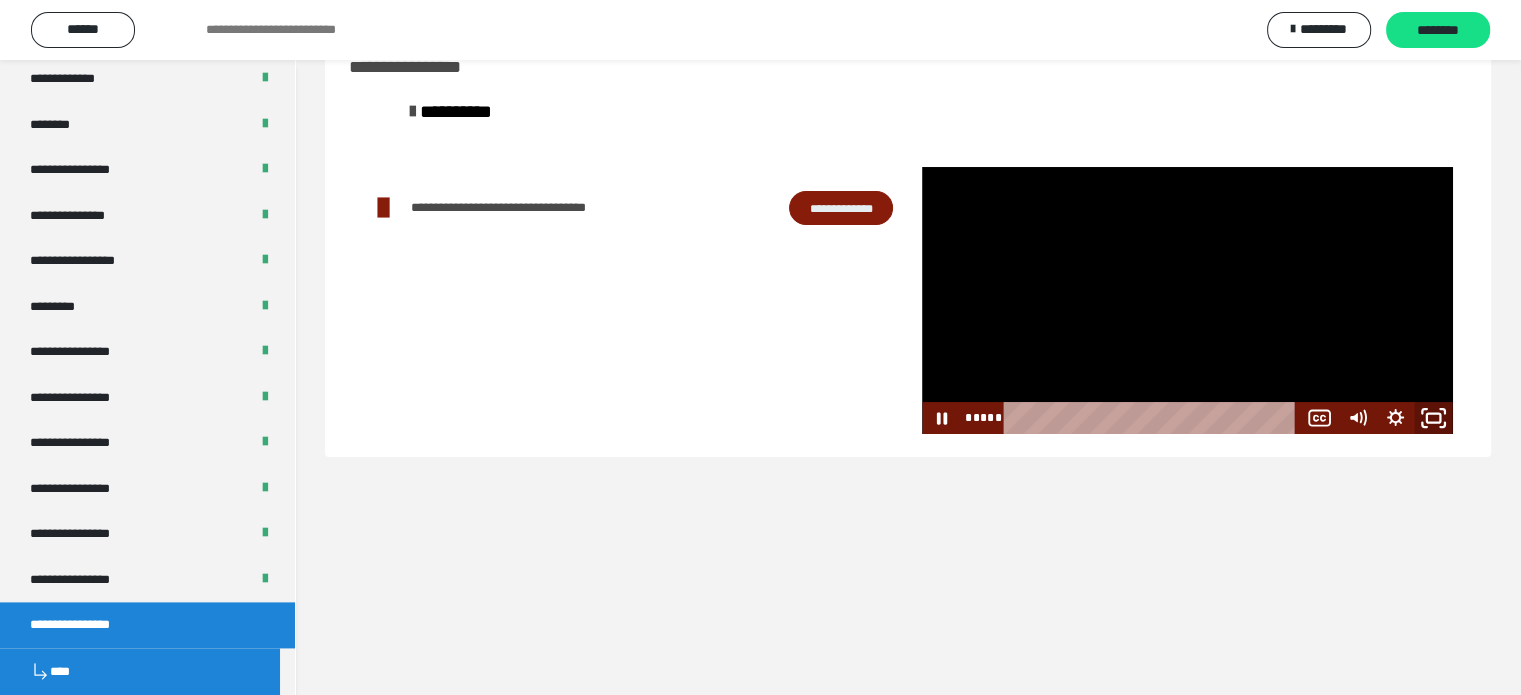 click 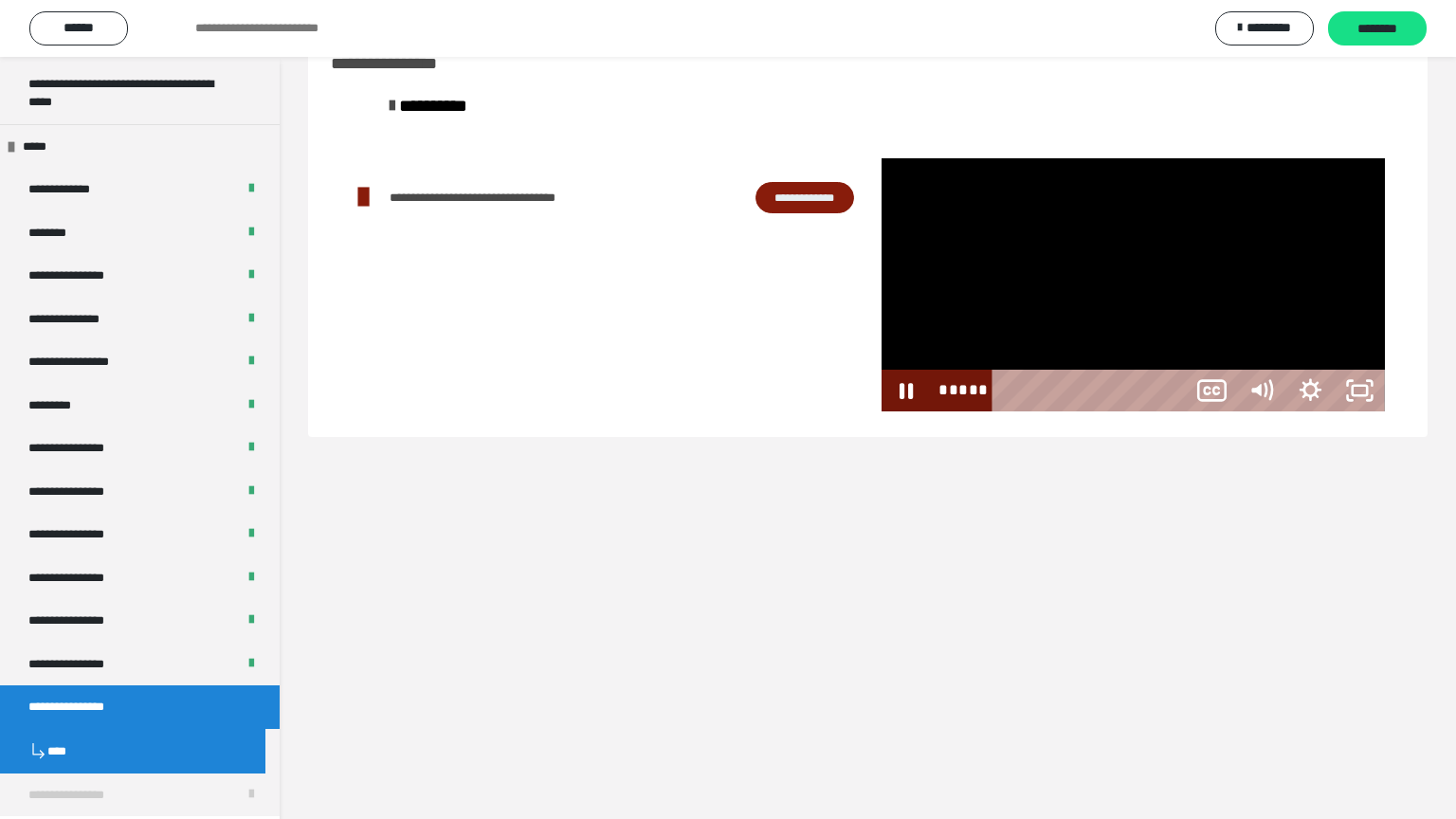 scroll, scrollTop: 2423, scrollLeft: 0, axis: vertical 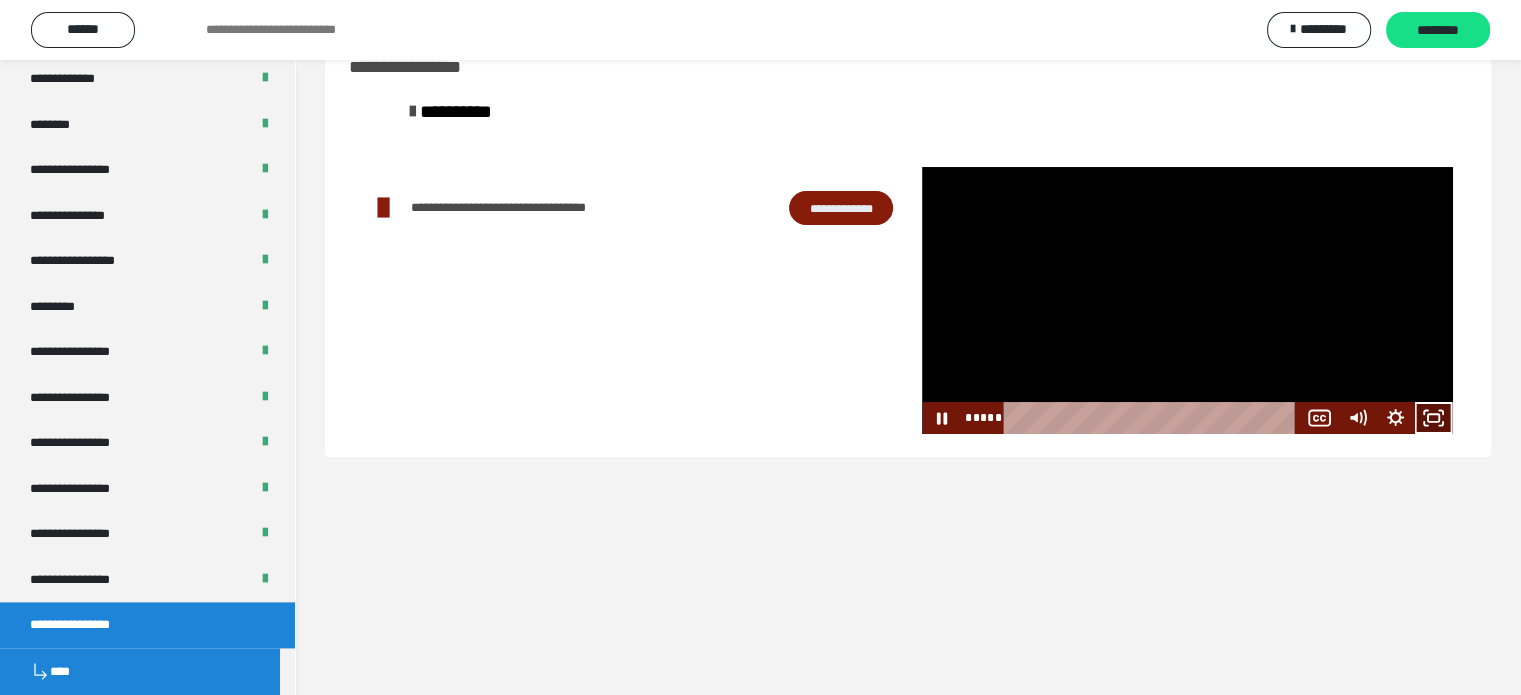 drag, startPoint x: 1431, startPoint y: 412, endPoint x: 1427, endPoint y: 538, distance: 126.06348 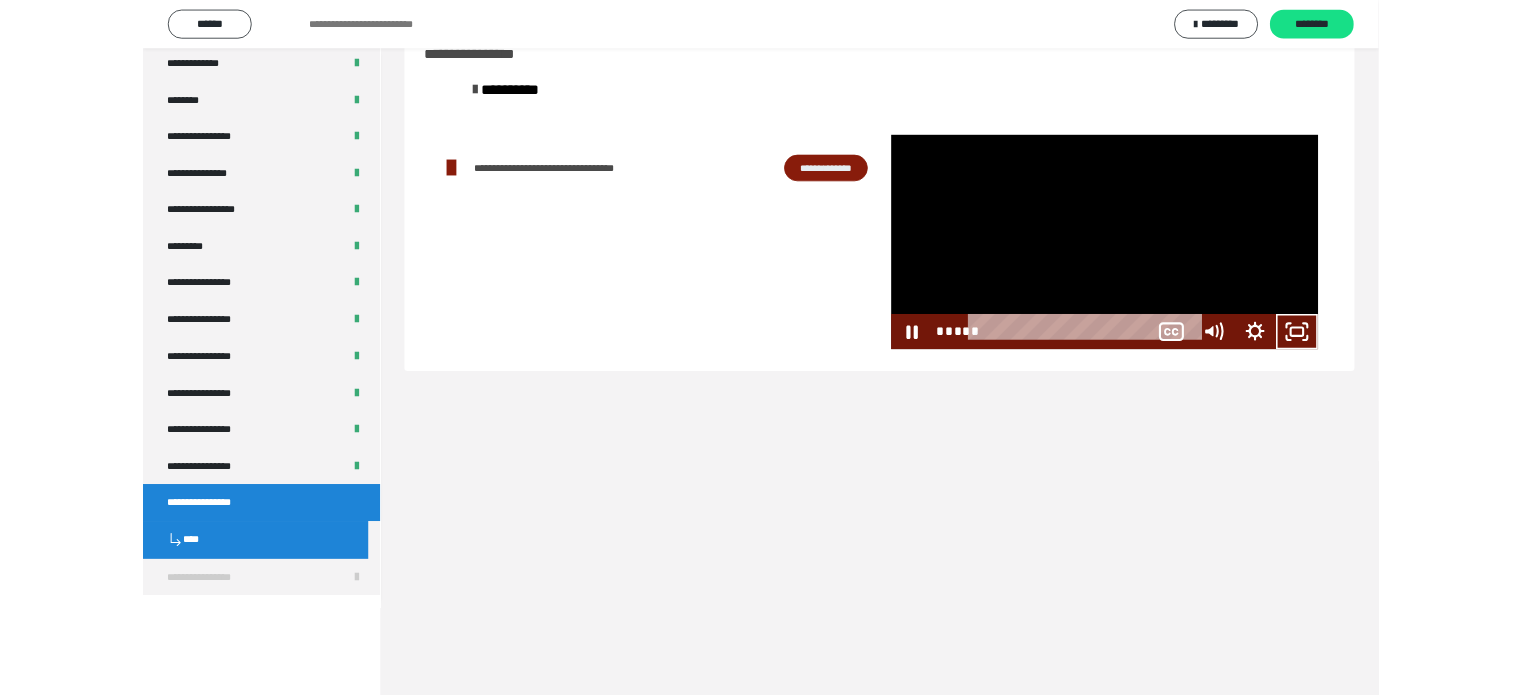 scroll, scrollTop: 2435, scrollLeft: 0, axis: vertical 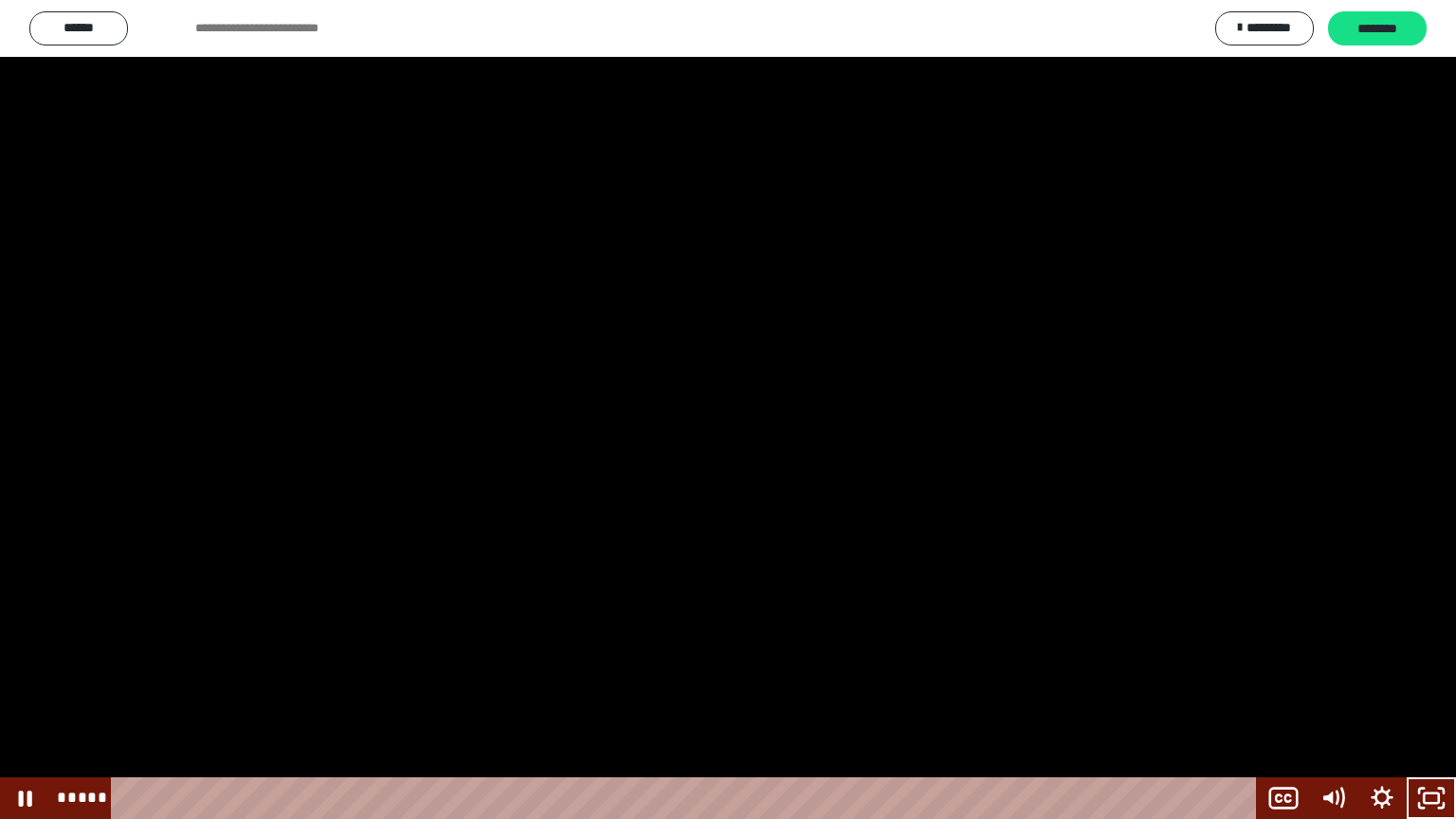 click at bounding box center (728, 410) 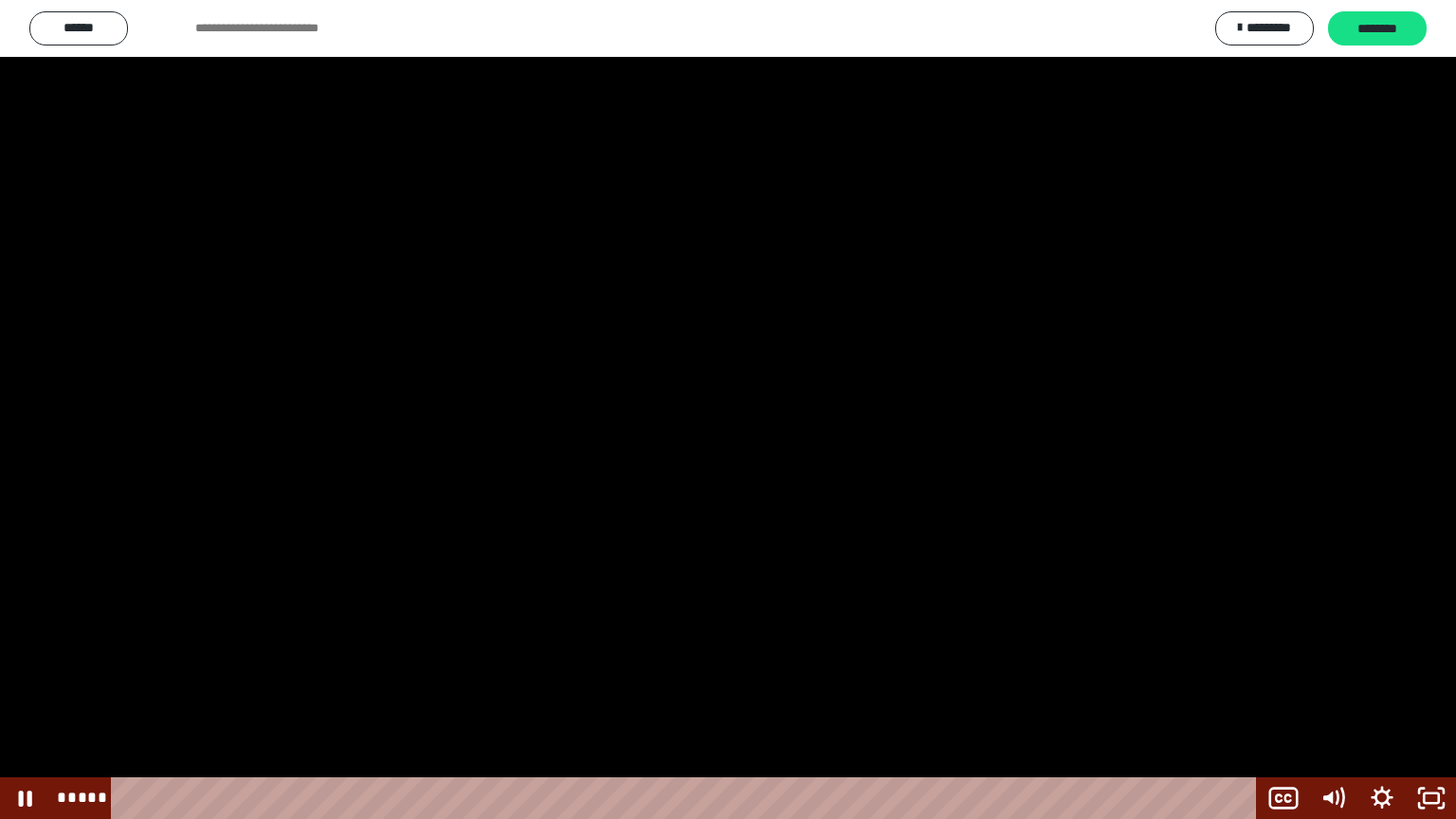 scroll, scrollTop: 2423, scrollLeft: 0, axis: vertical 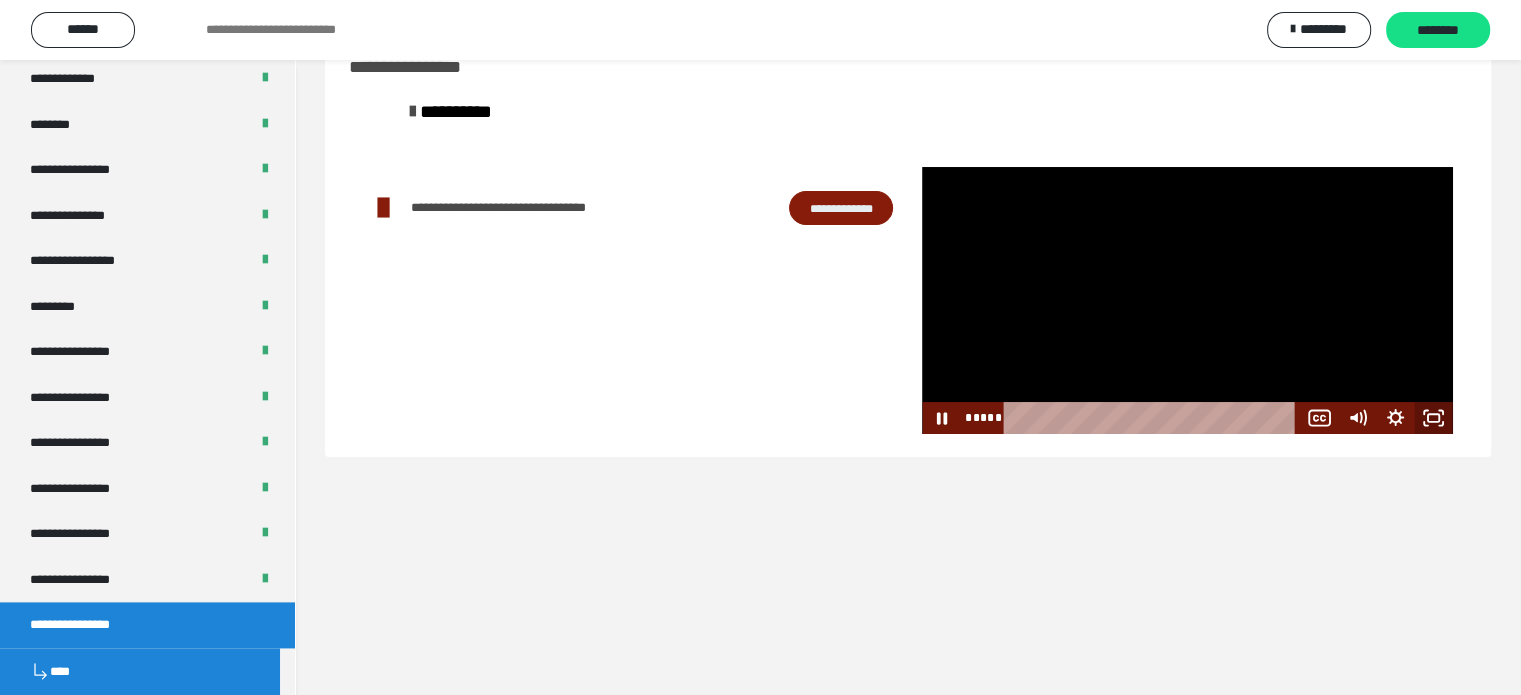 click 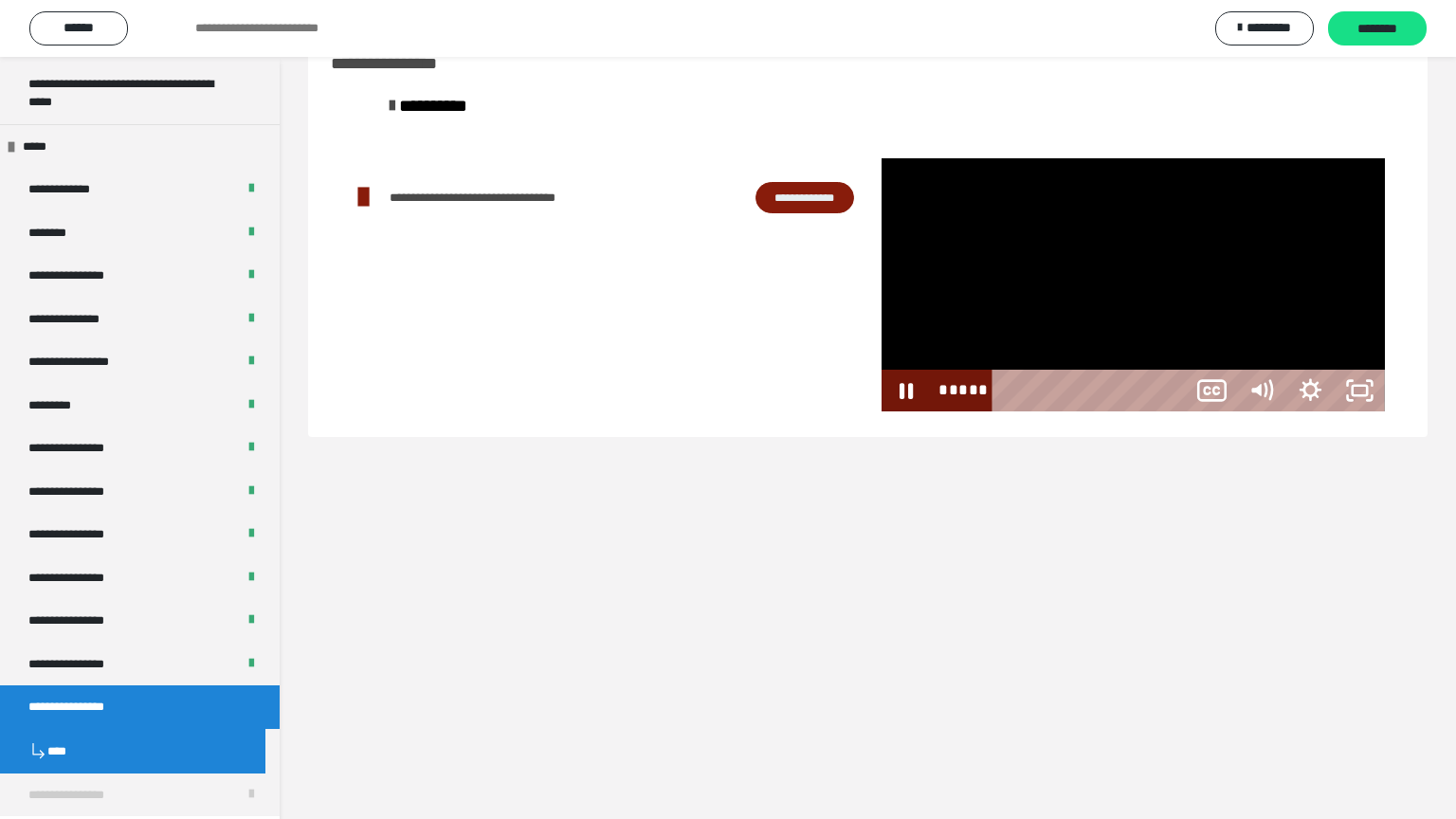 scroll, scrollTop: 2423, scrollLeft: 0, axis: vertical 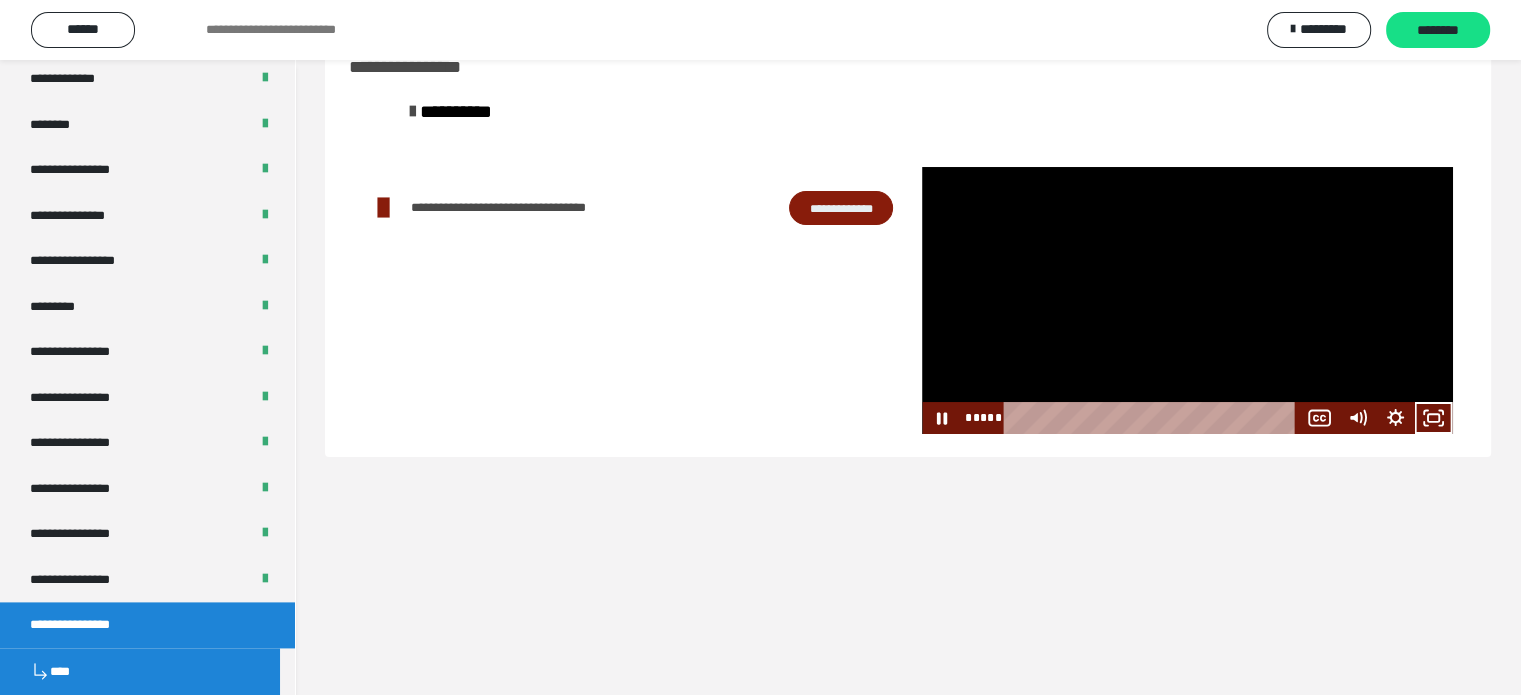 click at bounding box center [1187, 300] 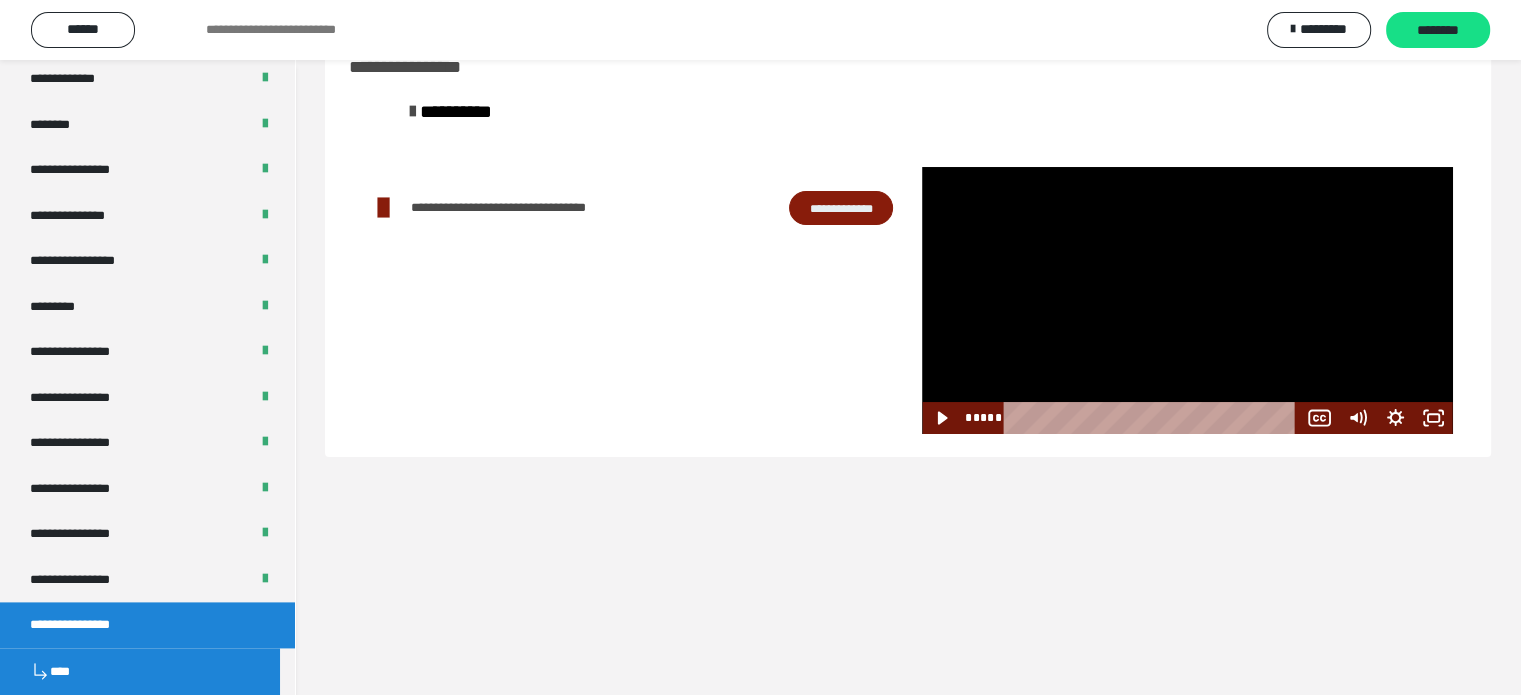 click at bounding box center [1187, 300] 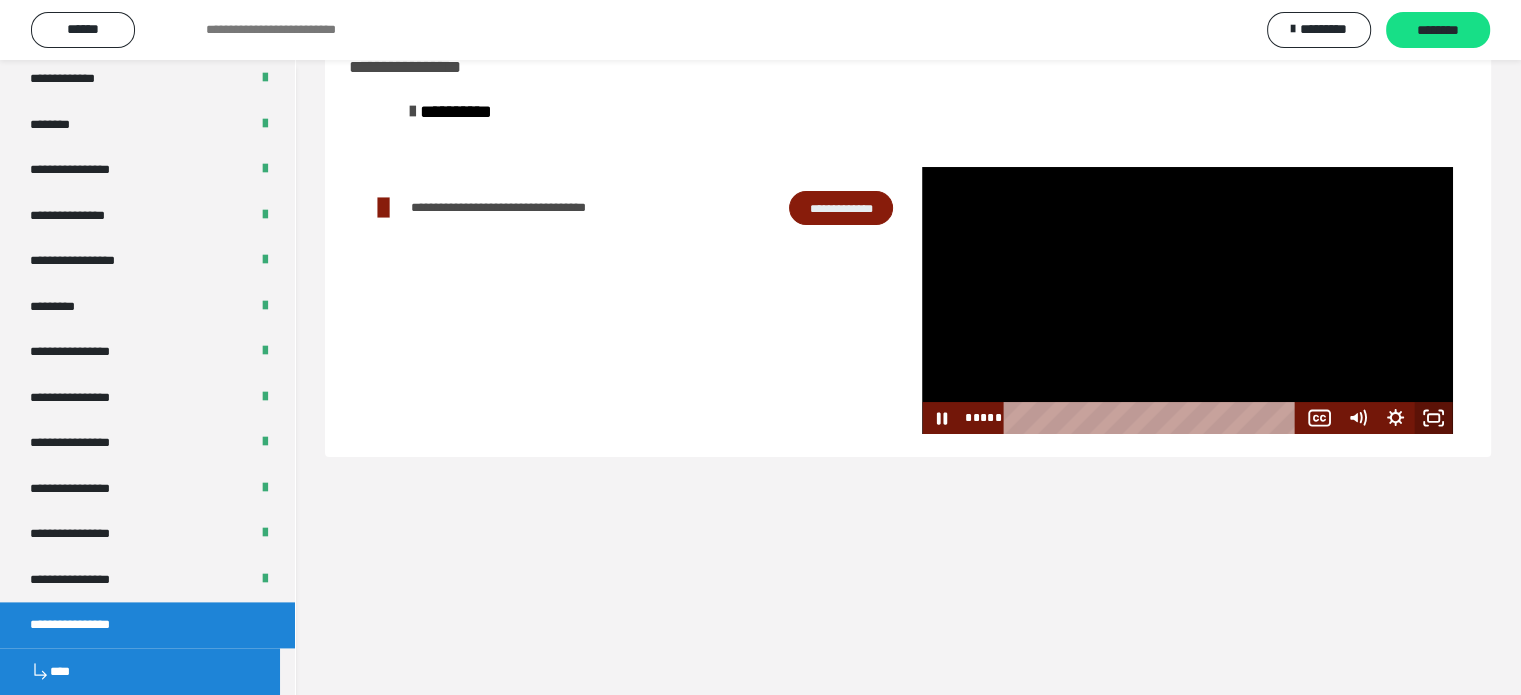 click 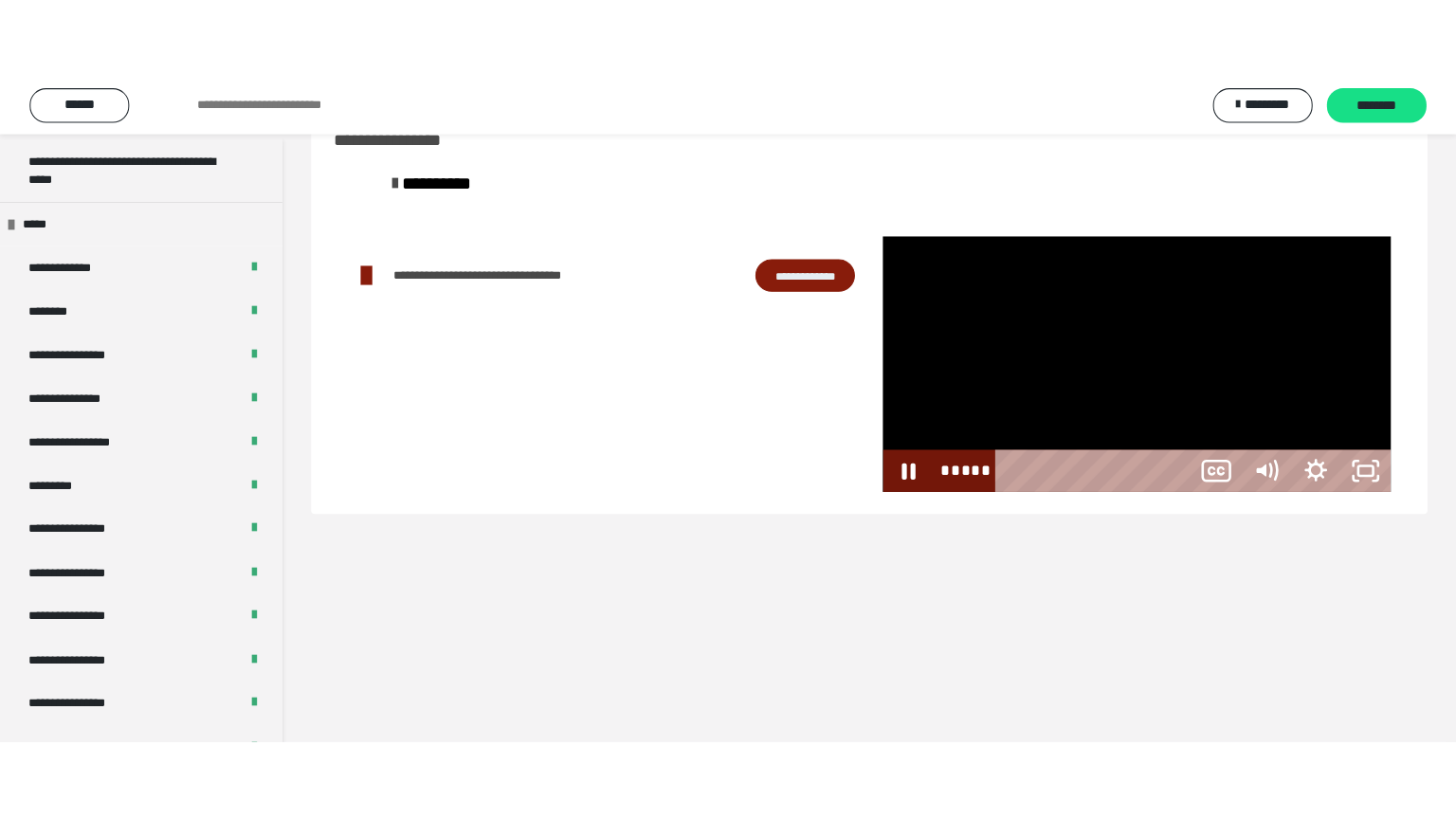 scroll, scrollTop: 2423, scrollLeft: 0, axis: vertical 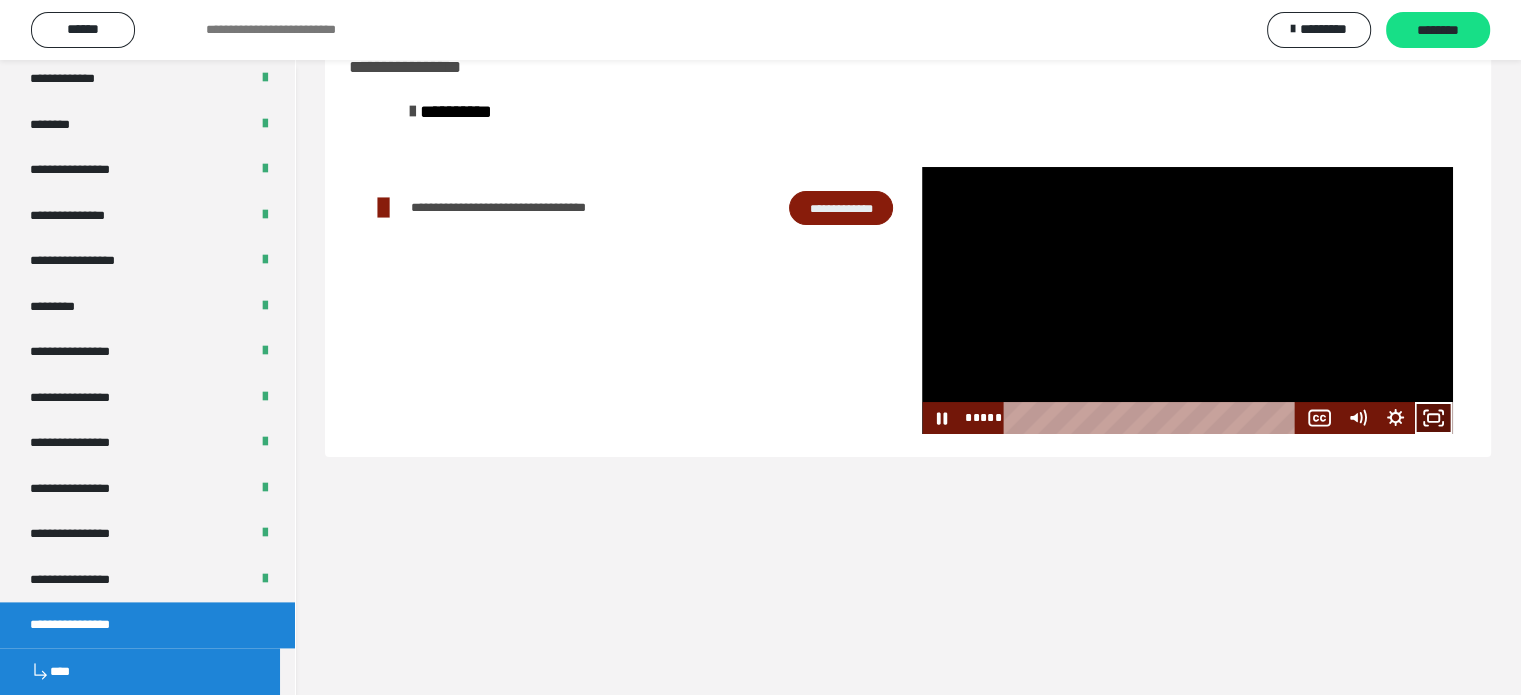 click 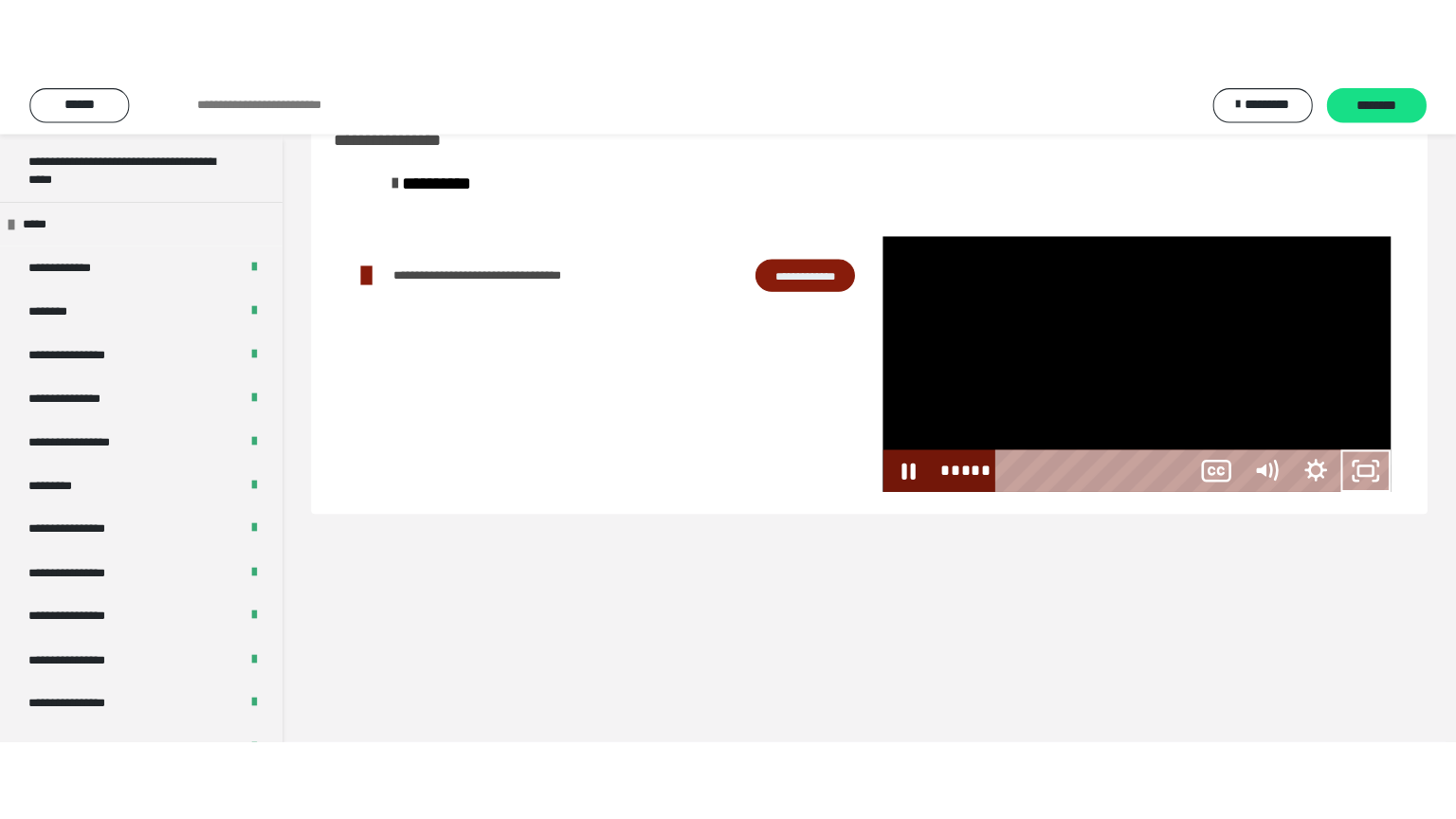 scroll, scrollTop: 2423, scrollLeft: 0, axis: vertical 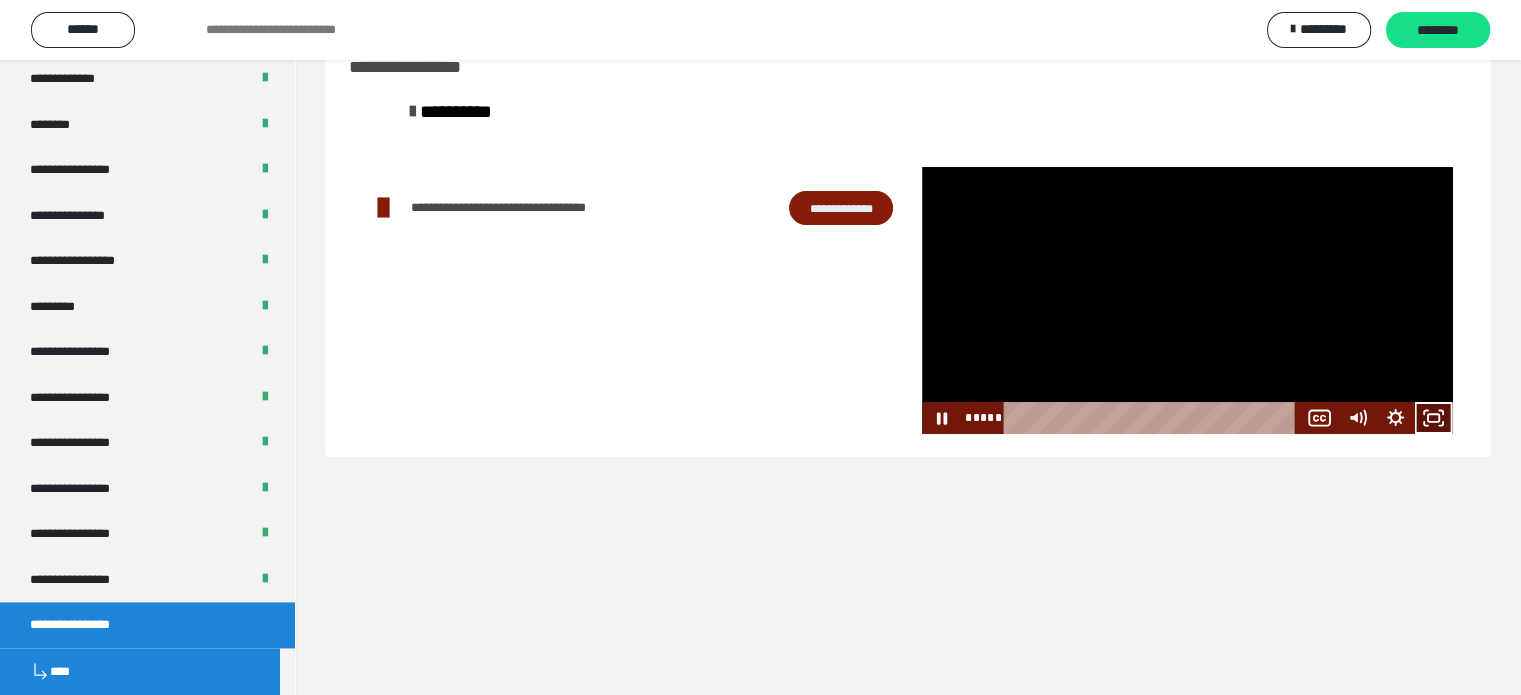 click 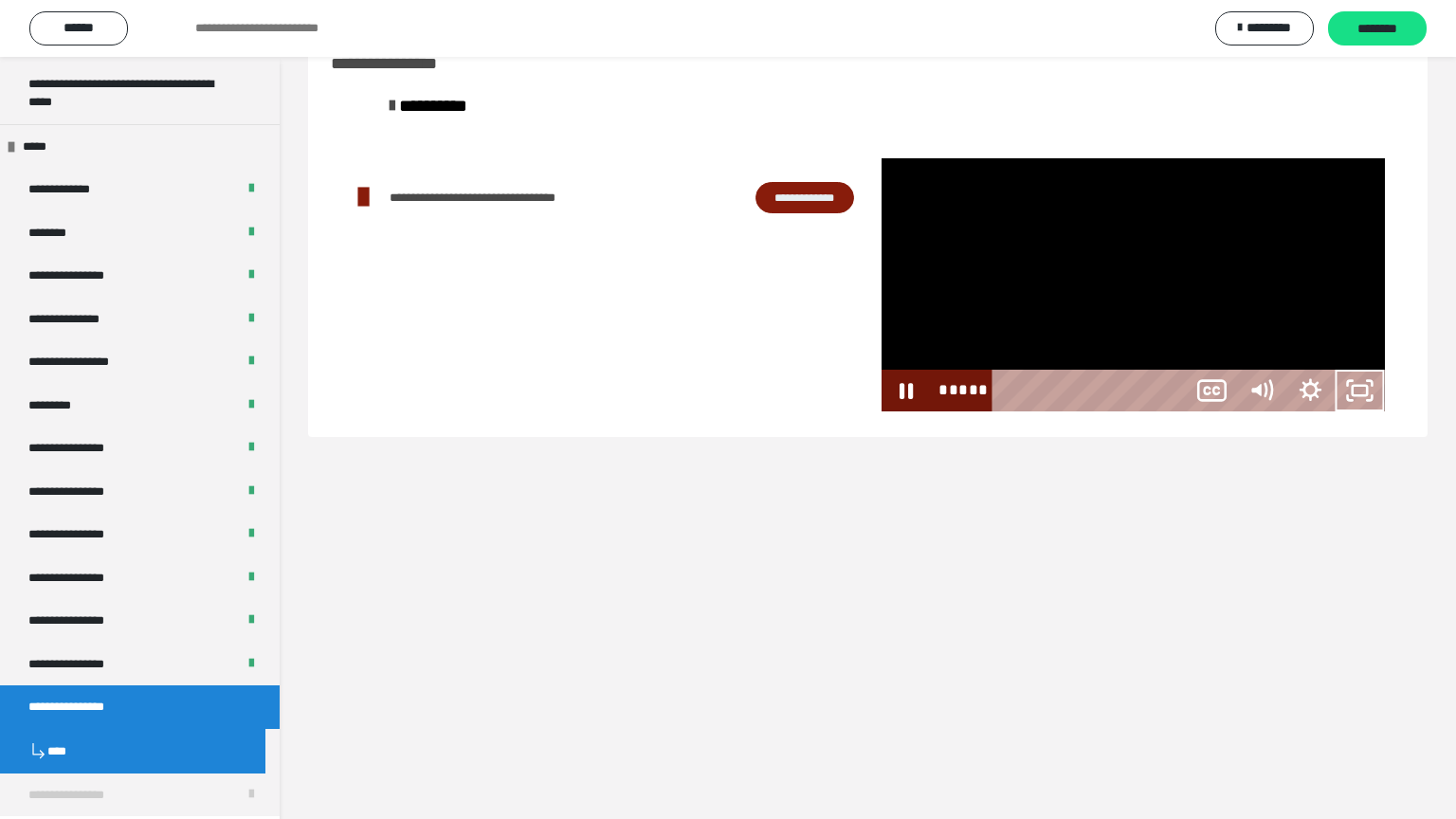 scroll, scrollTop: 2423, scrollLeft: 0, axis: vertical 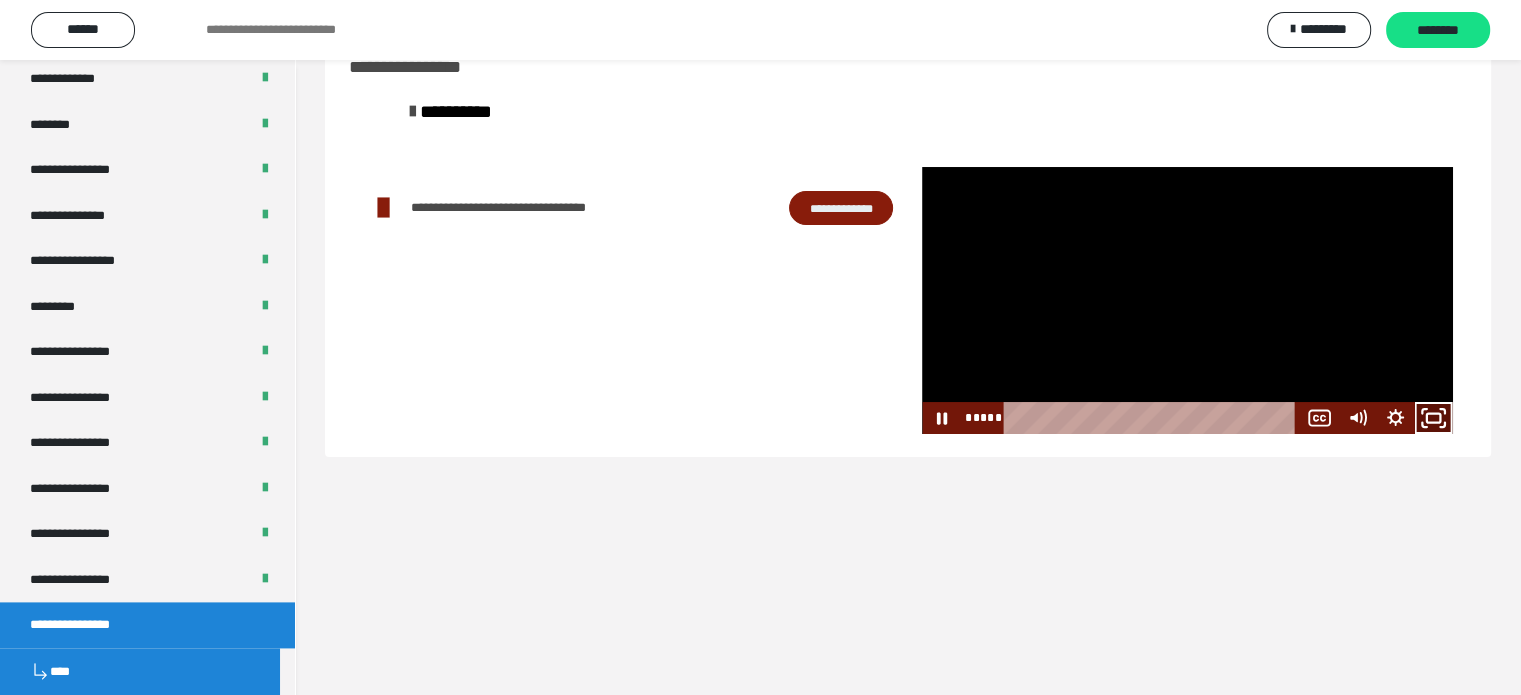 click 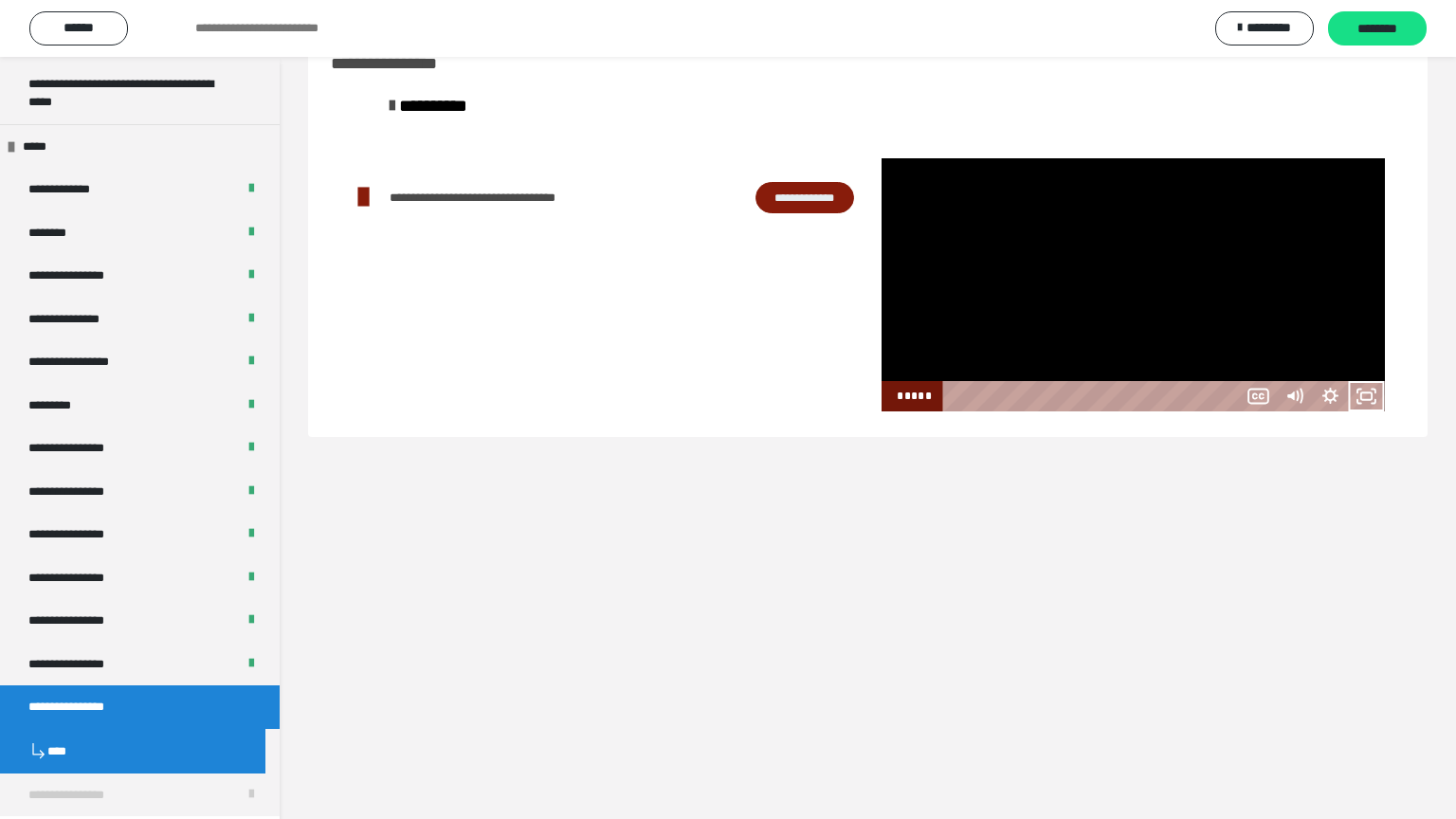 scroll, scrollTop: 2423, scrollLeft: 0, axis: vertical 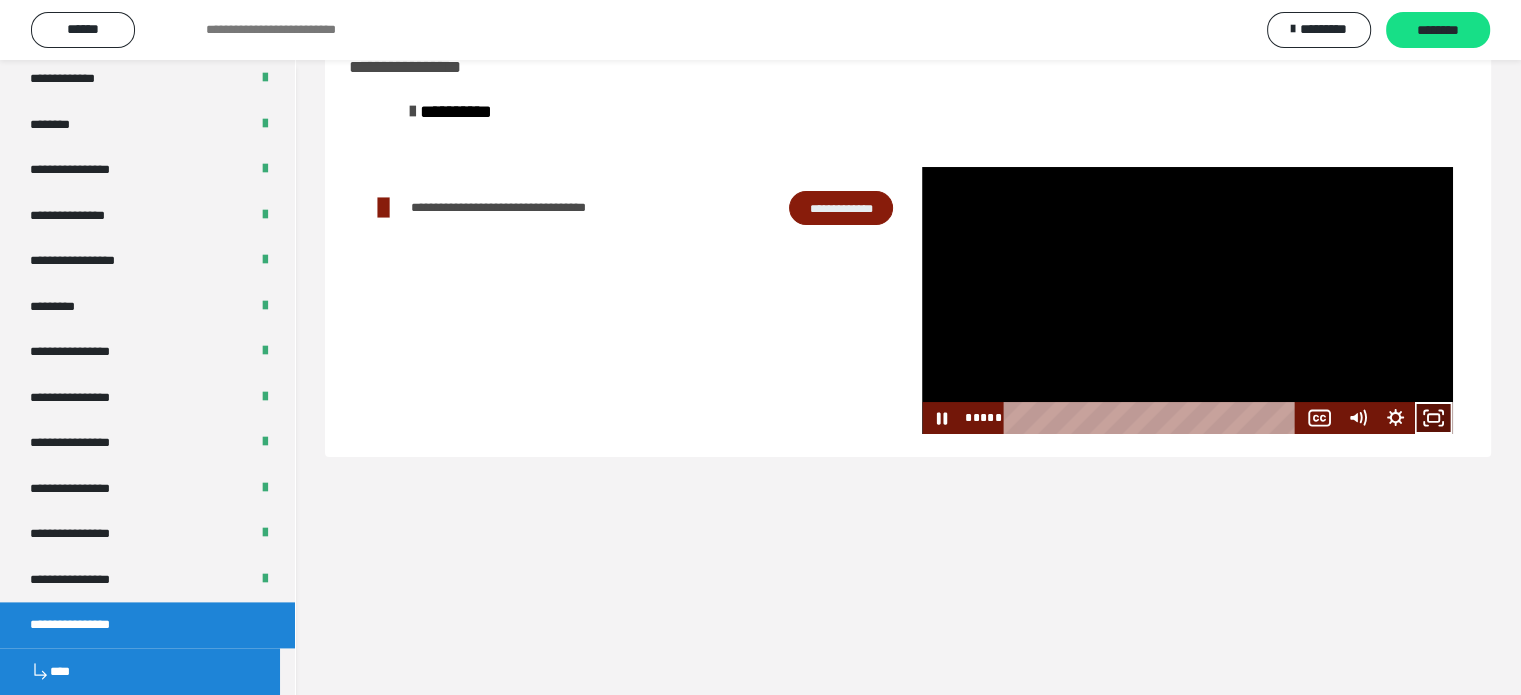 drag, startPoint x: 1443, startPoint y: 412, endPoint x: 1417, endPoint y: 548, distance: 138.463 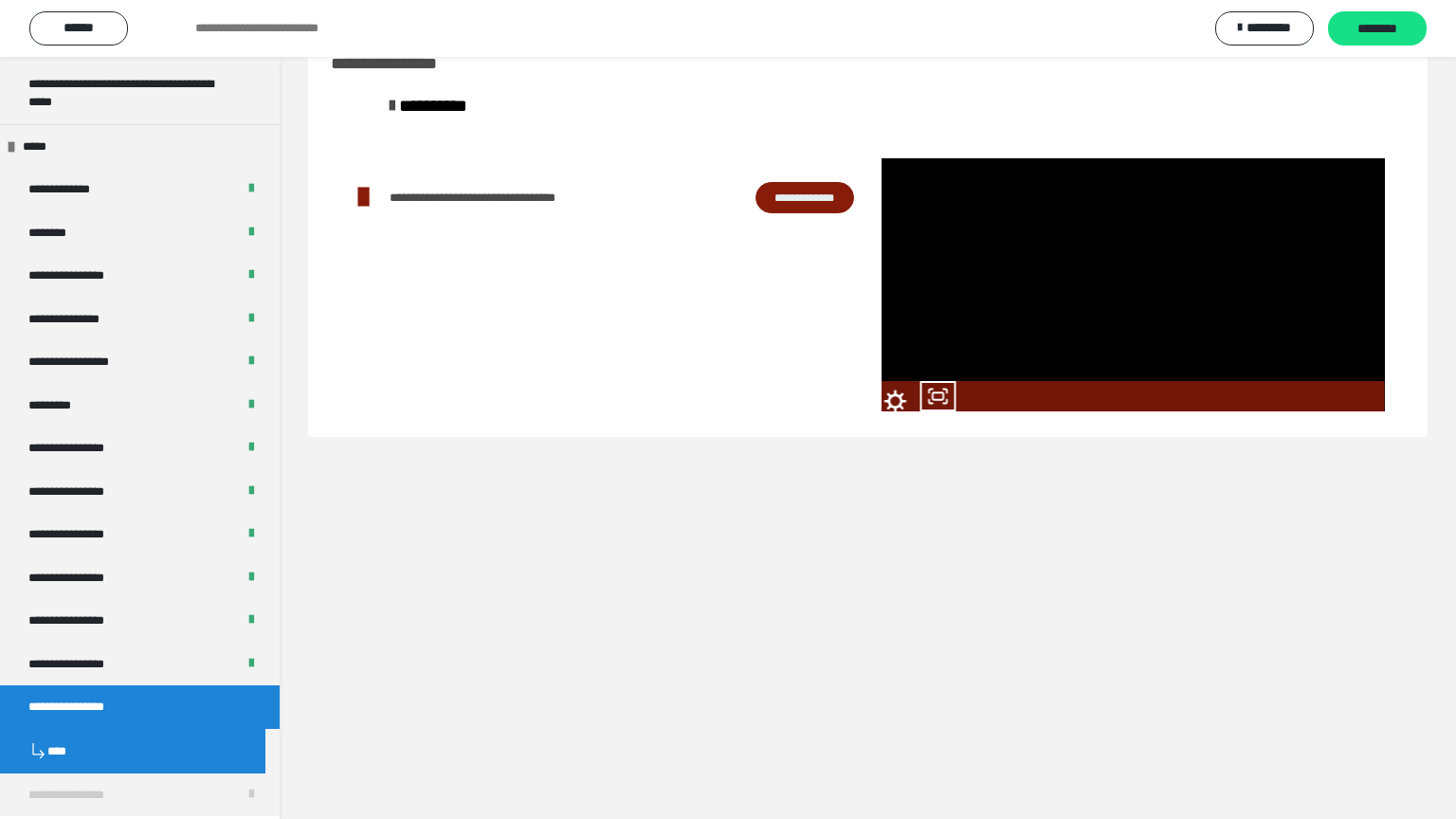 scroll, scrollTop: 2423, scrollLeft: 0, axis: vertical 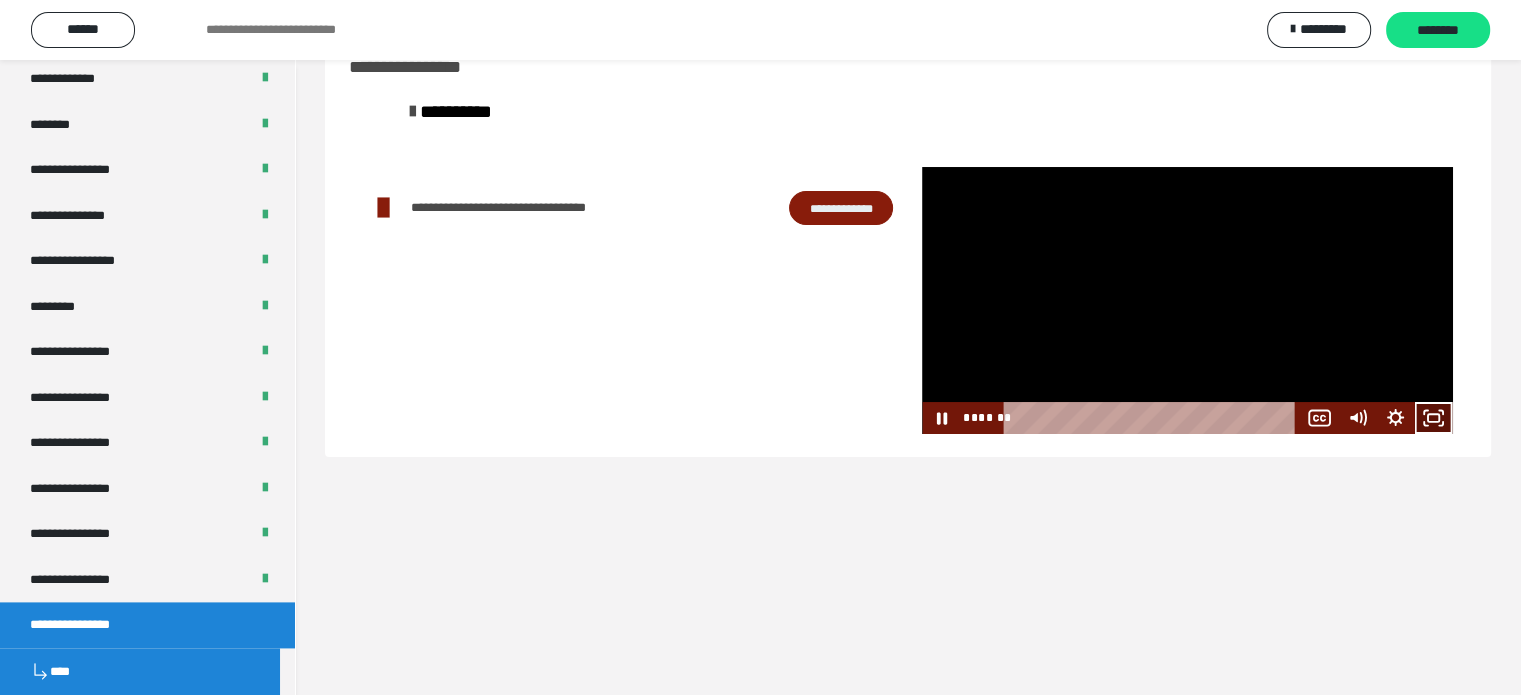 click 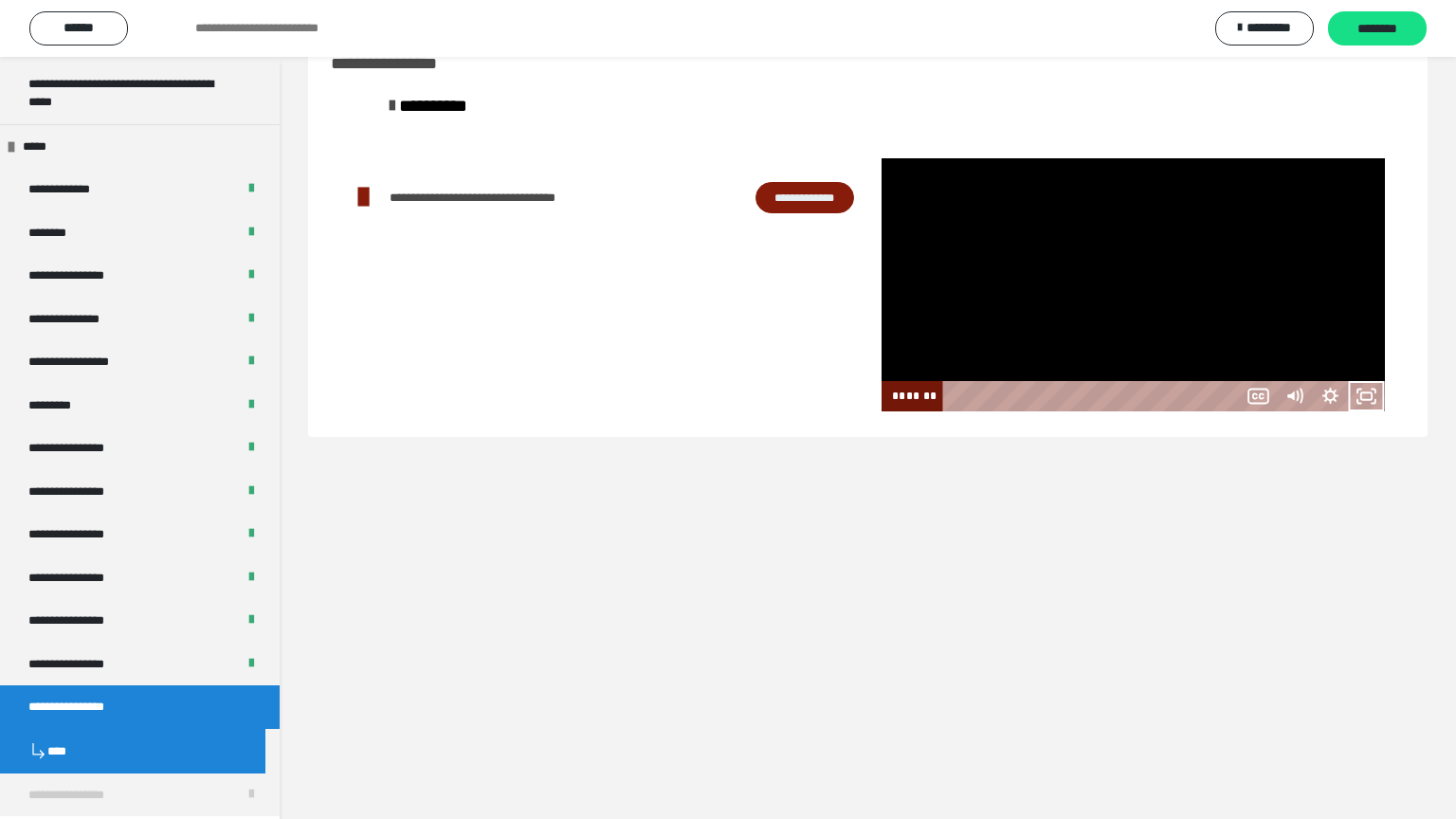 scroll, scrollTop: 2423, scrollLeft: 0, axis: vertical 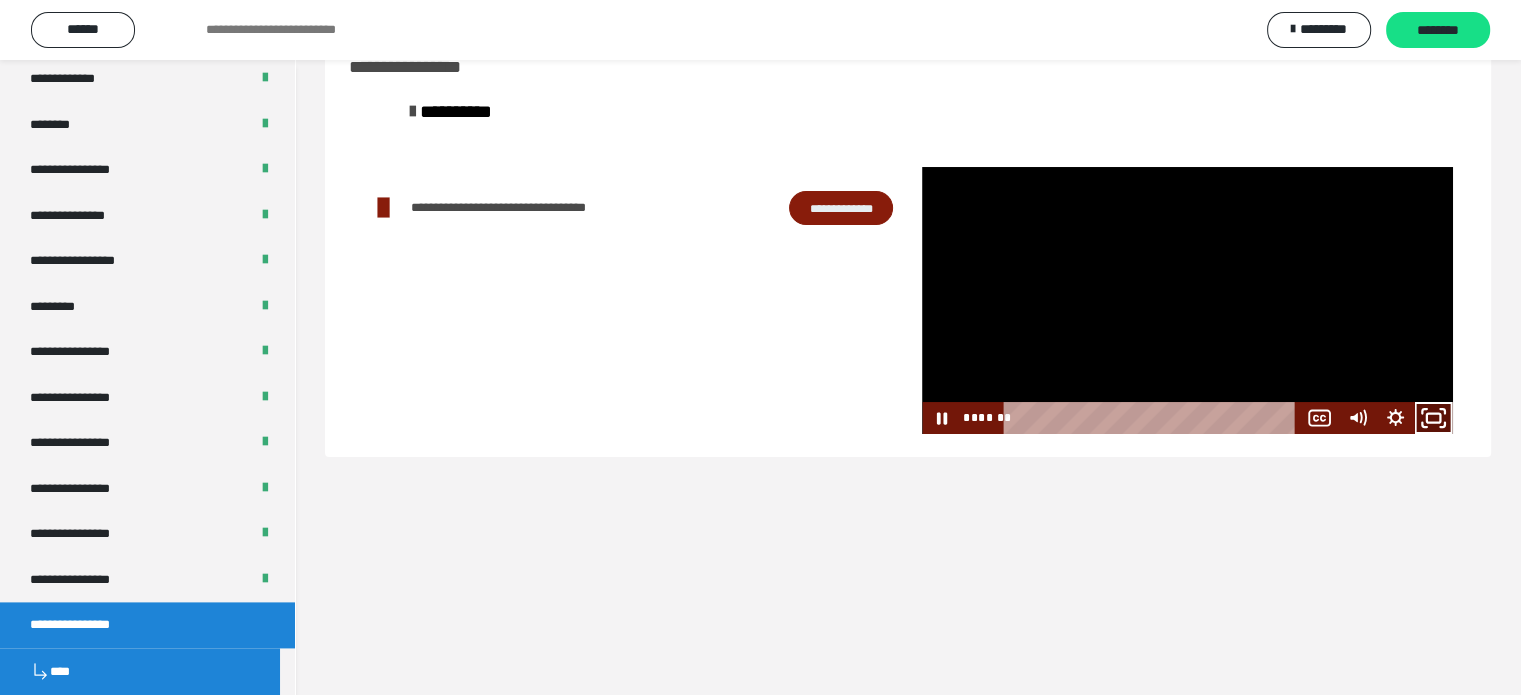 click 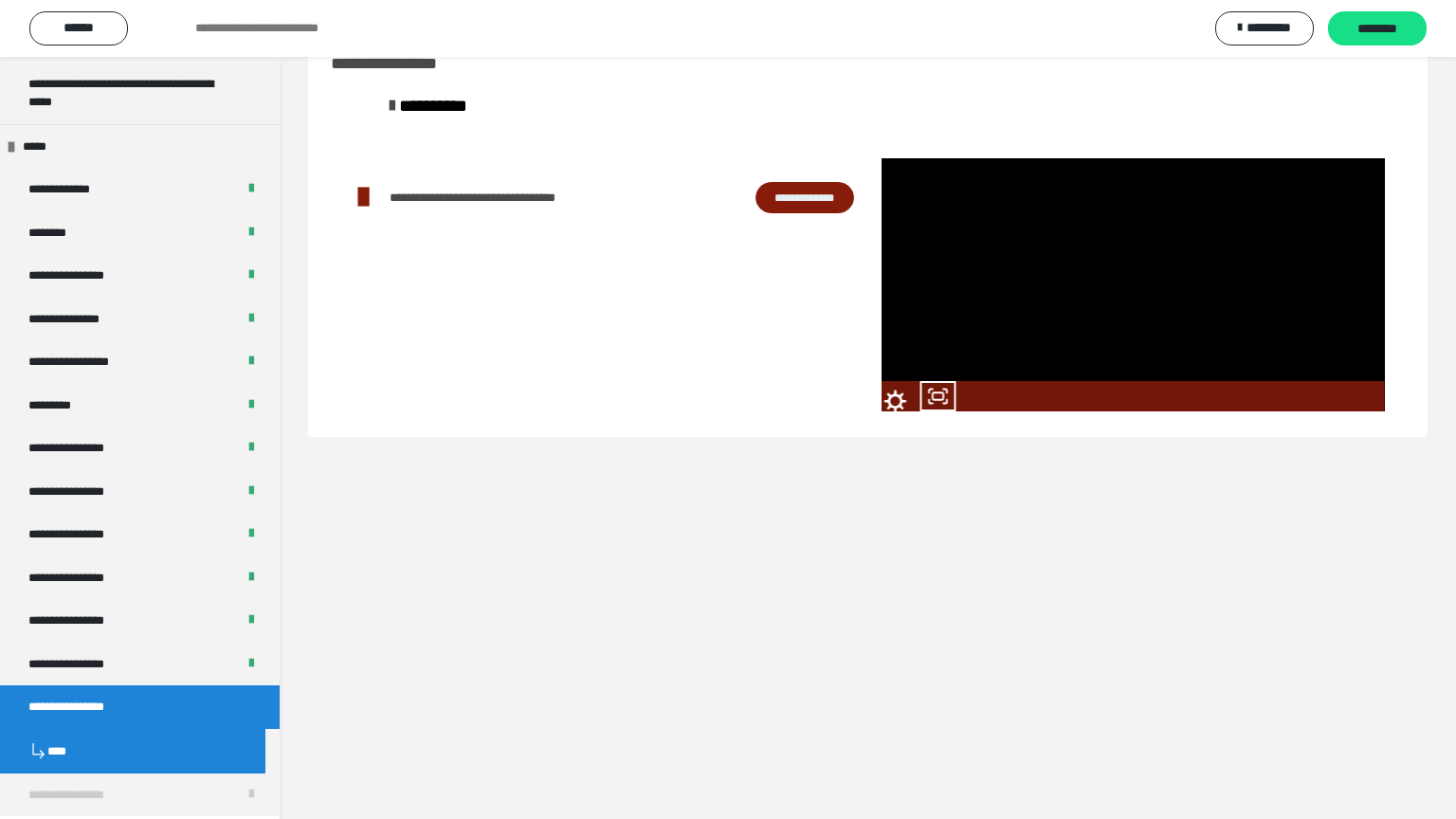 scroll, scrollTop: 2423, scrollLeft: 0, axis: vertical 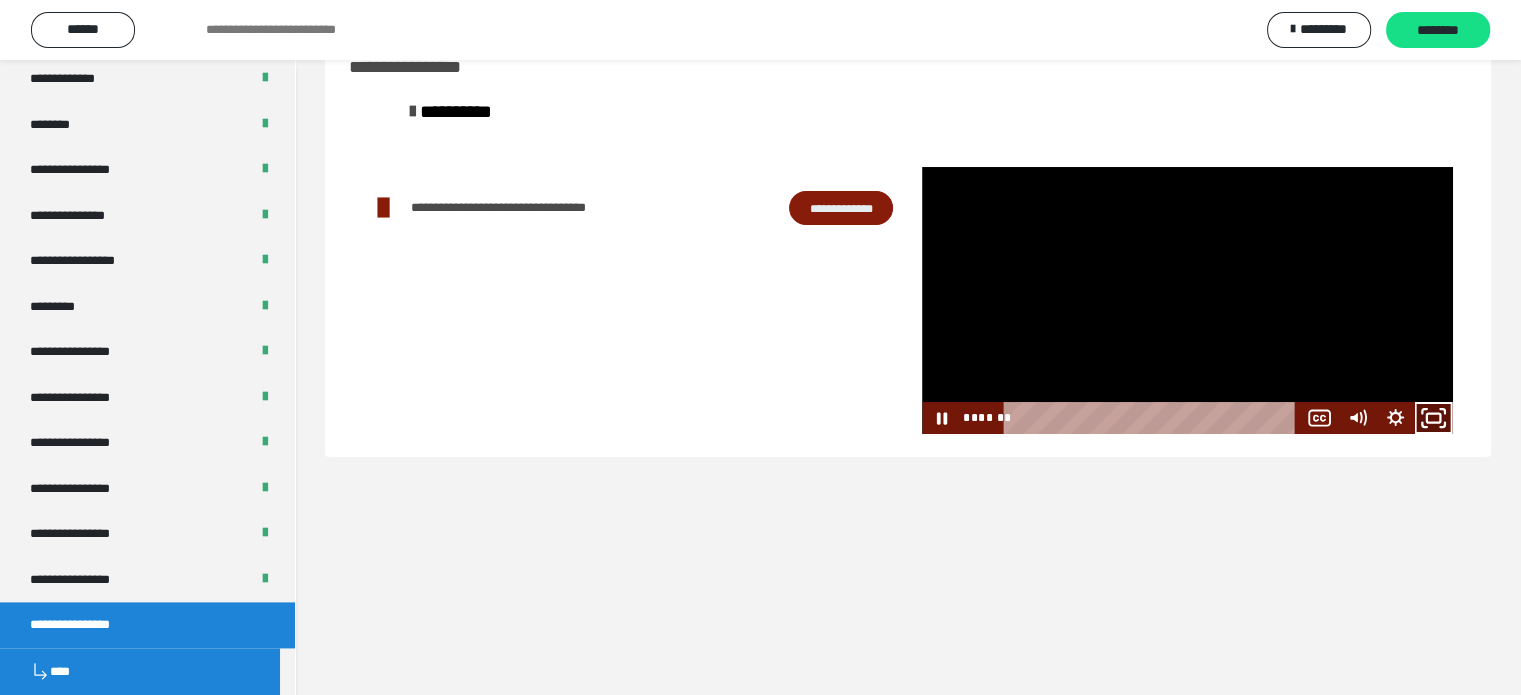 drag, startPoint x: 1420, startPoint y: 418, endPoint x: 1362, endPoint y: 568, distance: 160.82289 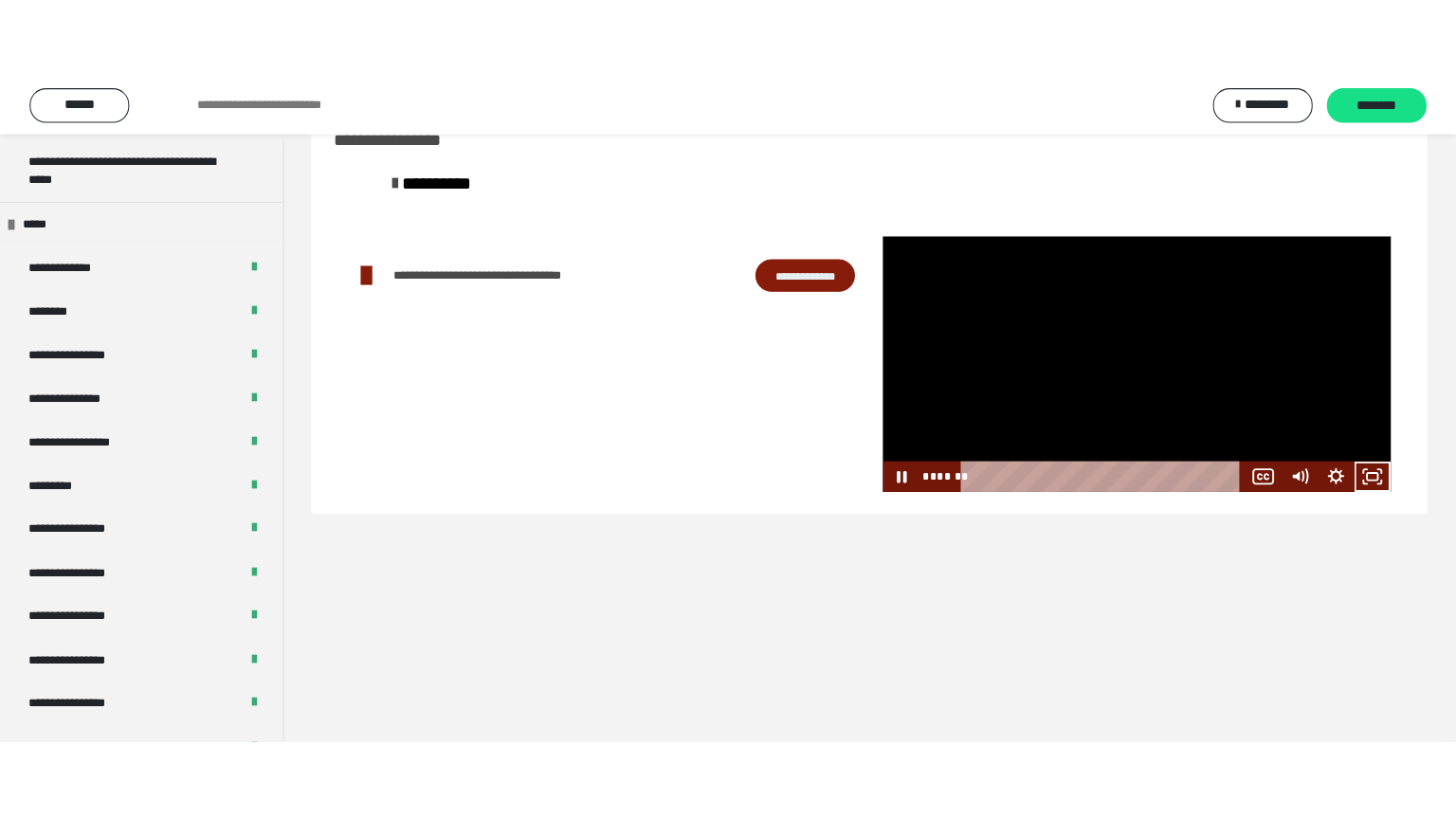 scroll, scrollTop: 2423, scrollLeft: 0, axis: vertical 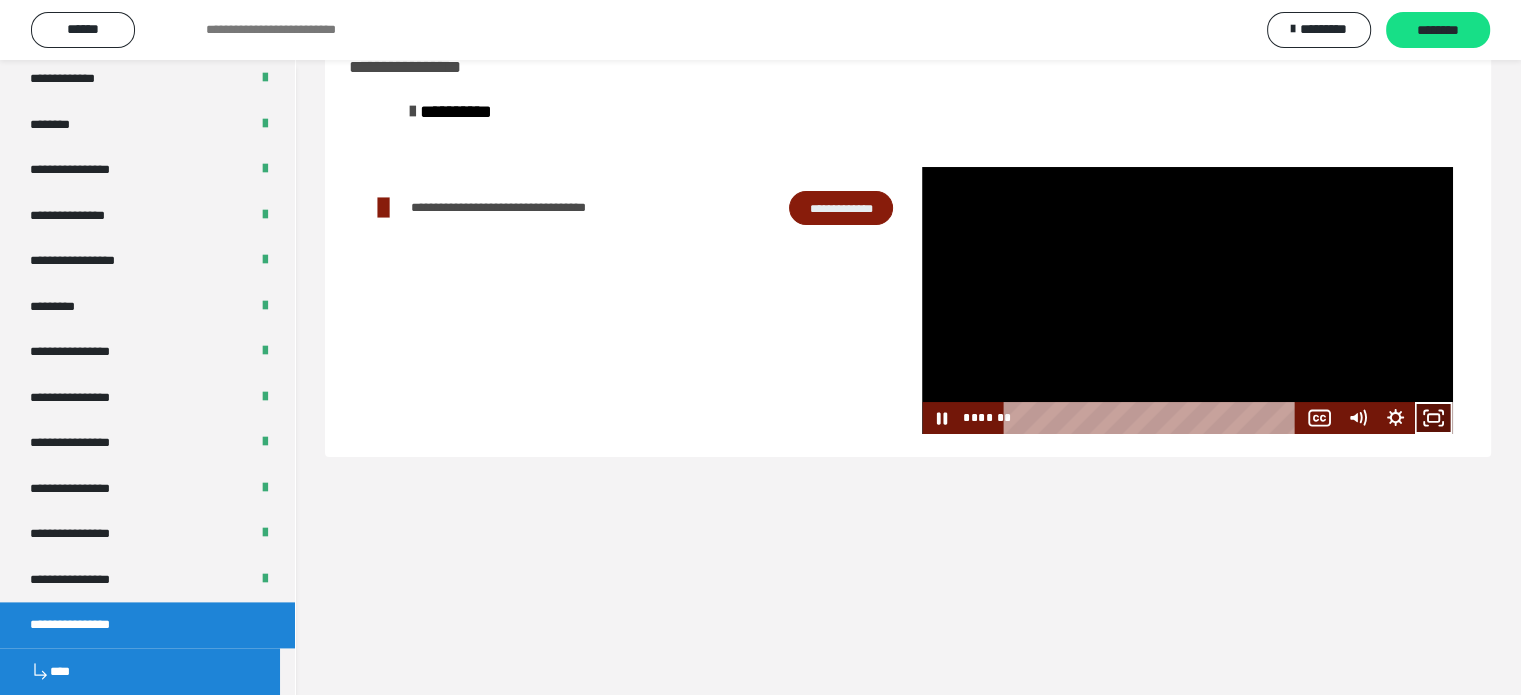 click 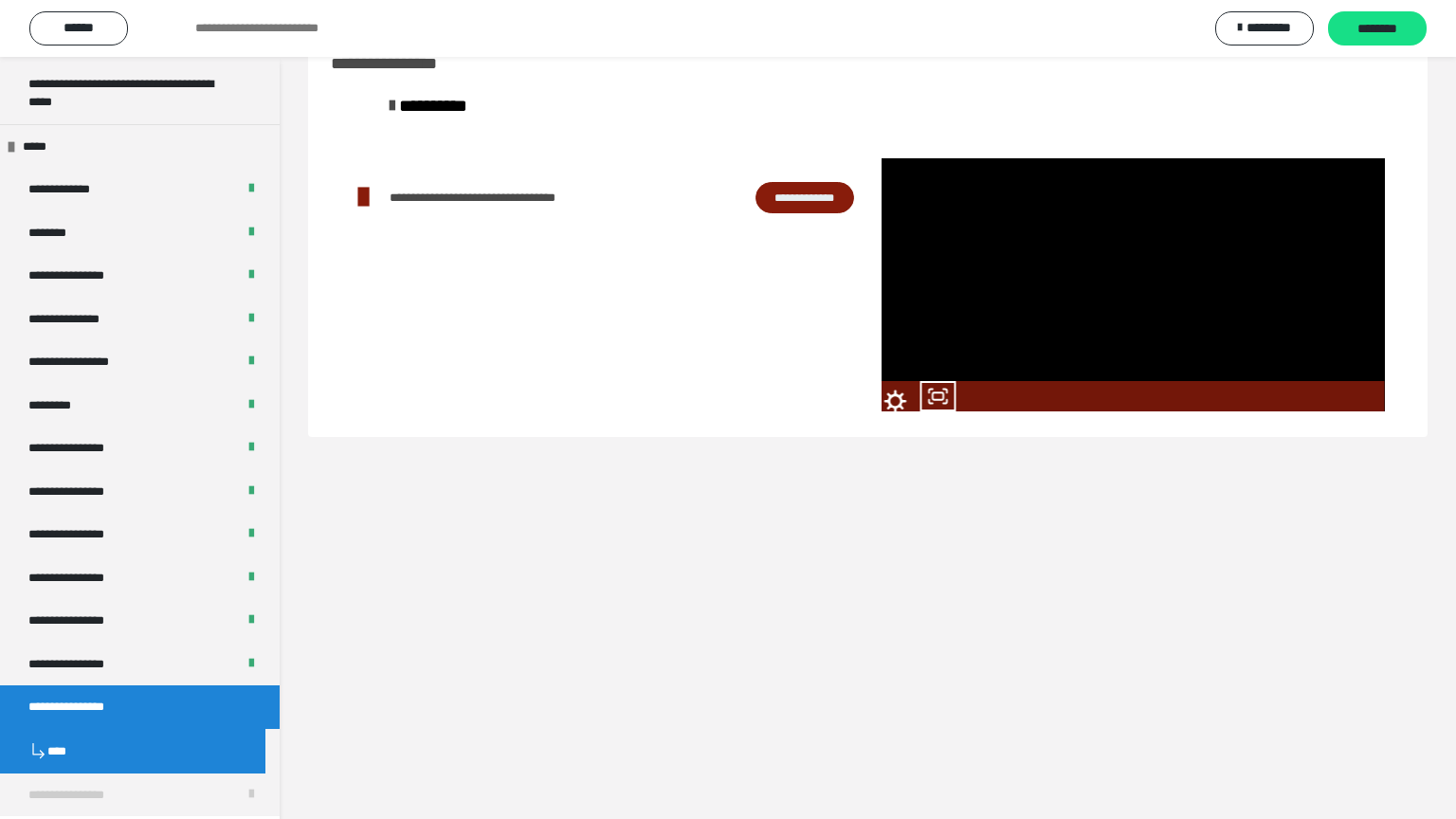 scroll, scrollTop: 2423, scrollLeft: 0, axis: vertical 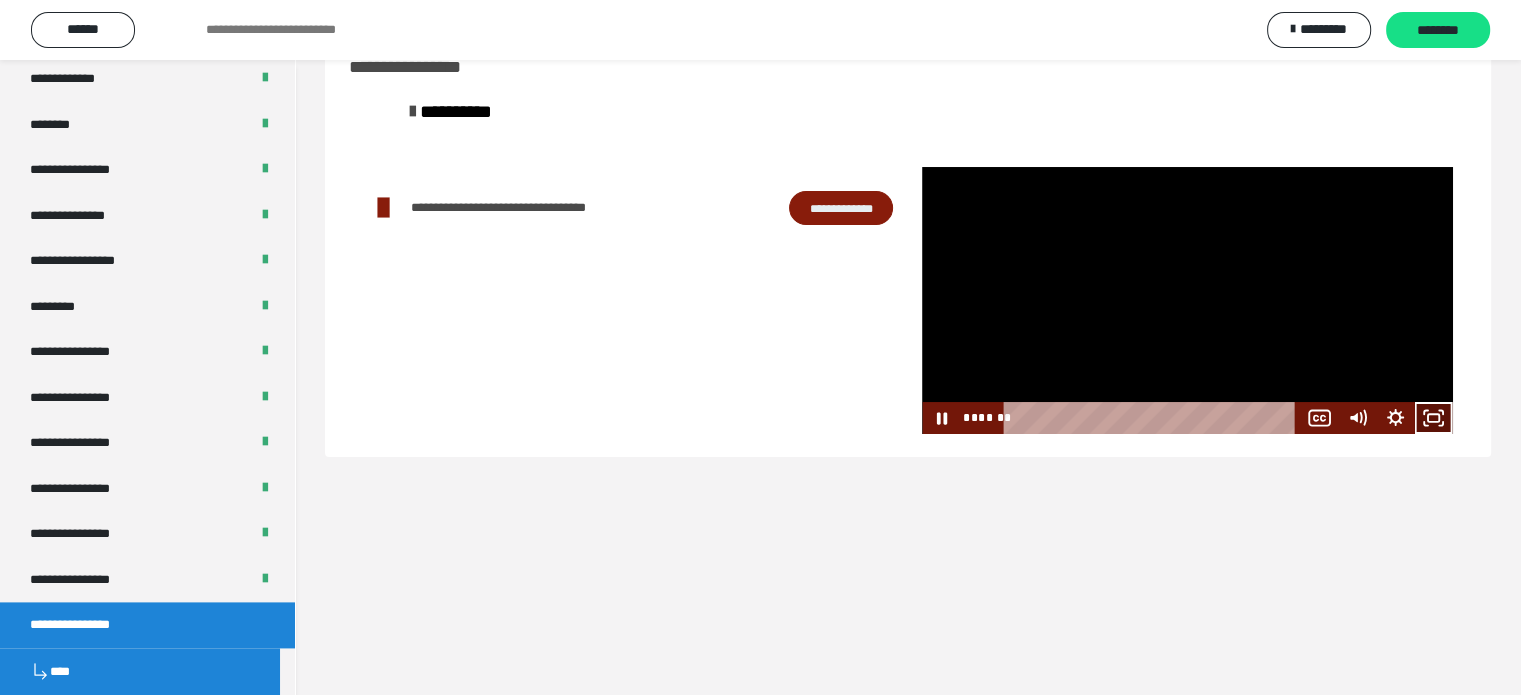 drag, startPoint x: 1443, startPoint y: 419, endPoint x: 1440, endPoint y: 540, distance: 121.037186 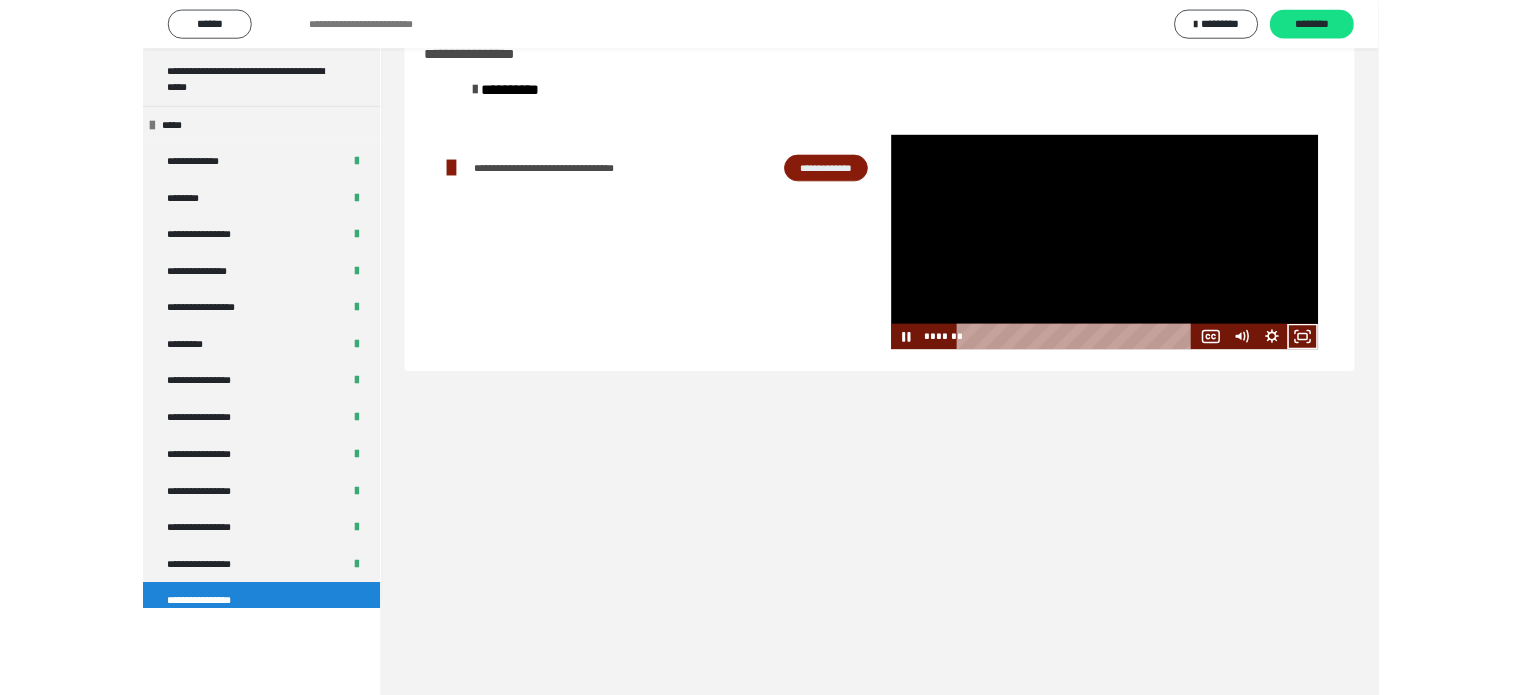 scroll, scrollTop: 2556, scrollLeft: 0, axis: vertical 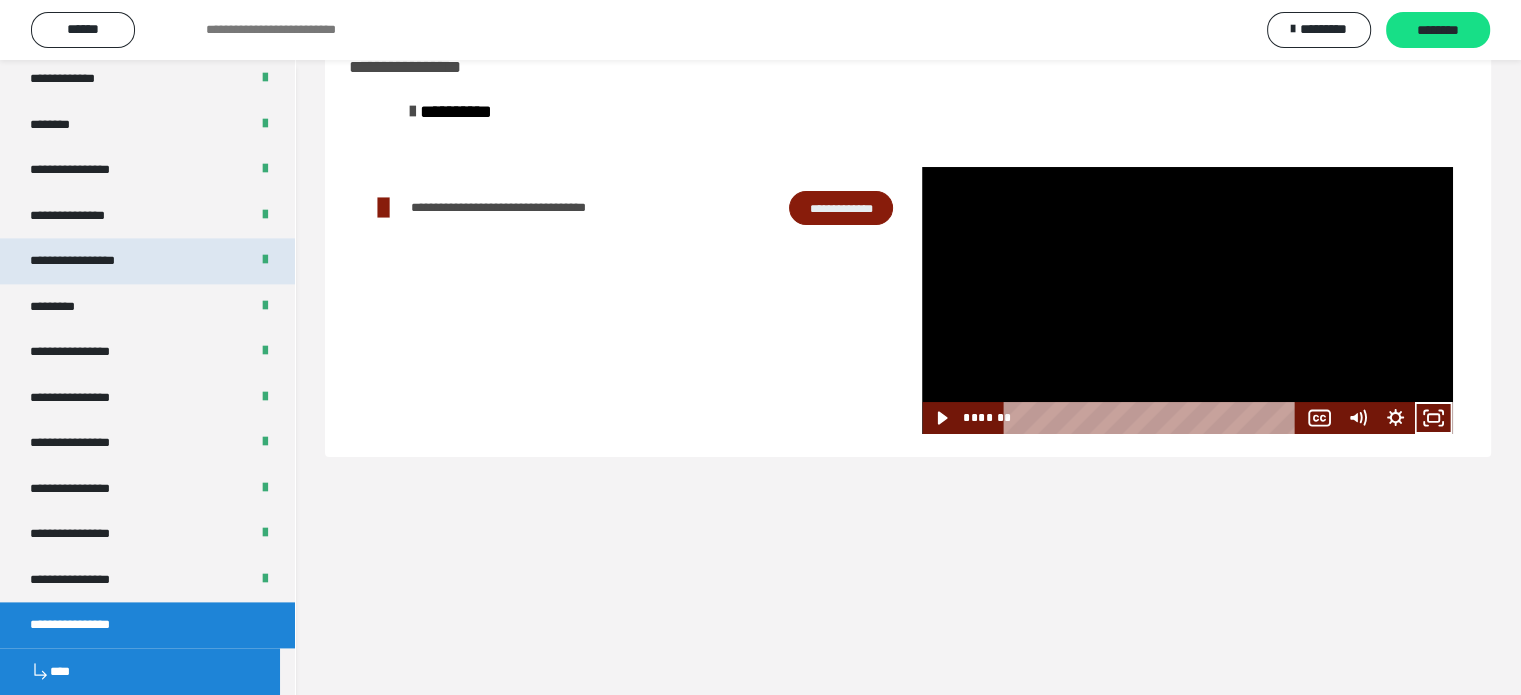 click on "**********" at bounding box center (93, 261) 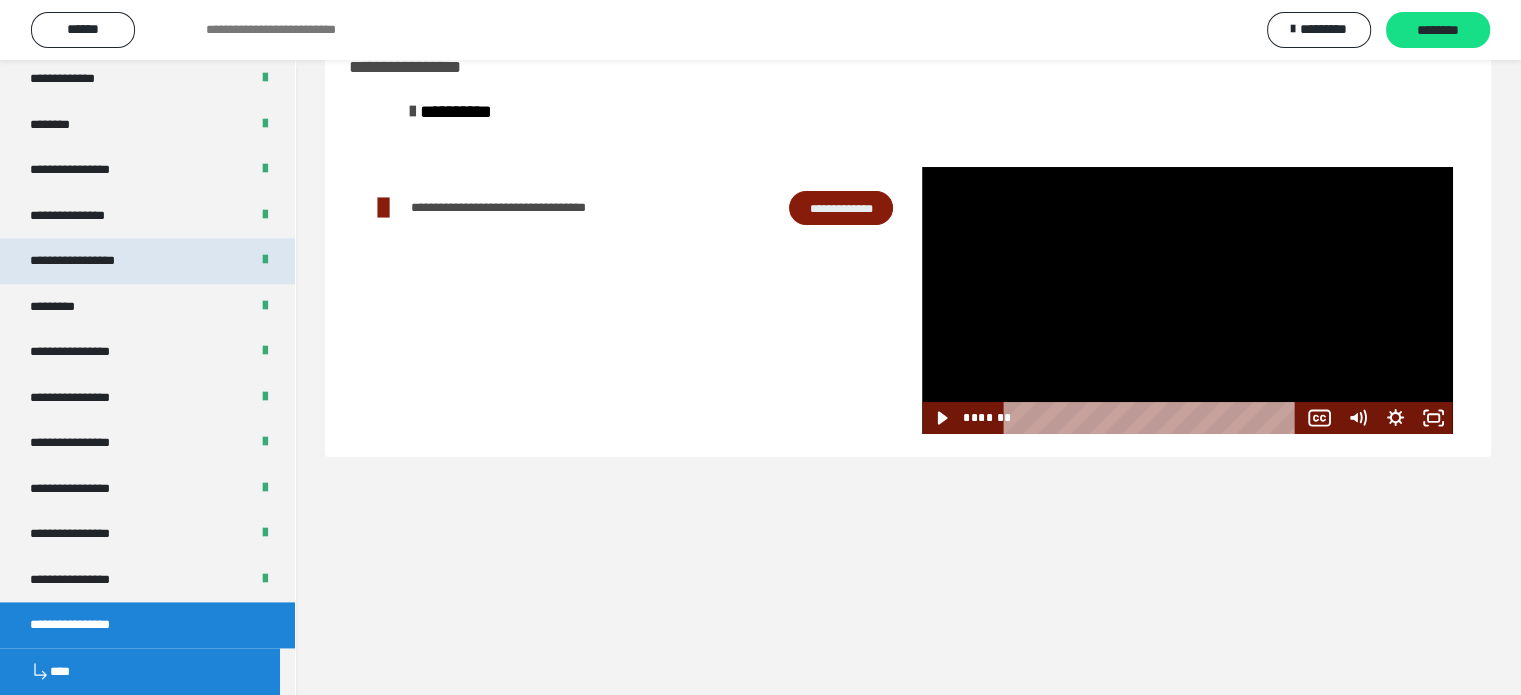 click on "**********" at bounding box center [93, 261] 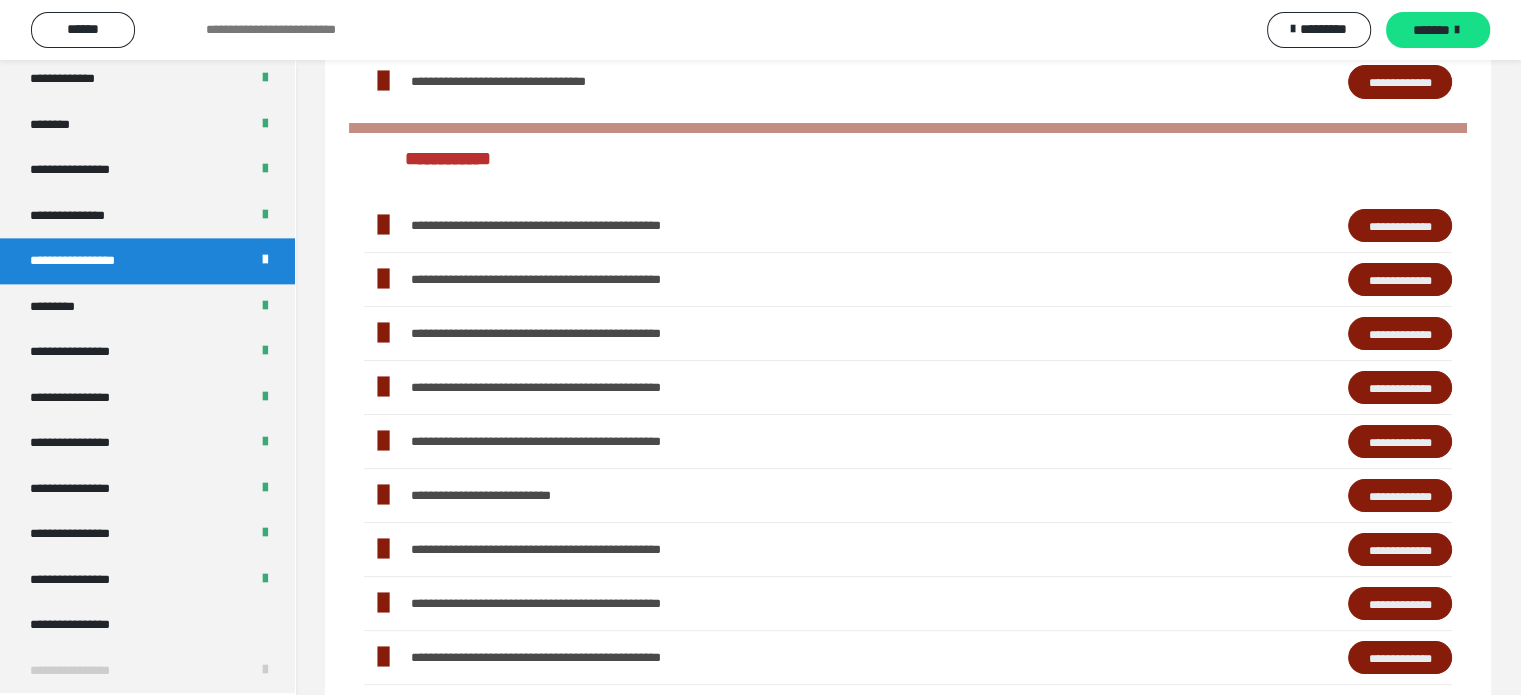 scroll, scrollTop: 260, scrollLeft: 0, axis: vertical 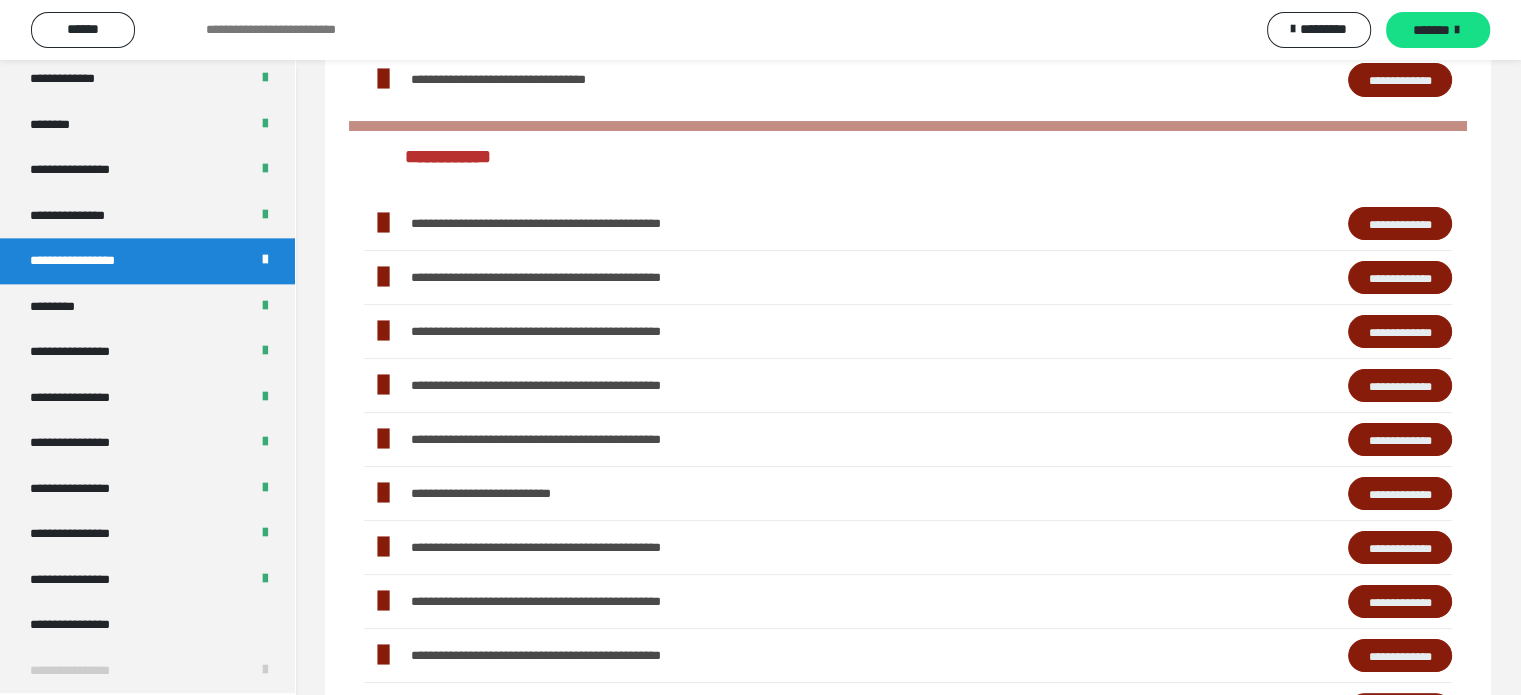 click on "**********" at bounding box center (1400, 494) 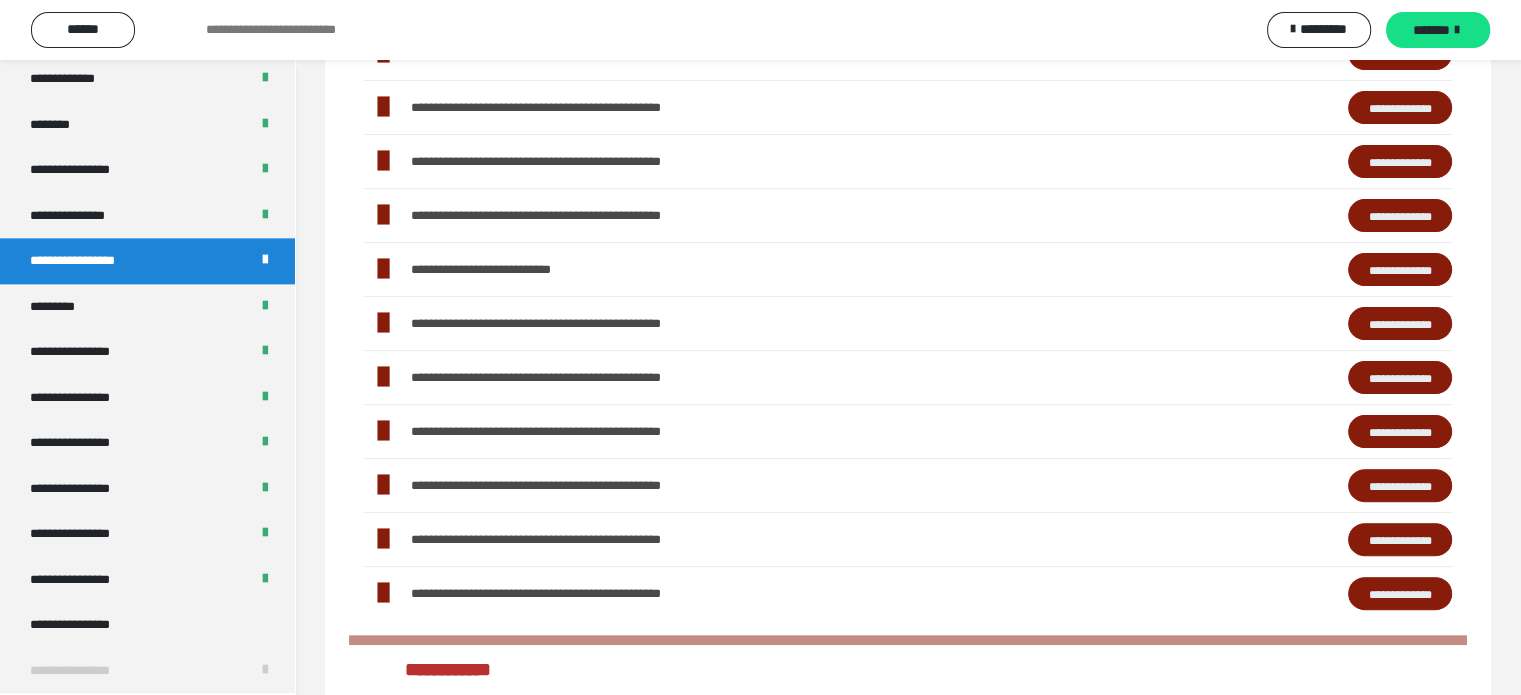 scroll, scrollTop: 560, scrollLeft: 0, axis: vertical 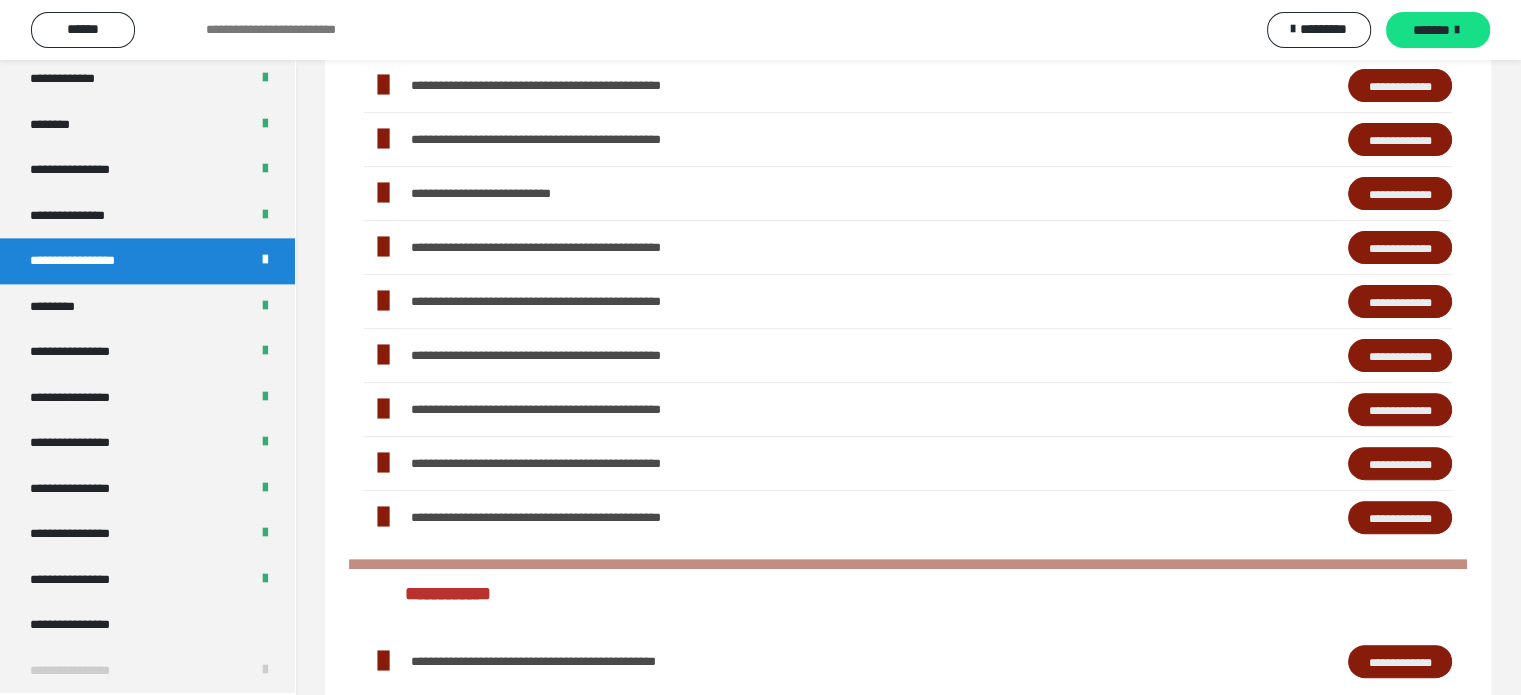 click on "**********" at bounding box center (1400, 302) 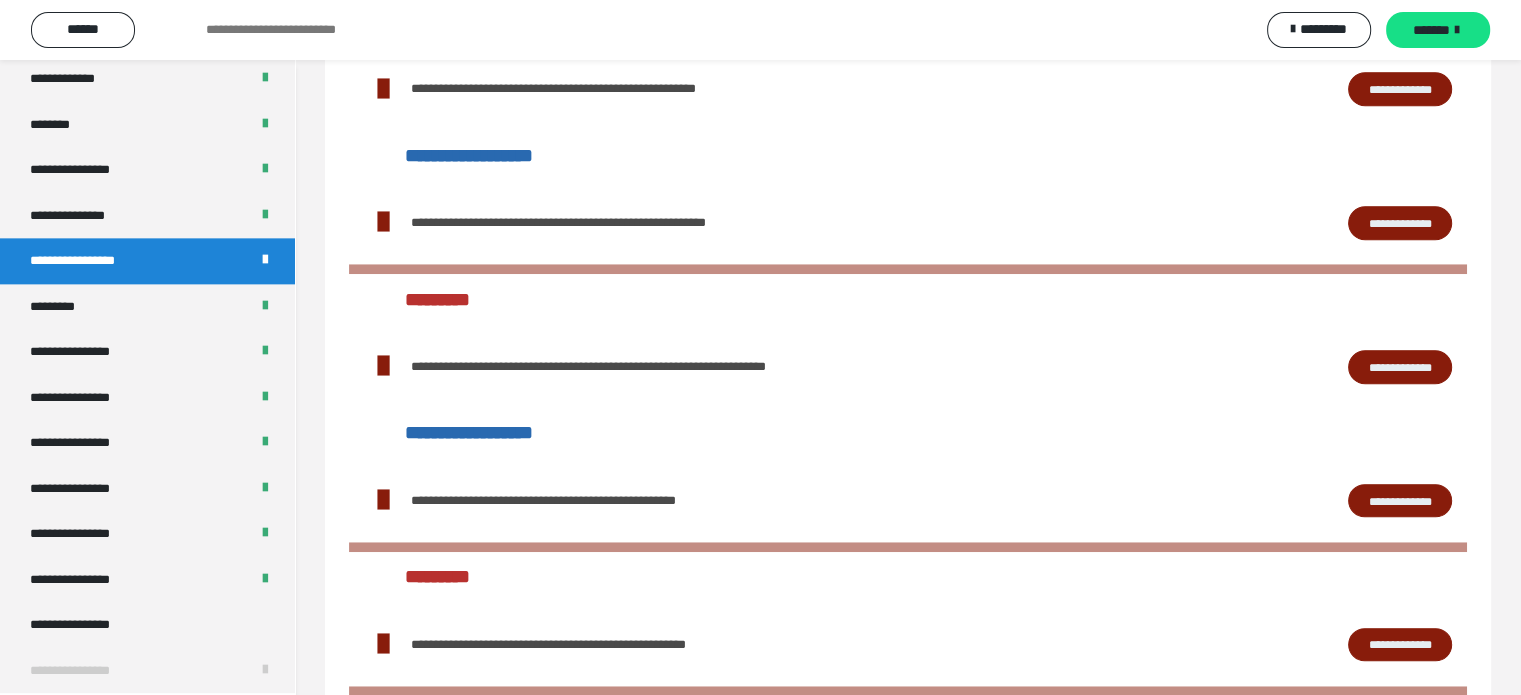 scroll, scrollTop: 1660, scrollLeft: 0, axis: vertical 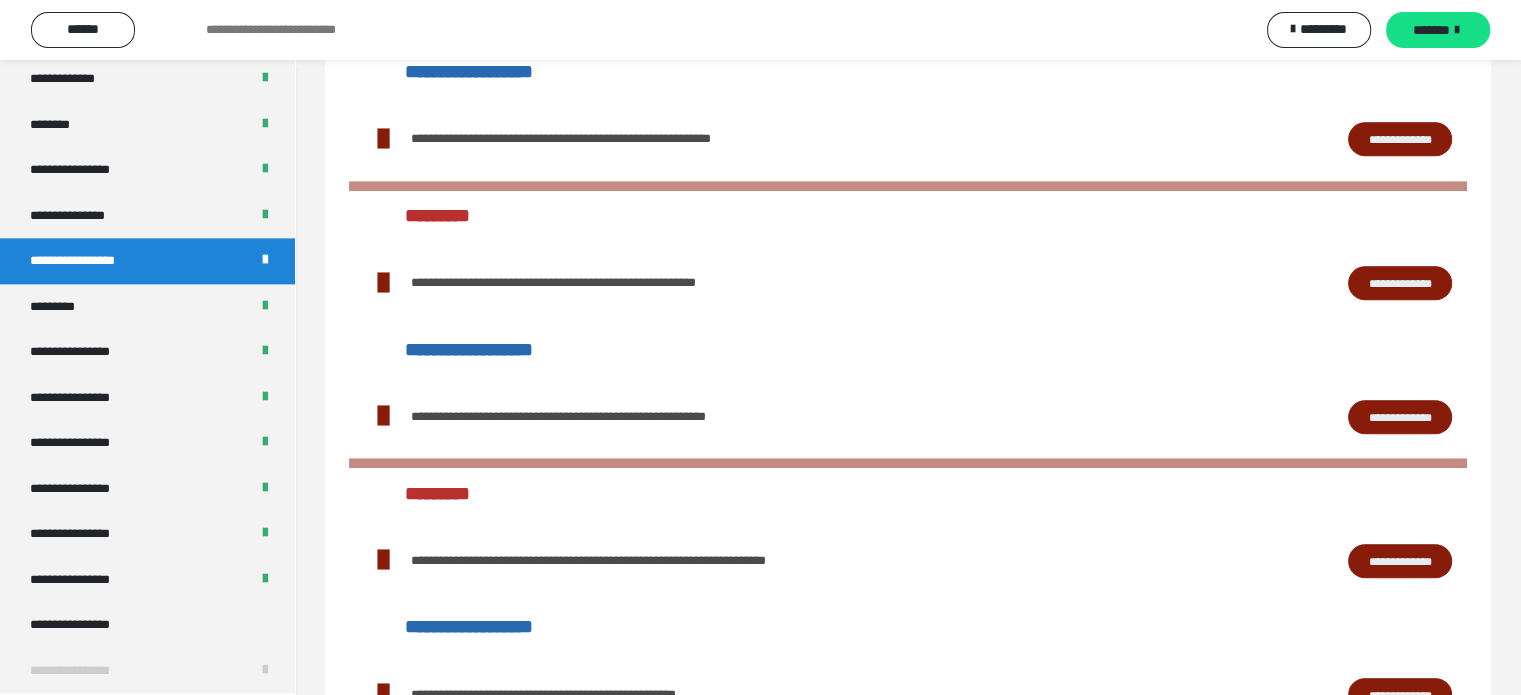 click on "**********" at bounding box center (1400, 417) 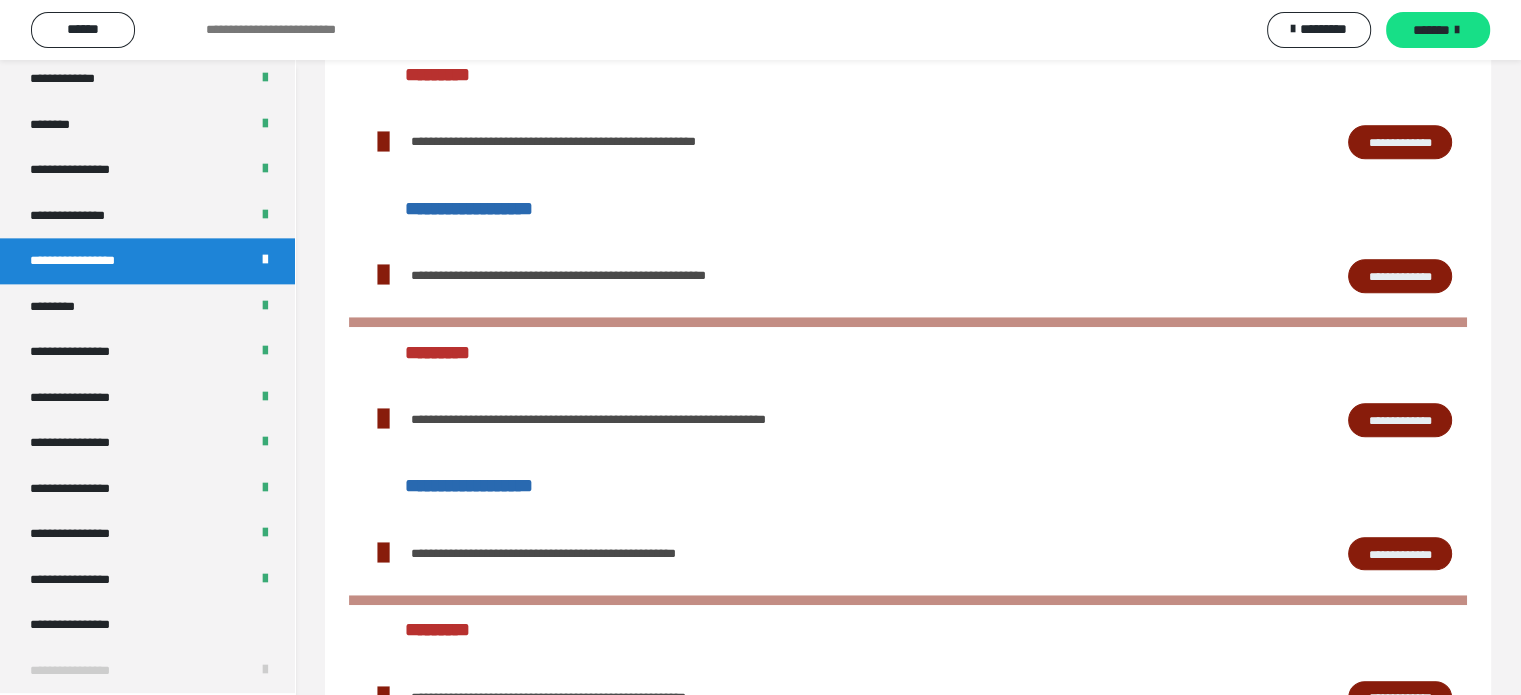 scroll, scrollTop: 1660, scrollLeft: 0, axis: vertical 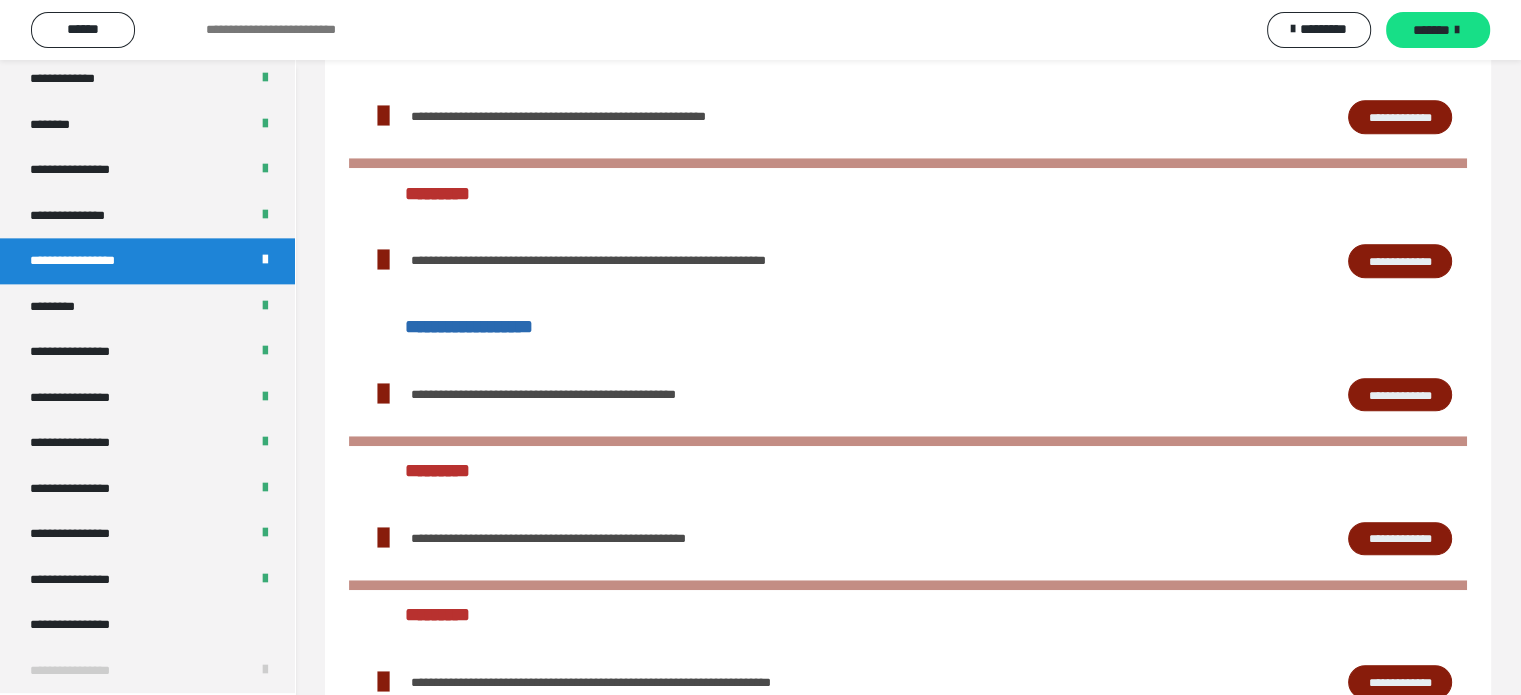 click on "**********" at bounding box center (1400, 395) 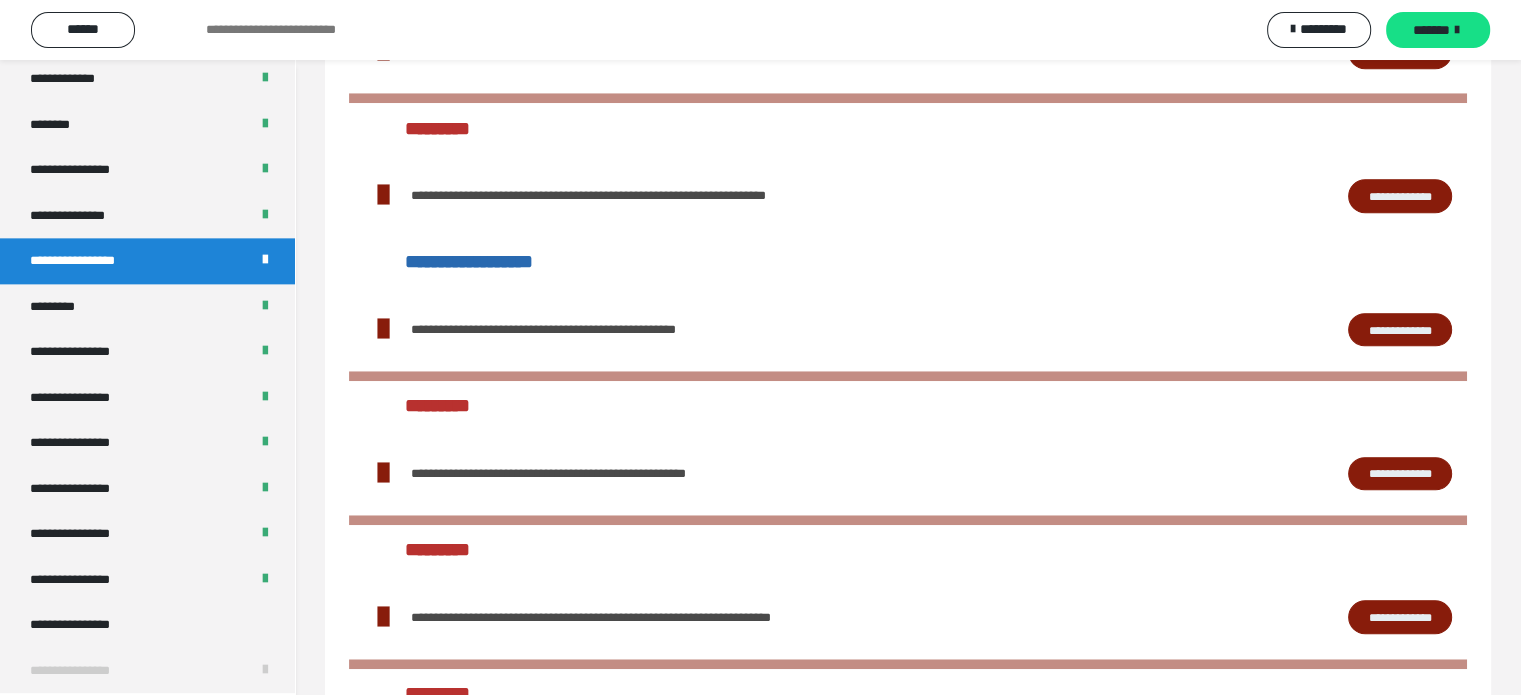 scroll, scrollTop: 1760, scrollLeft: 0, axis: vertical 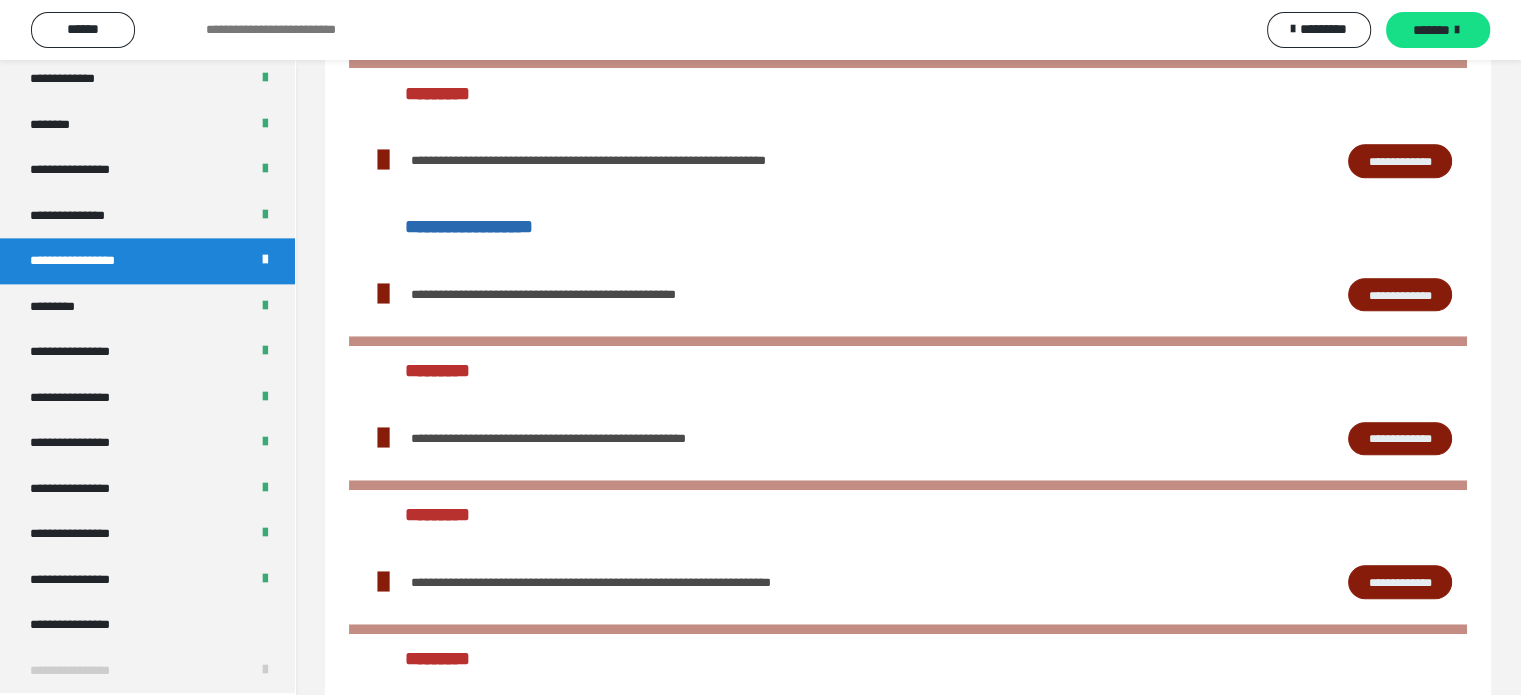 click on "**********" at bounding box center [1400, 439] 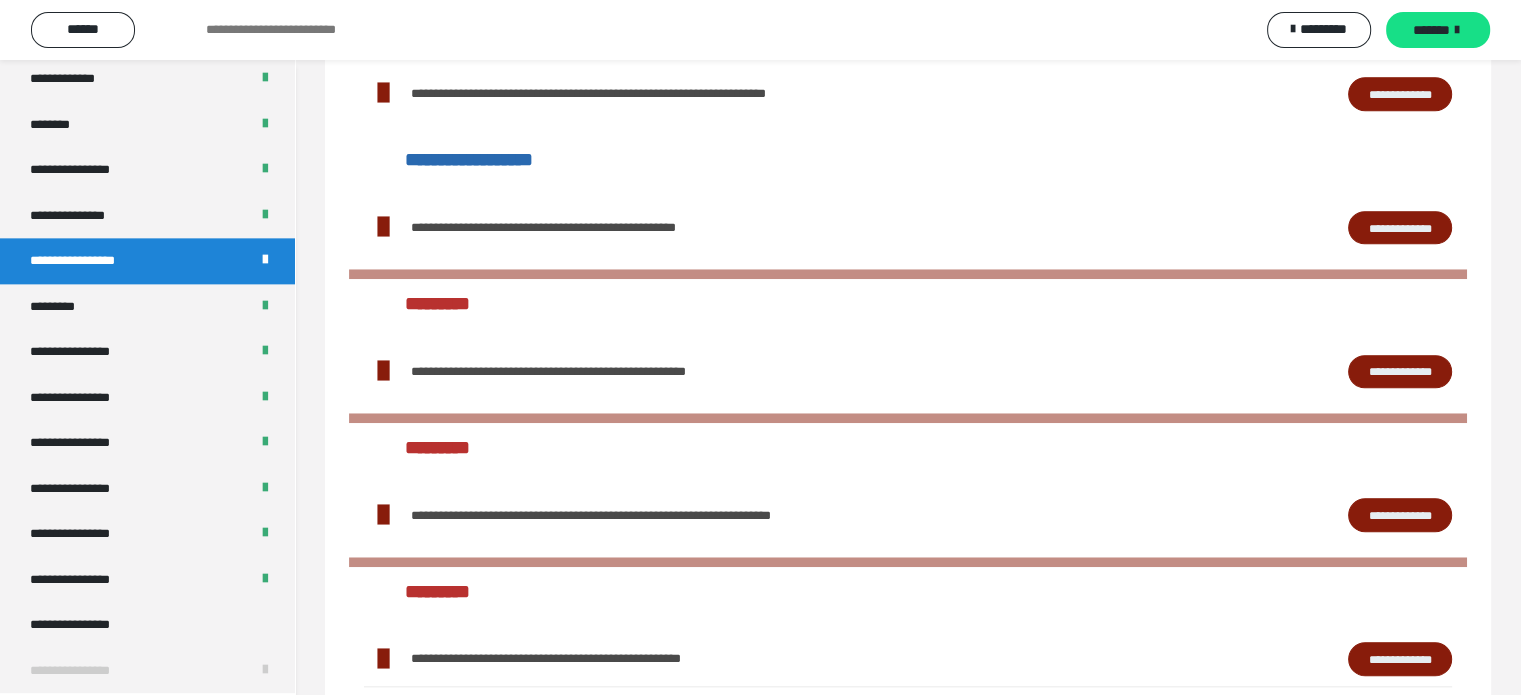 scroll, scrollTop: 2160, scrollLeft: 0, axis: vertical 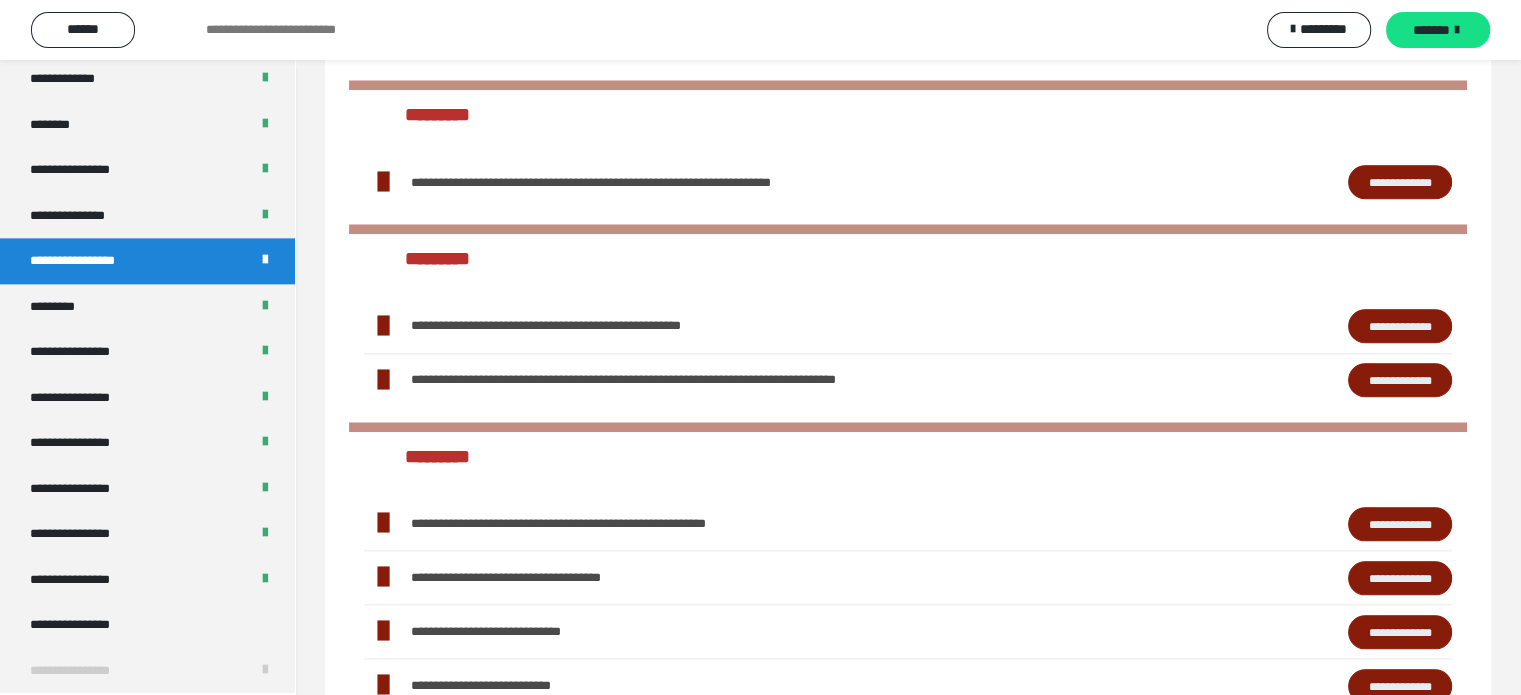 click on "**********" at bounding box center [1400, 326] 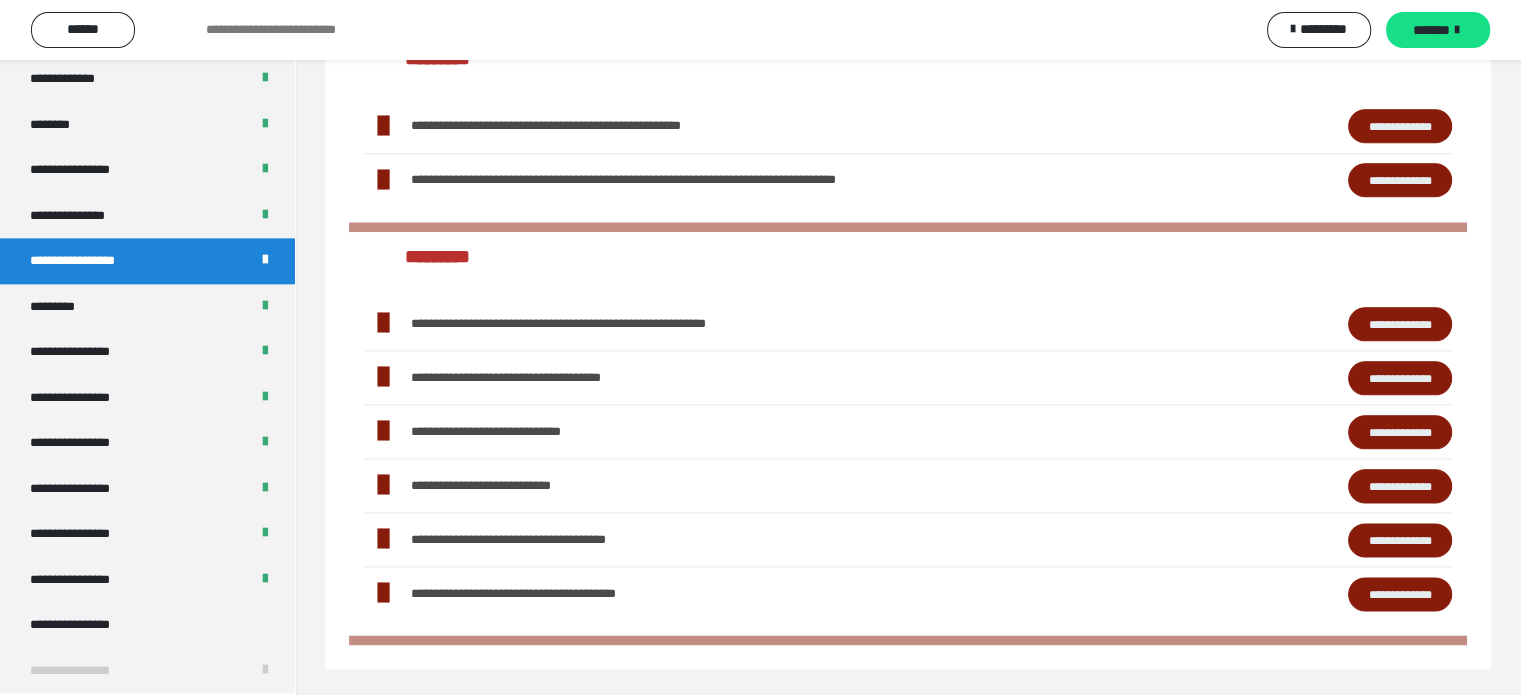 scroll, scrollTop: 2360, scrollLeft: 0, axis: vertical 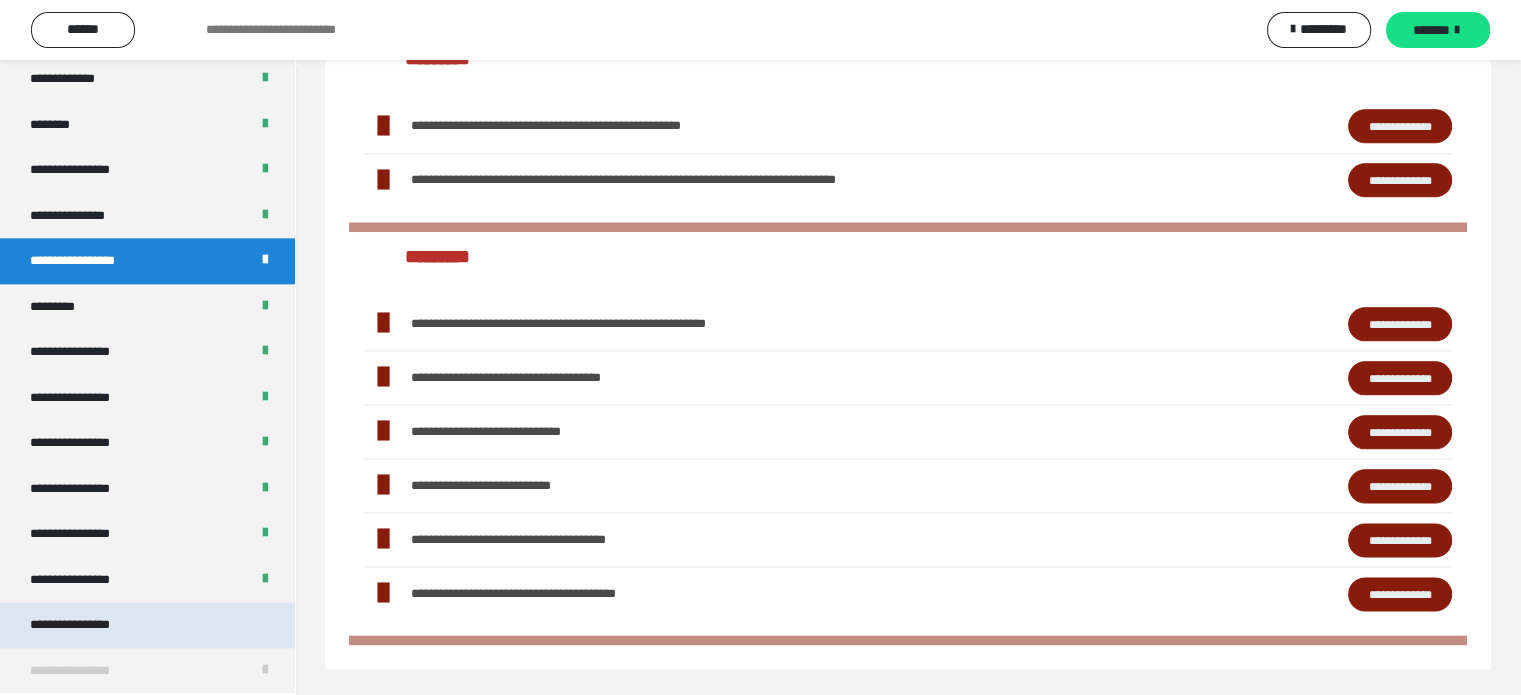 click on "**********" at bounding box center [147, 625] 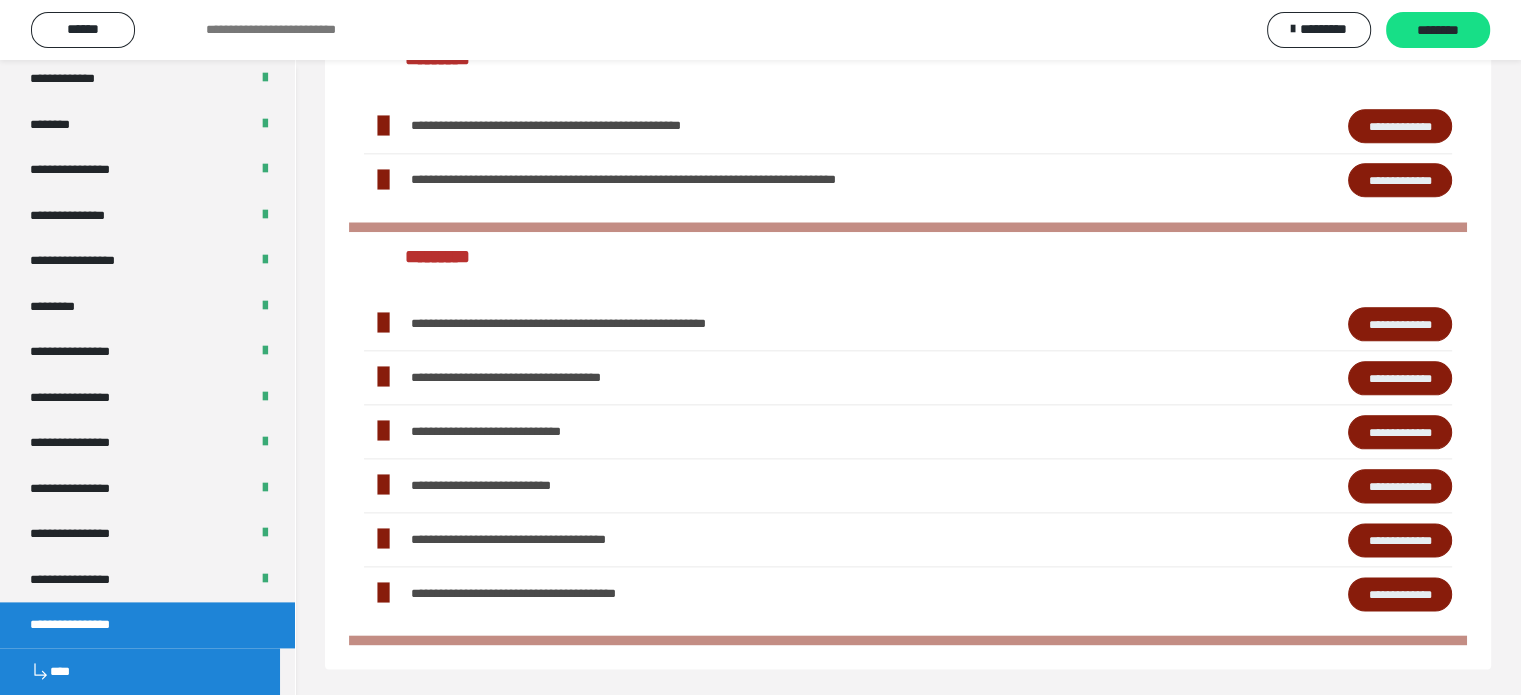 scroll, scrollTop: 60, scrollLeft: 0, axis: vertical 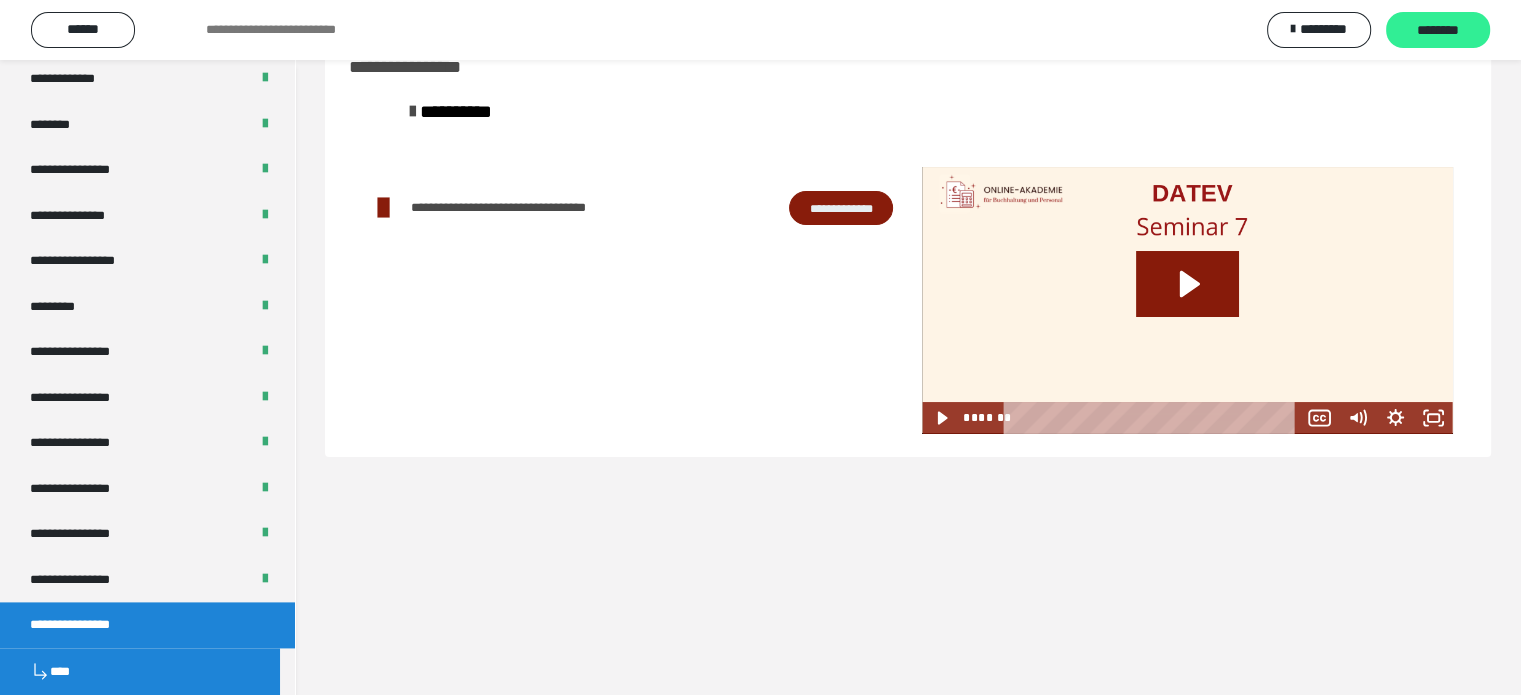 click on "********" at bounding box center (1438, 31) 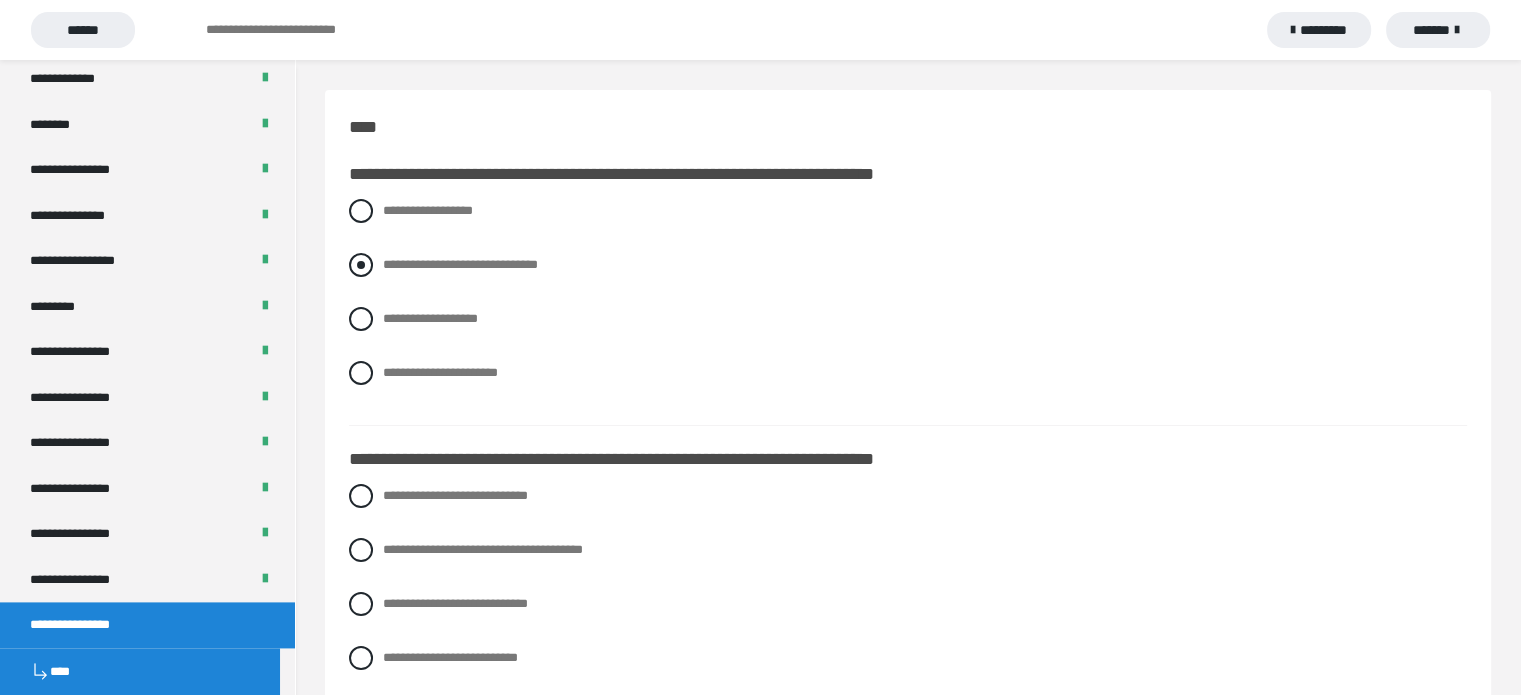 click at bounding box center (361, 265) 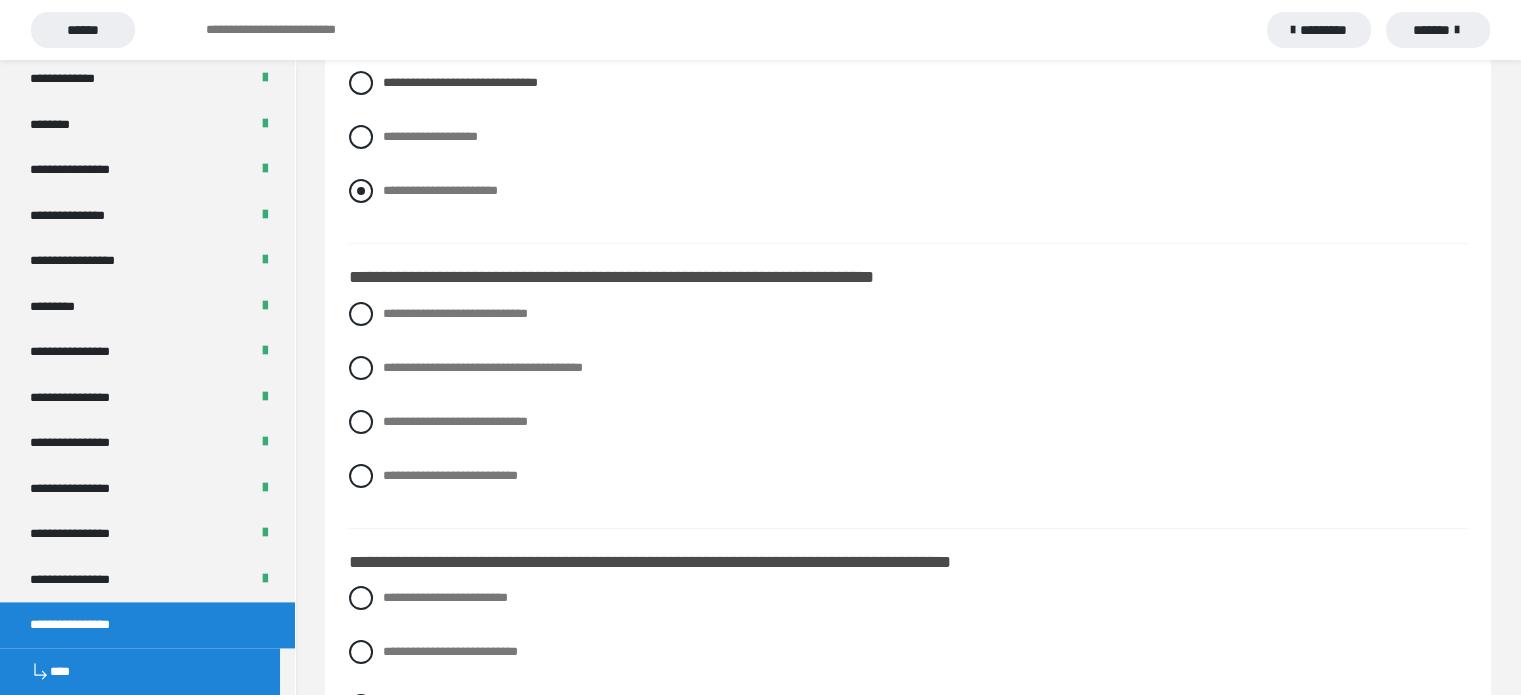scroll, scrollTop: 200, scrollLeft: 0, axis: vertical 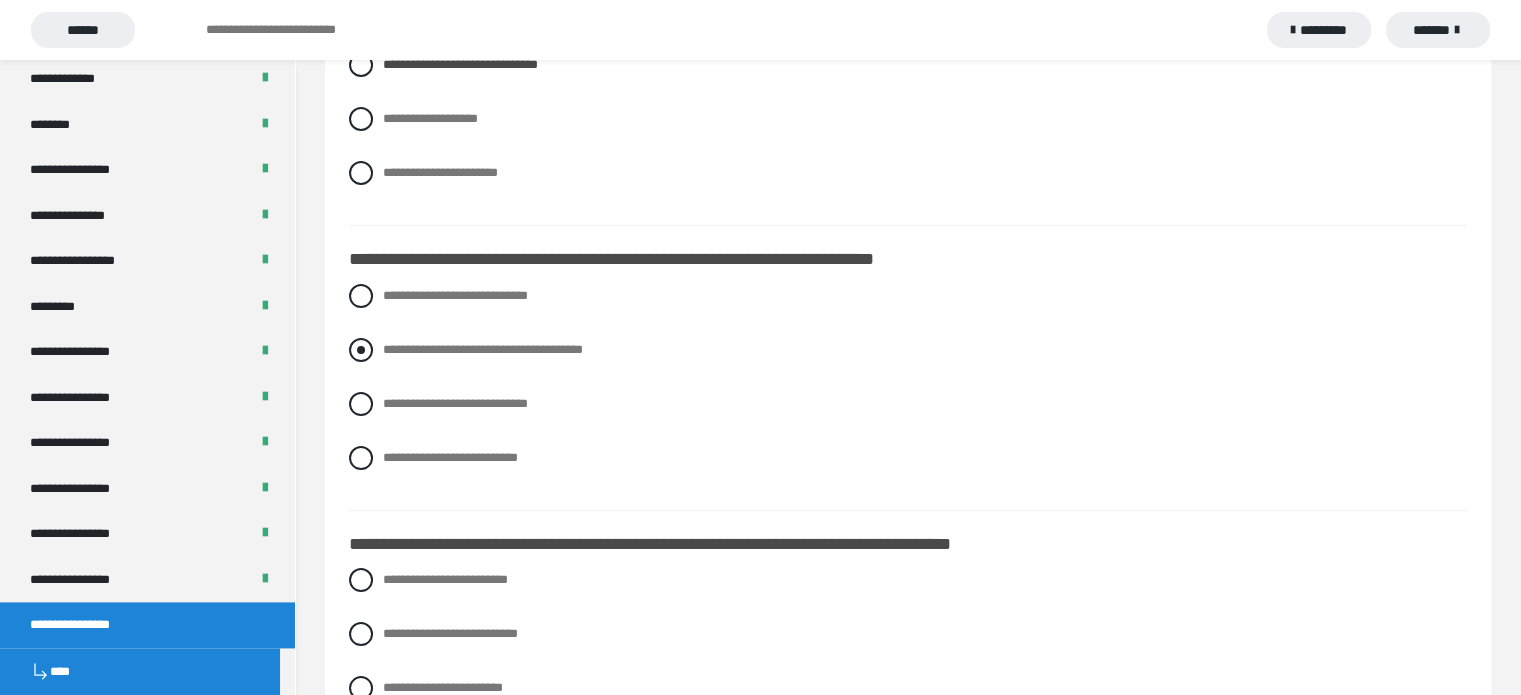 click on "**********" at bounding box center [483, 349] 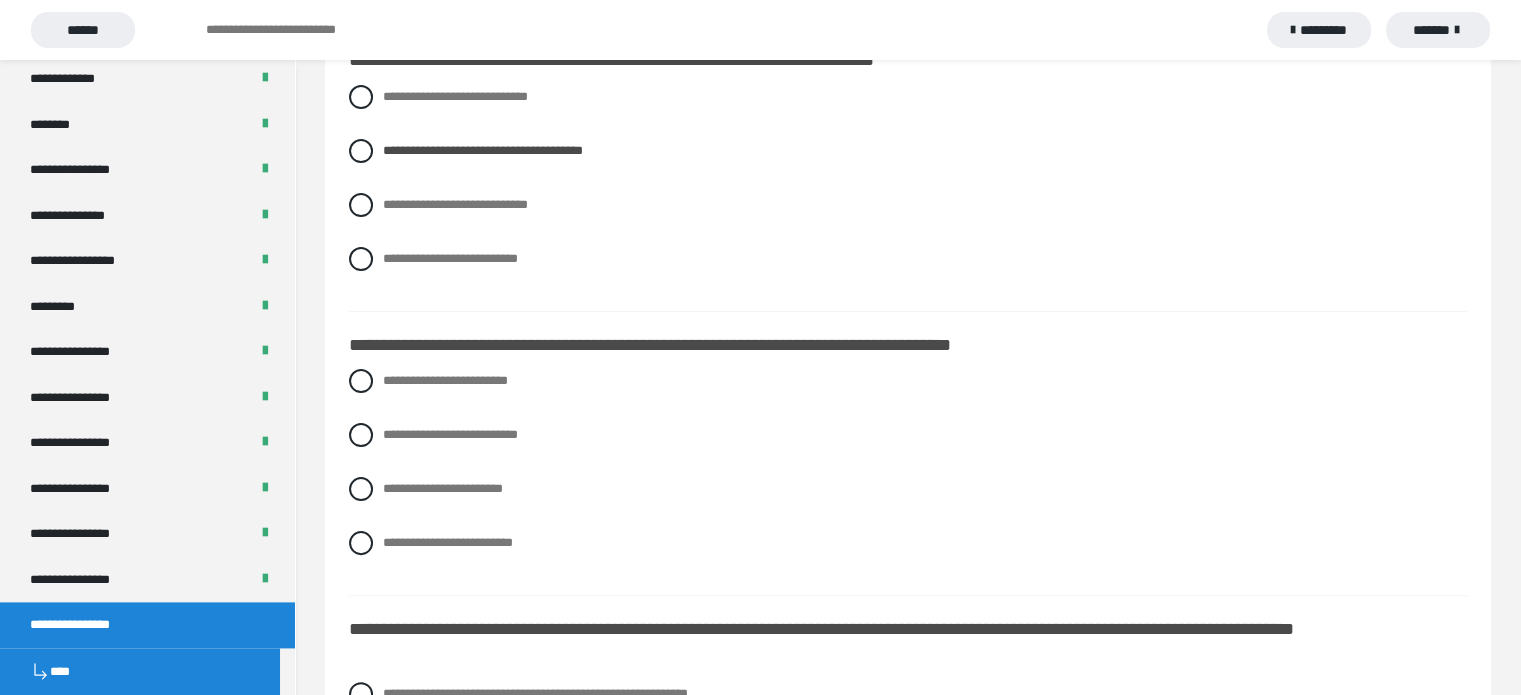 scroll, scrollTop: 400, scrollLeft: 0, axis: vertical 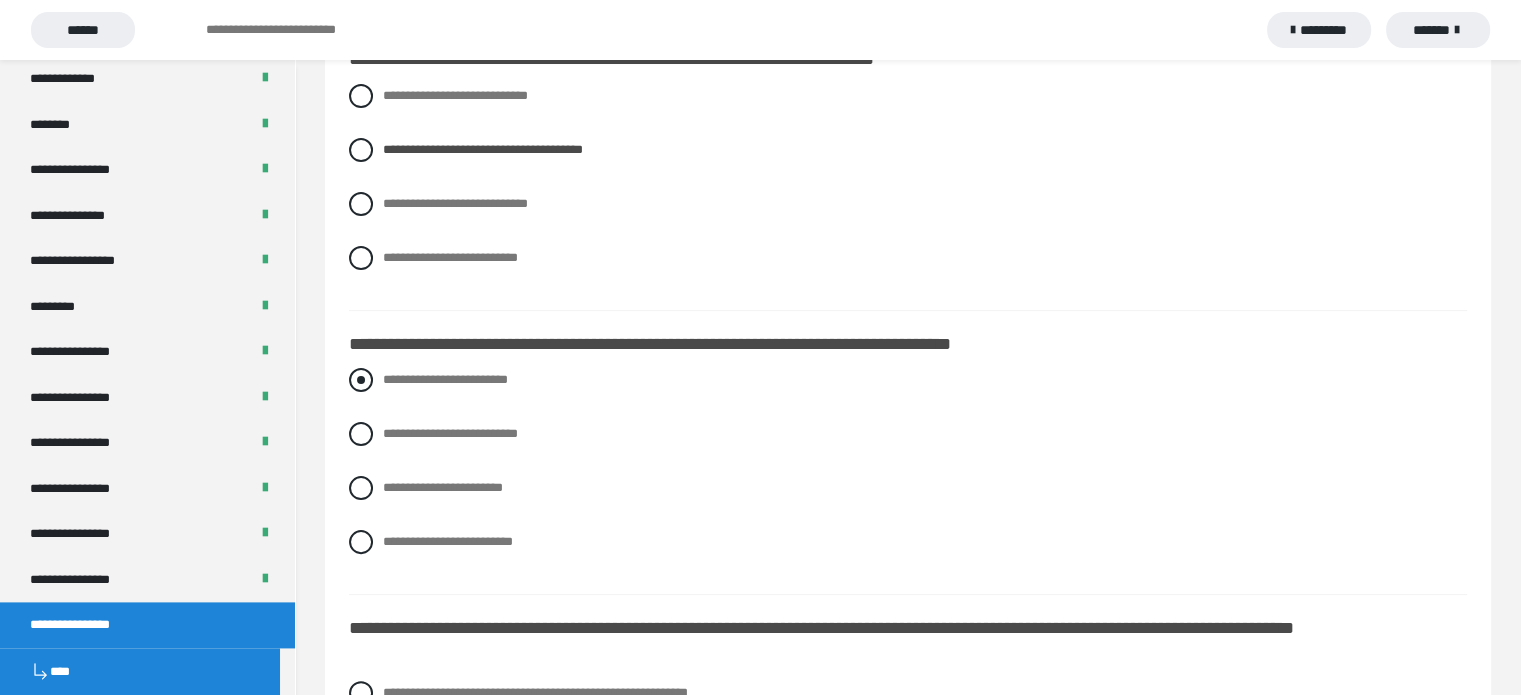 click on "**********" at bounding box center (445, 379) 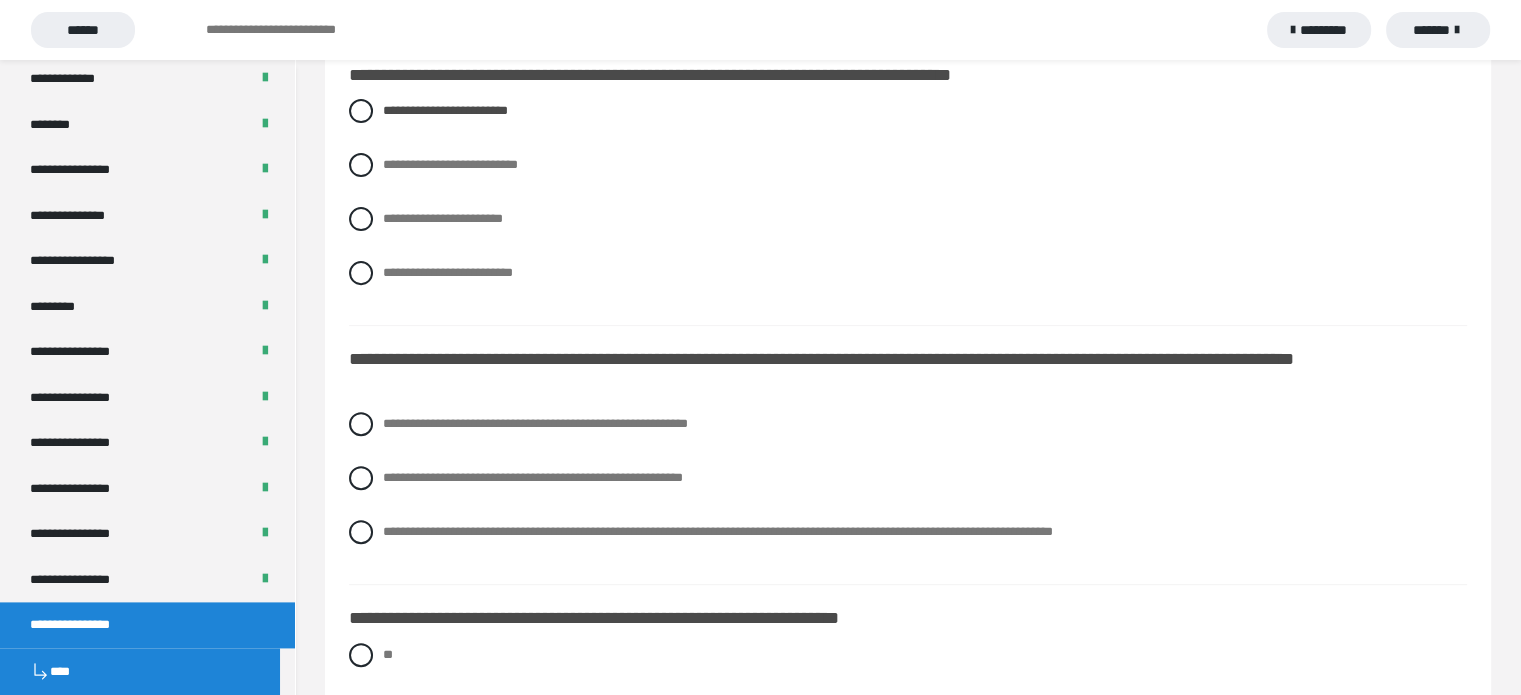 scroll, scrollTop: 700, scrollLeft: 0, axis: vertical 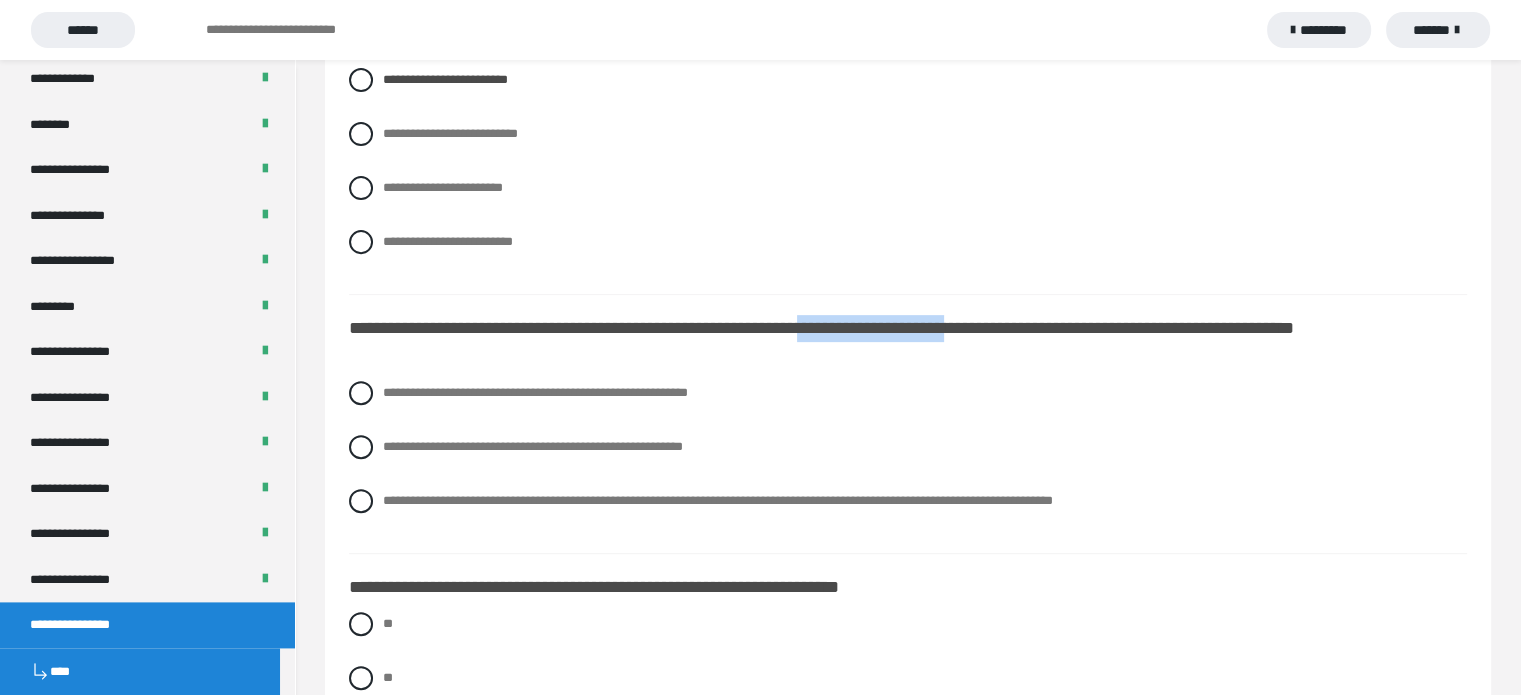 drag, startPoint x: 907, startPoint y: 321, endPoint x: 1056, endPoint y: 320, distance: 149.00336 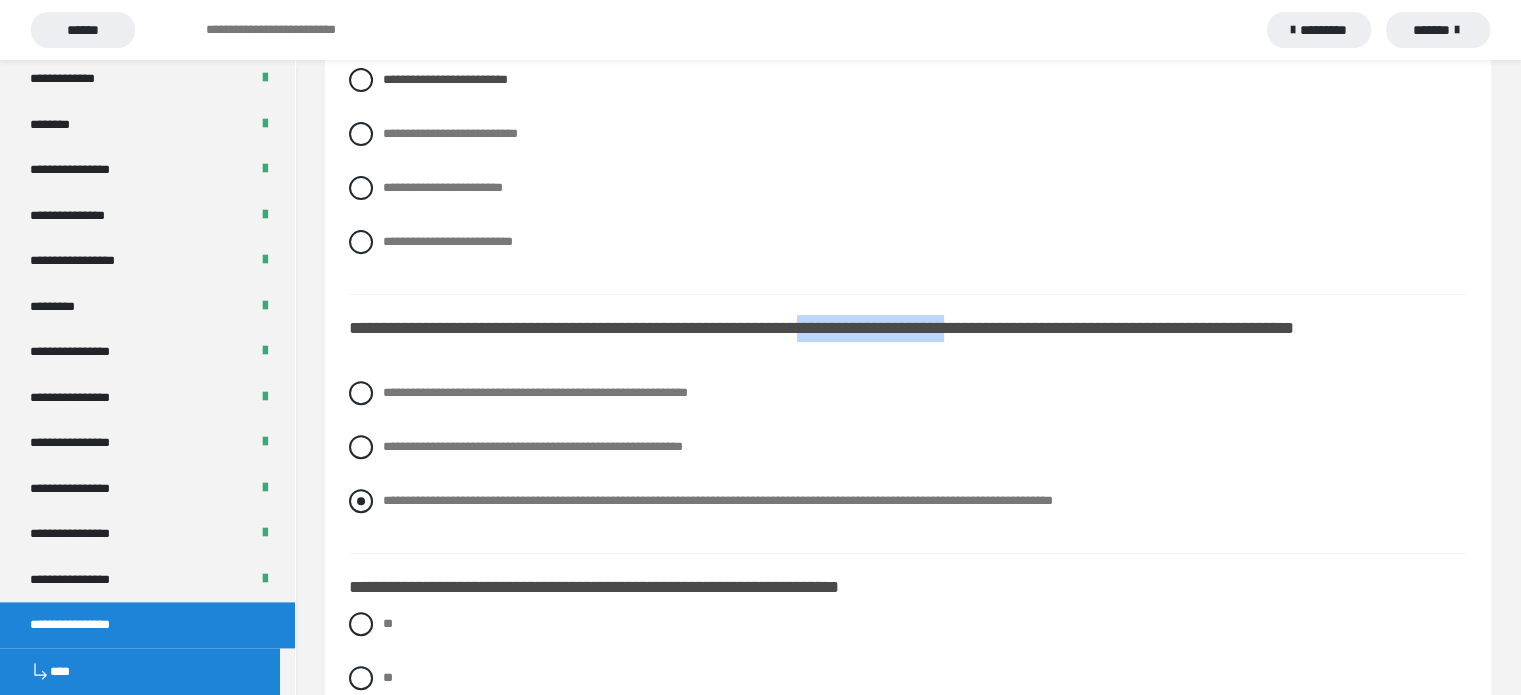 click on "**********" at bounding box center [718, 500] 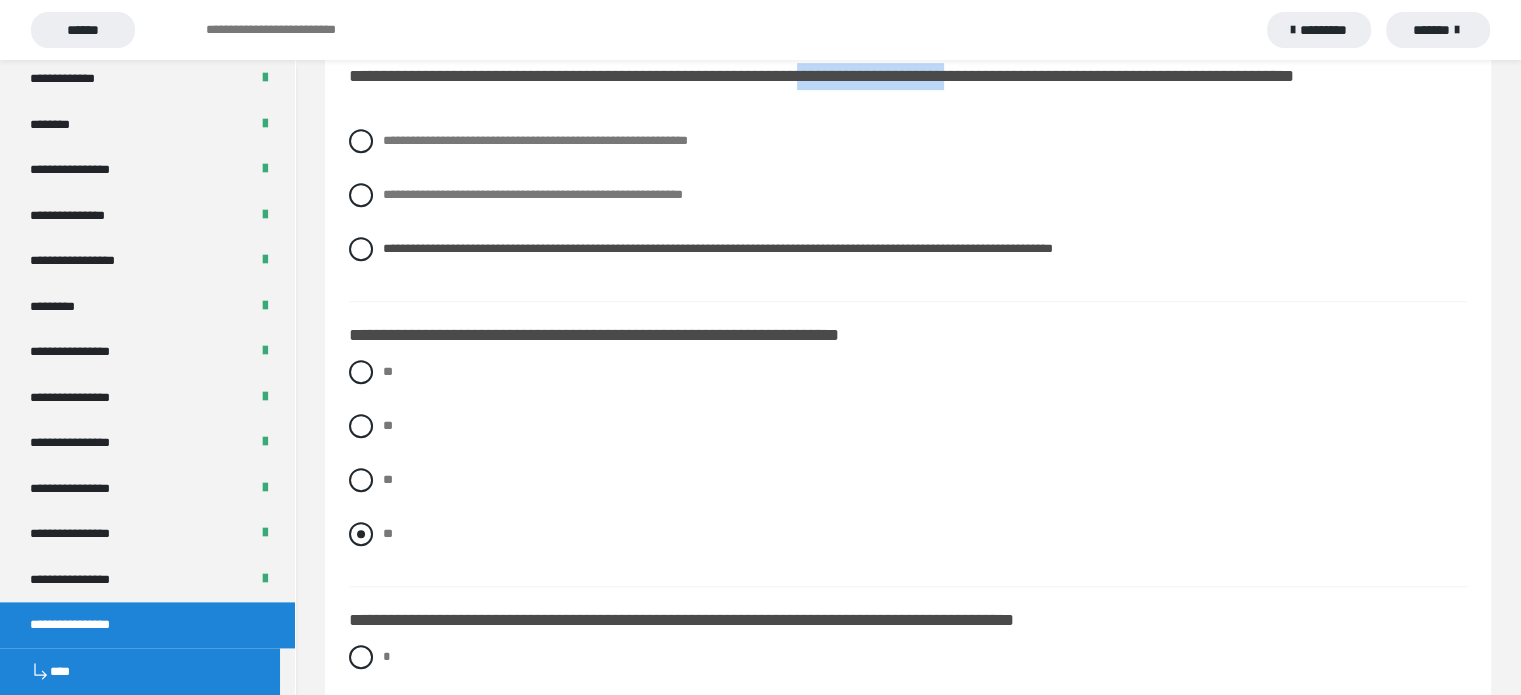 scroll, scrollTop: 1000, scrollLeft: 0, axis: vertical 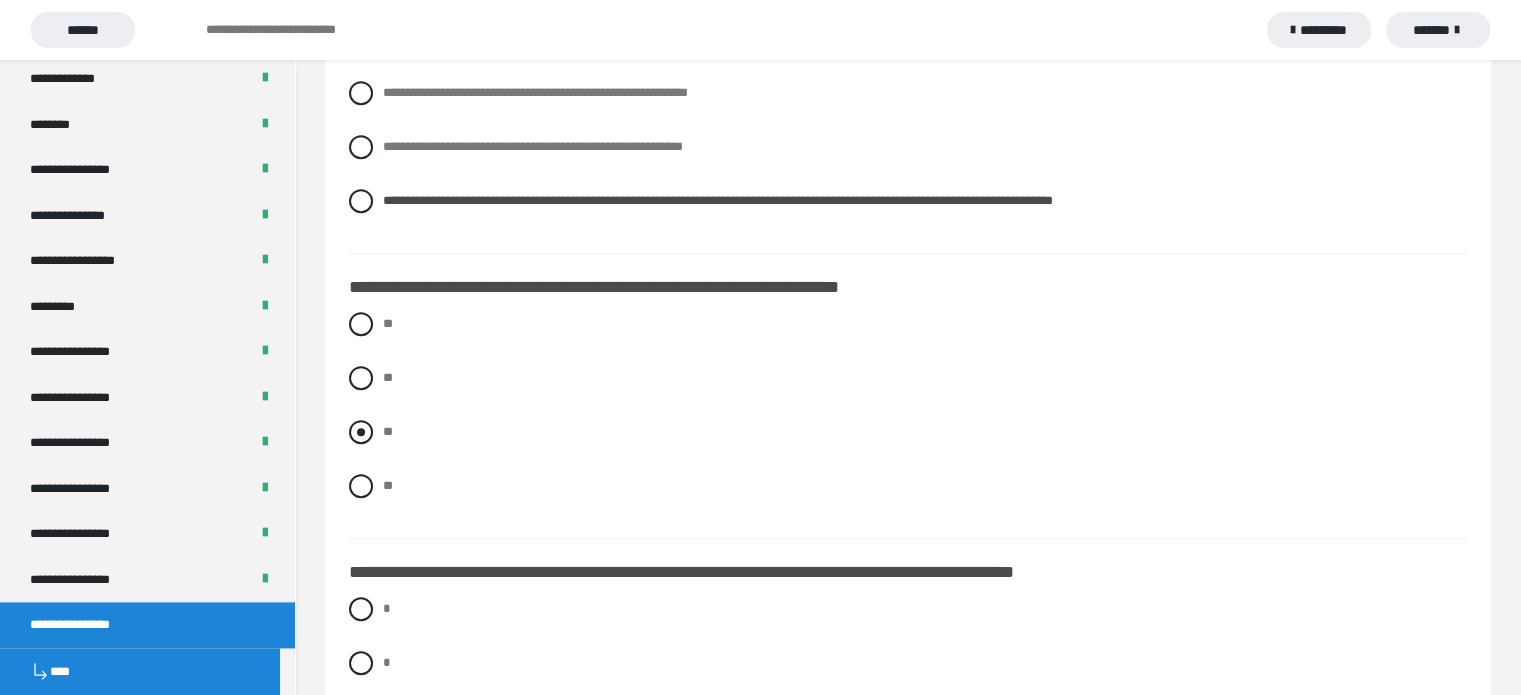 click at bounding box center (361, 432) 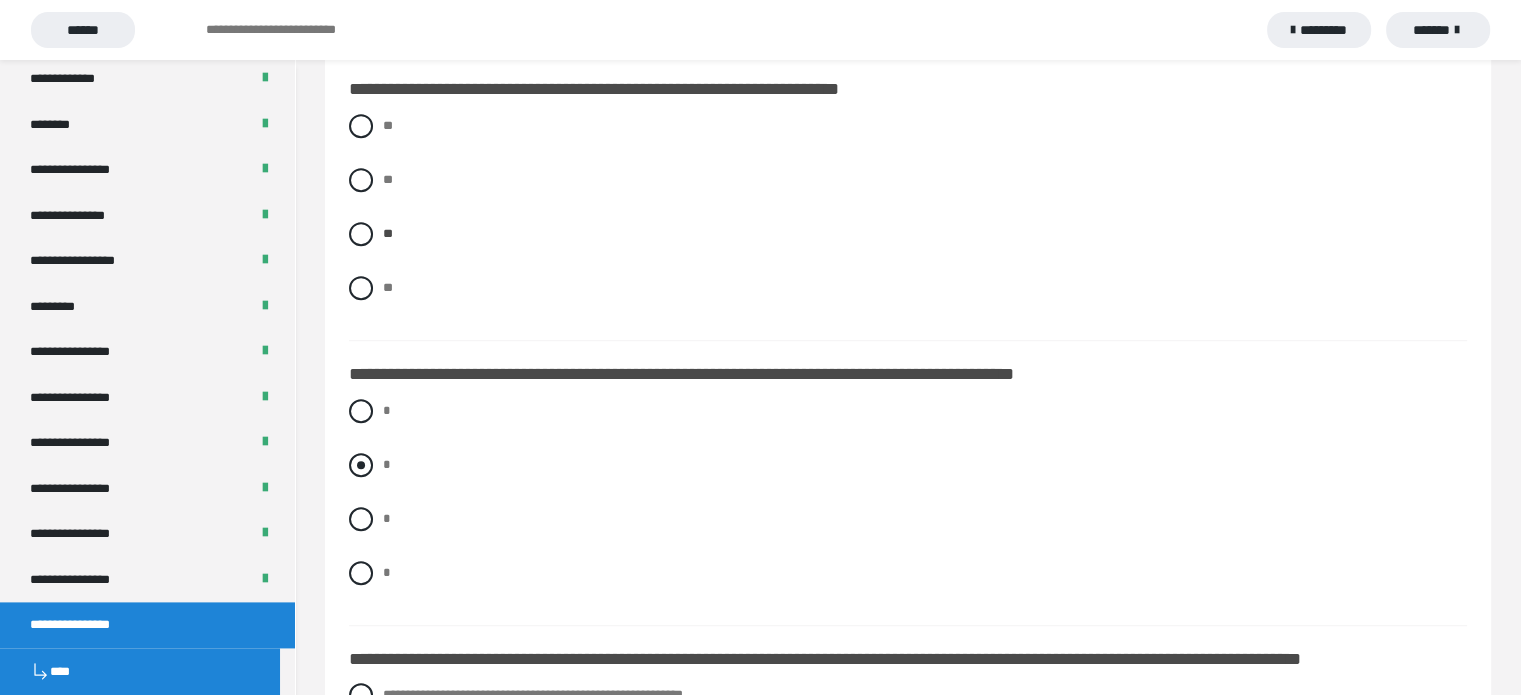 scroll, scrollTop: 1200, scrollLeft: 0, axis: vertical 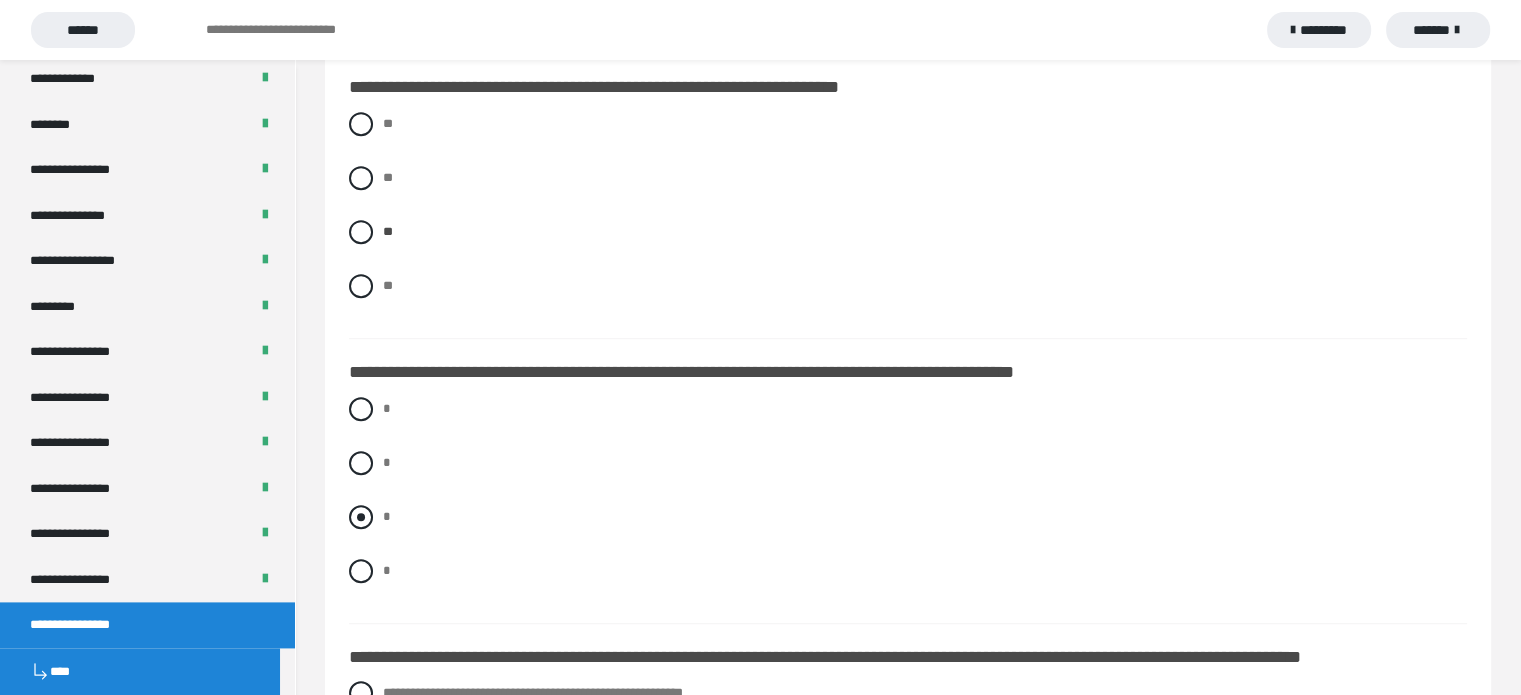 click at bounding box center (361, 517) 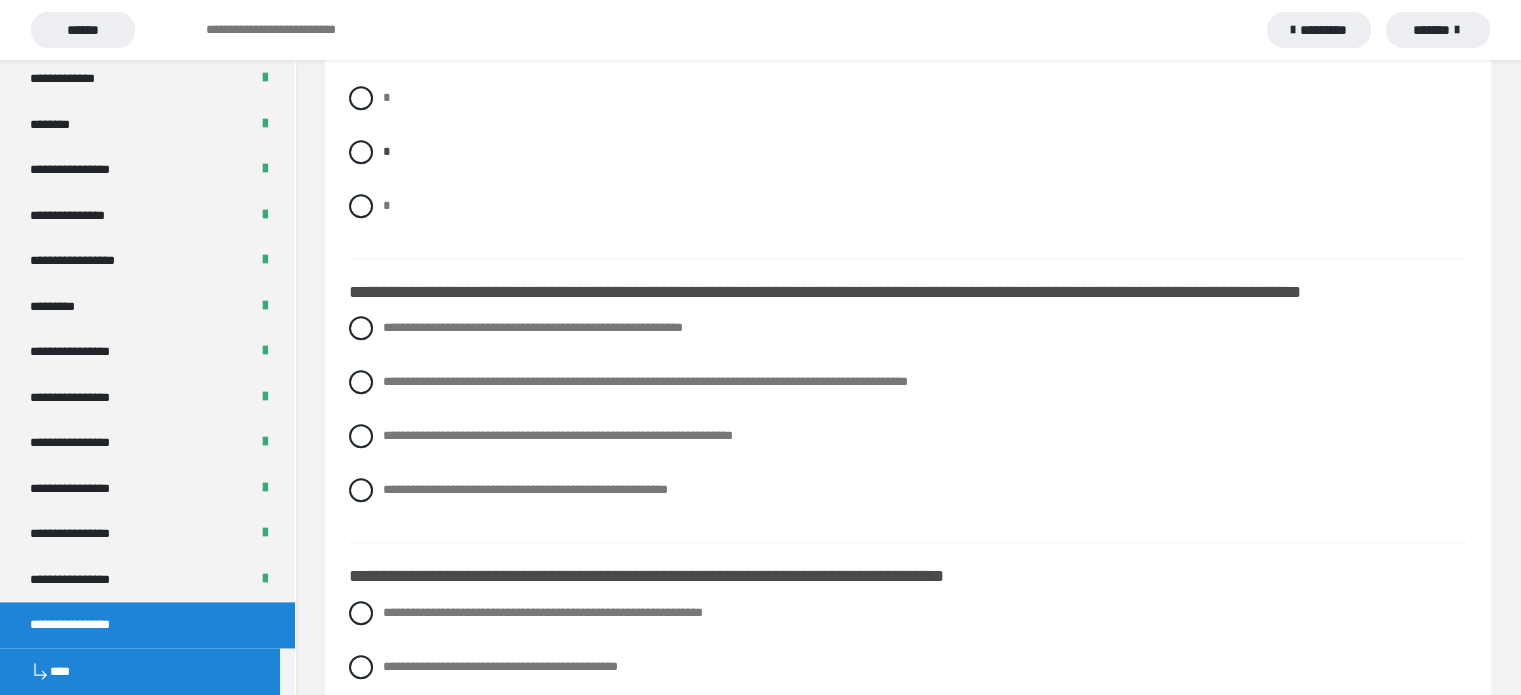 scroll, scrollTop: 1600, scrollLeft: 0, axis: vertical 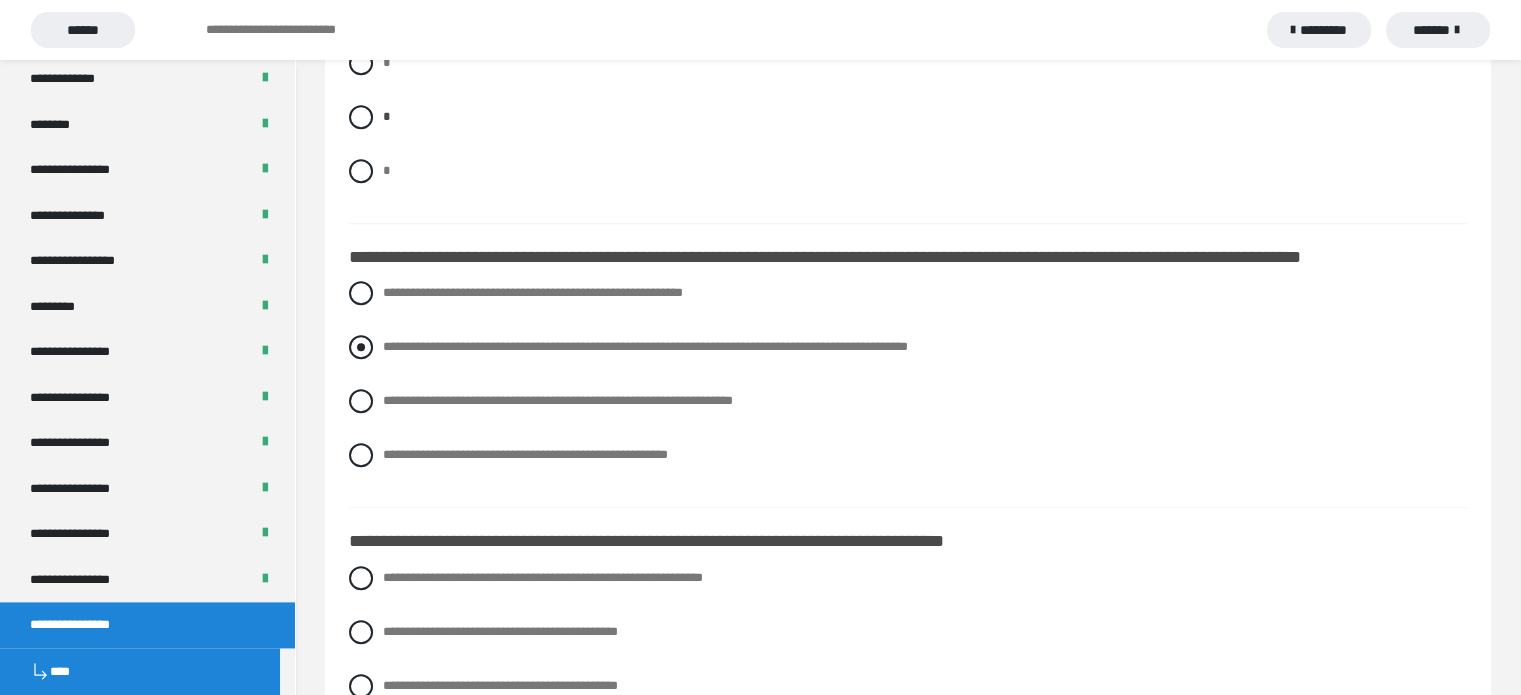 click on "**********" at bounding box center (645, 346) 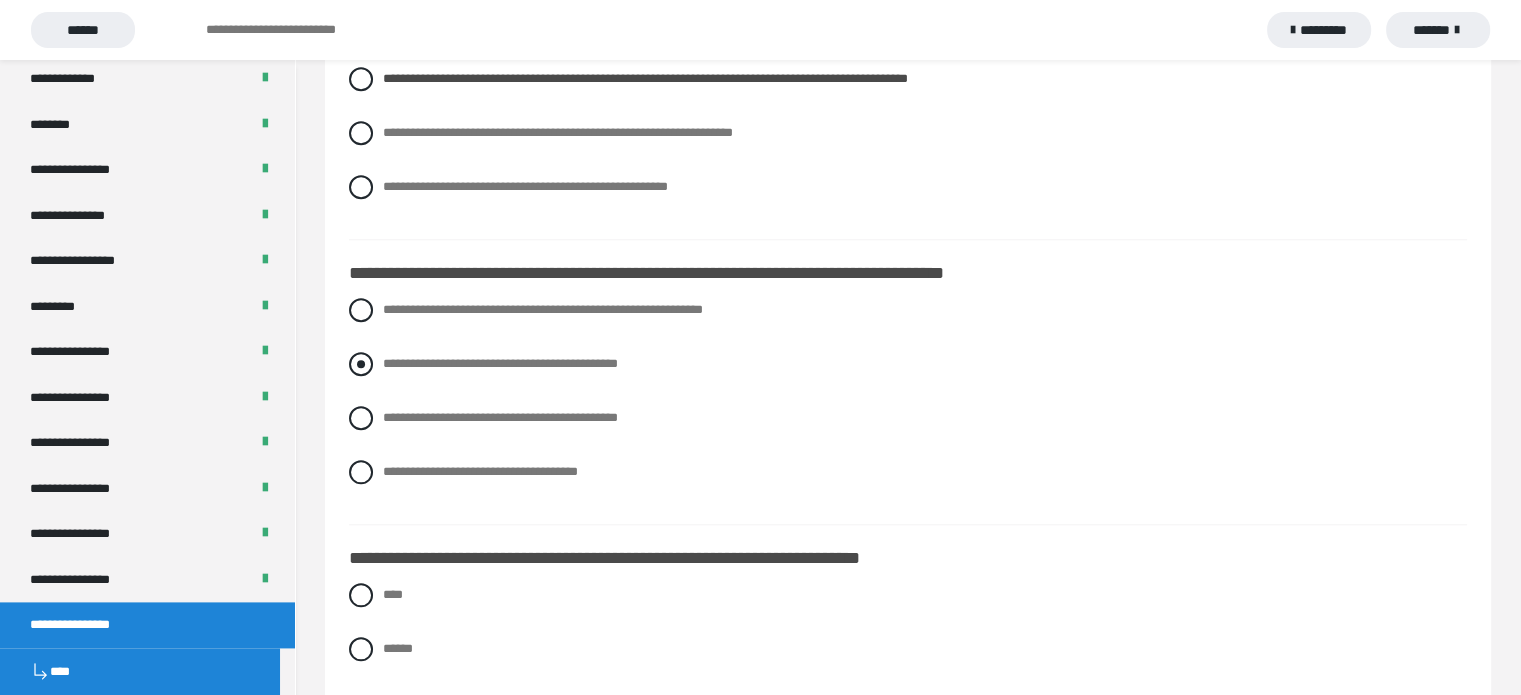 scroll, scrollTop: 1900, scrollLeft: 0, axis: vertical 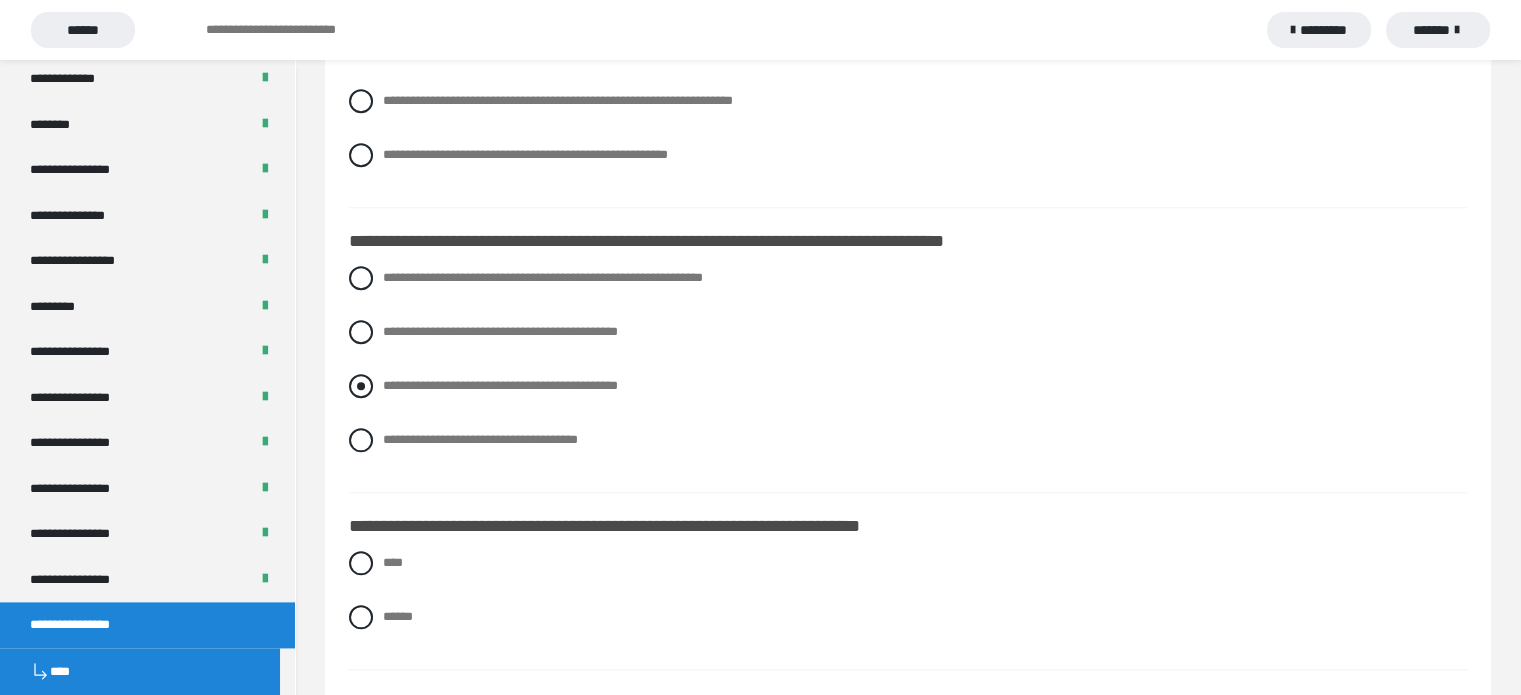click on "**********" at bounding box center (500, 385) 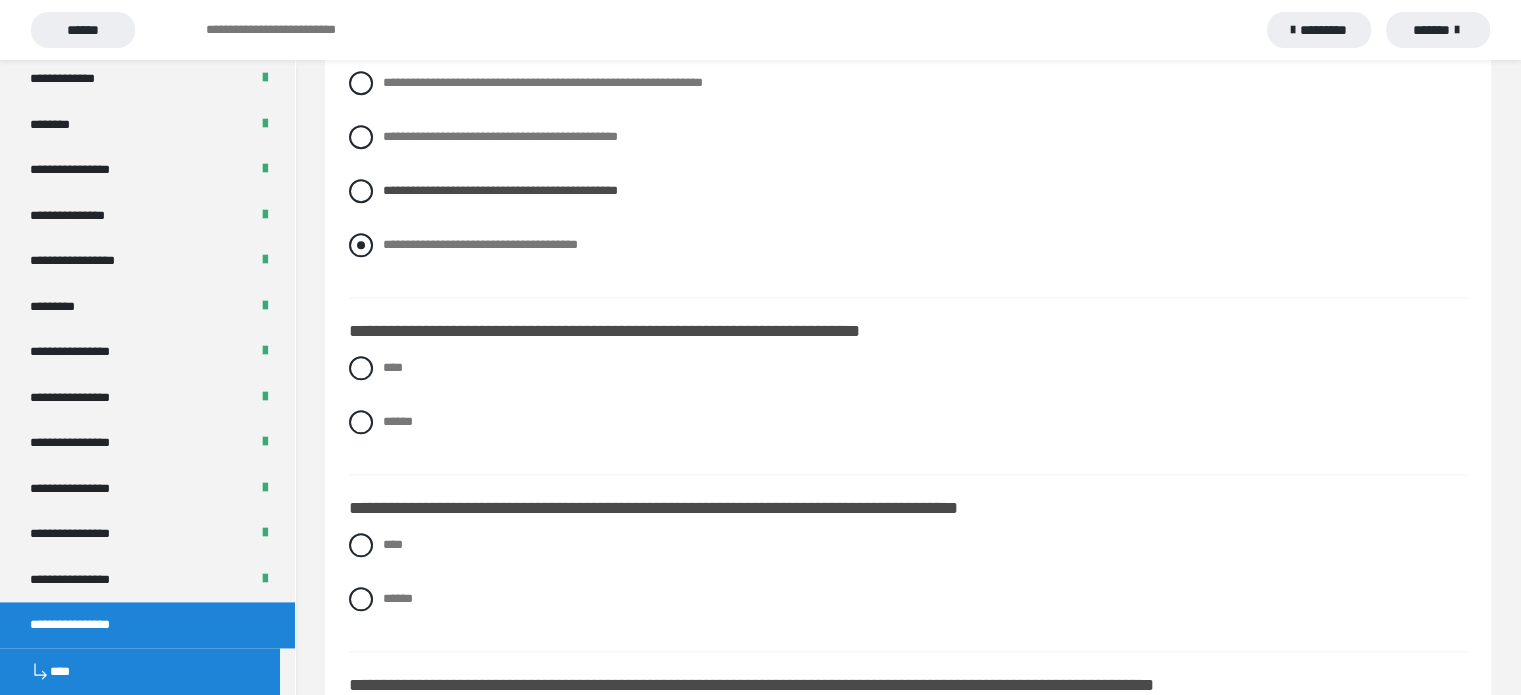 scroll, scrollTop: 2100, scrollLeft: 0, axis: vertical 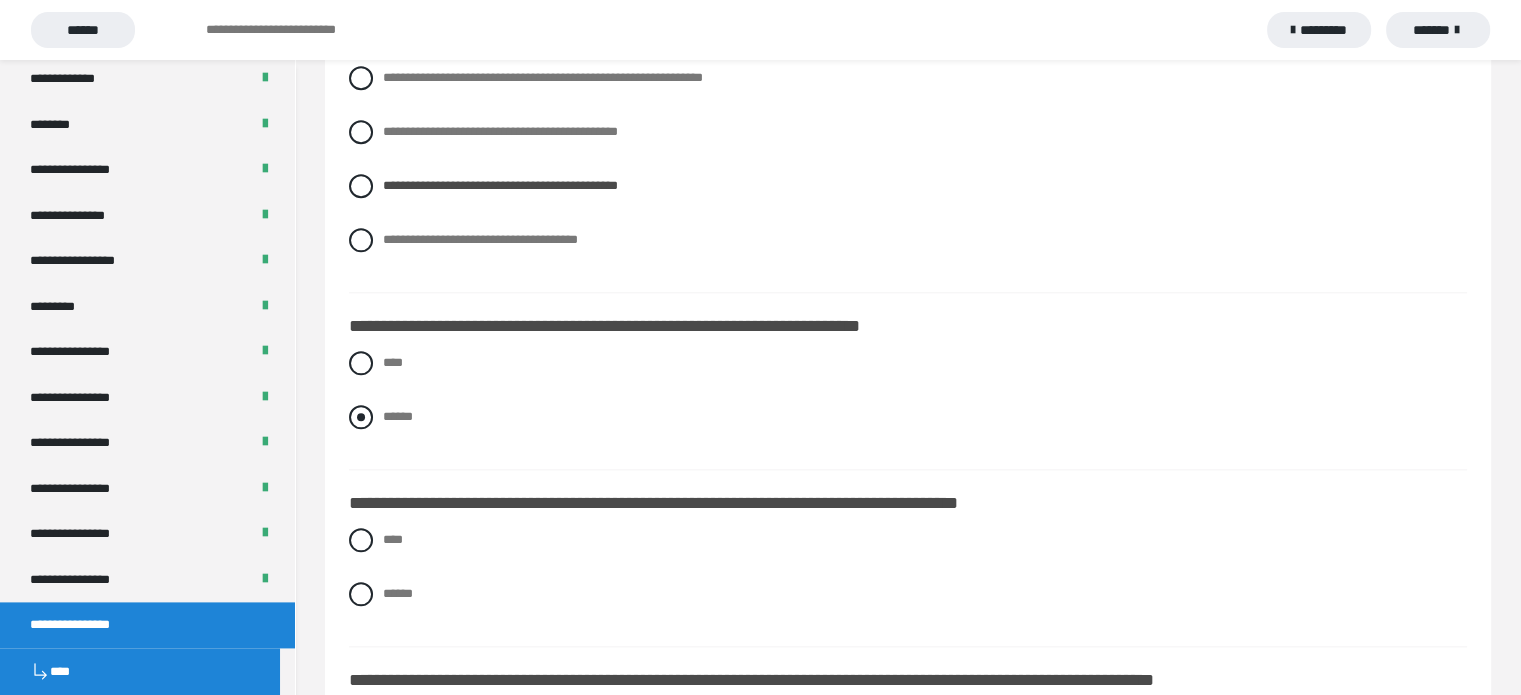 click at bounding box center (361, 417) 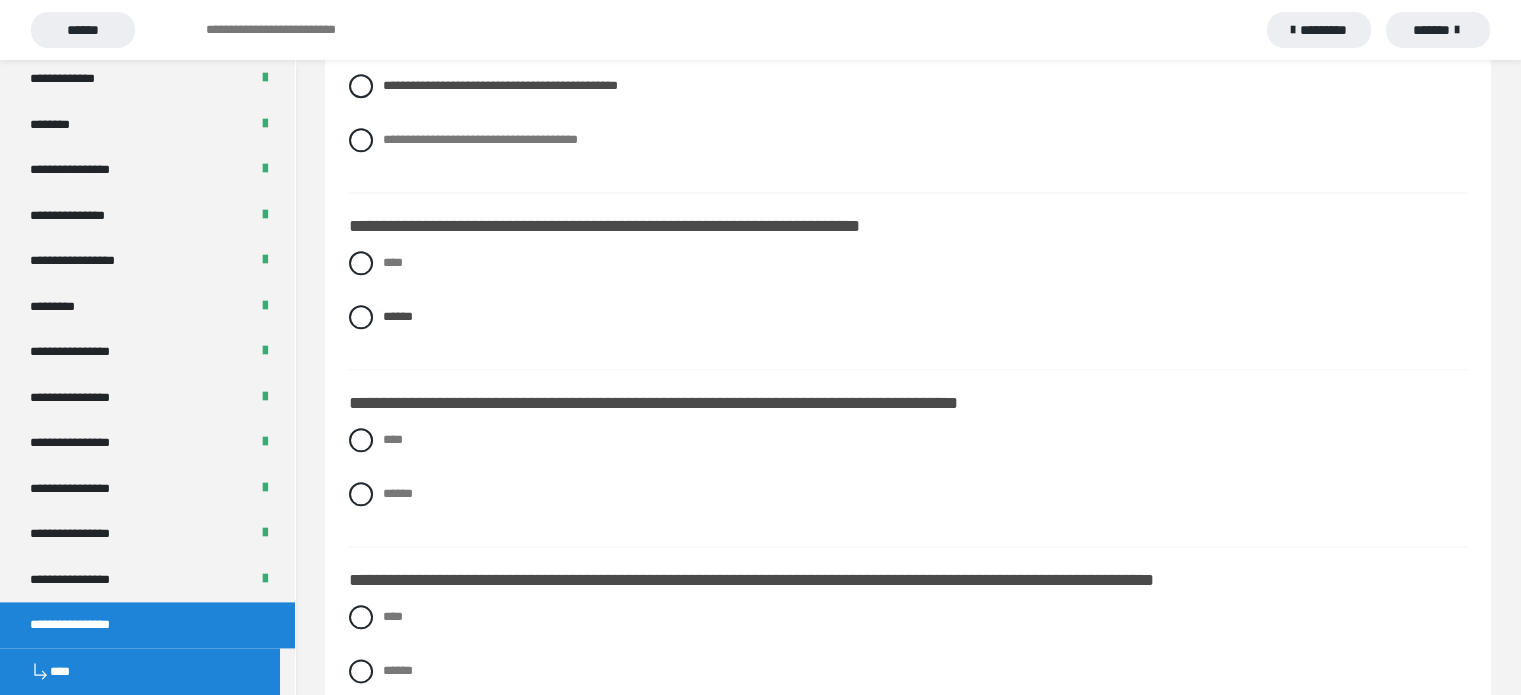 scroll, scrollTop: 2400, scrollLeft: 0, axis: vertical 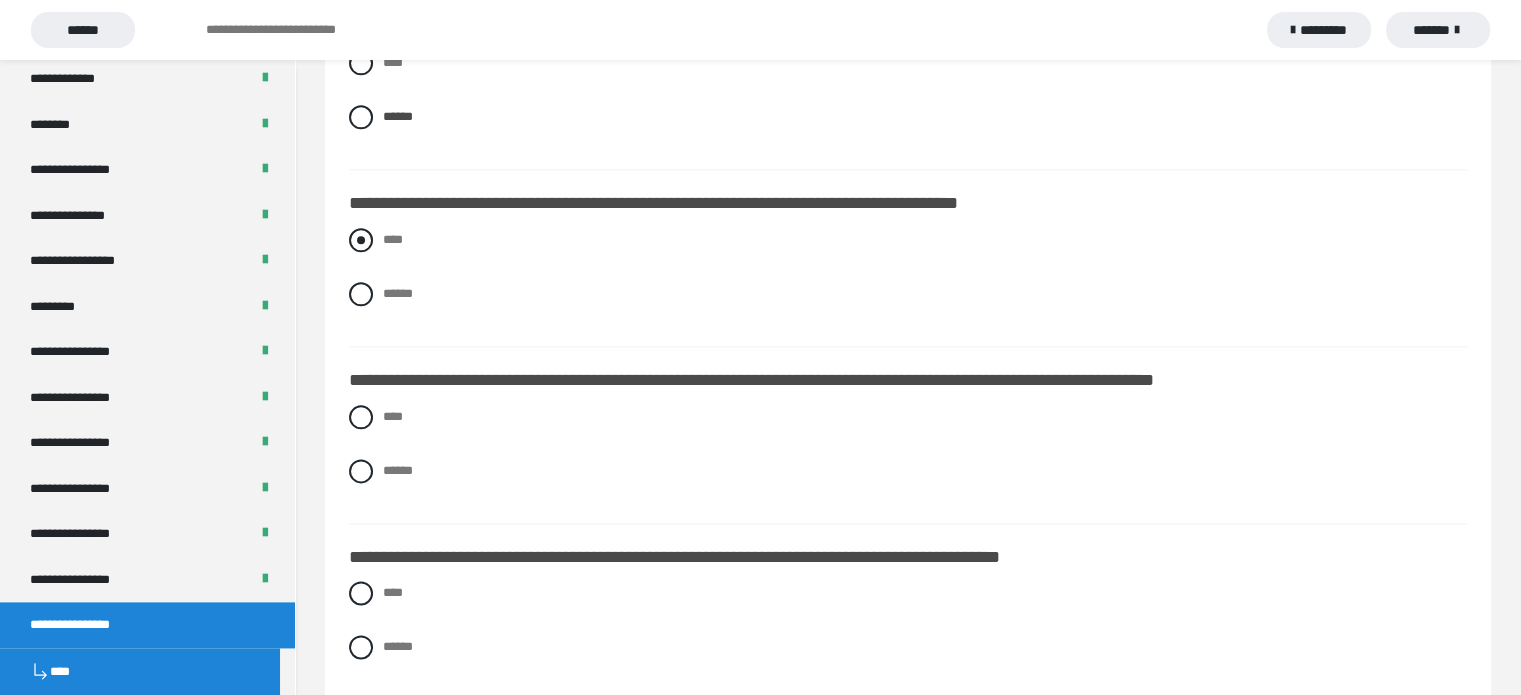 click at bounding box center [361, 240] 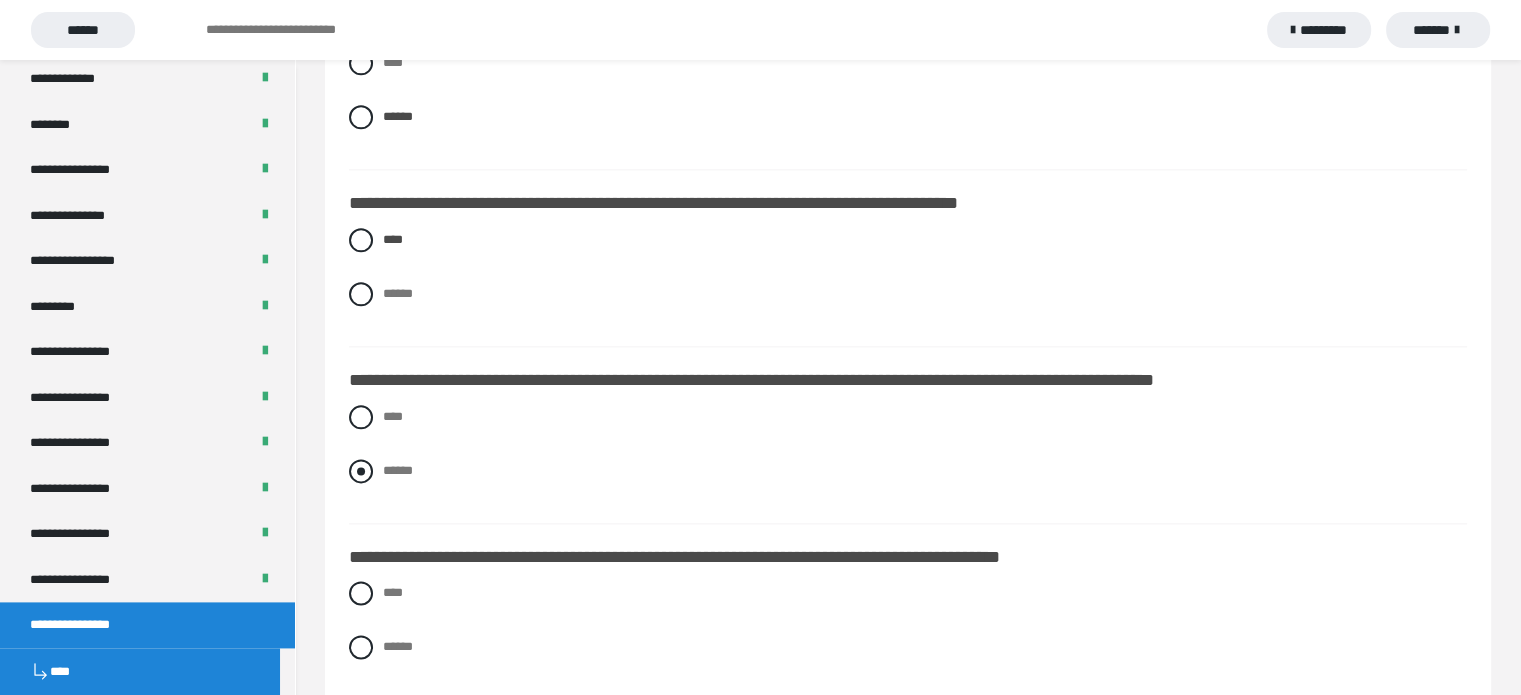 click on "******" at bounding box center [398, 470] 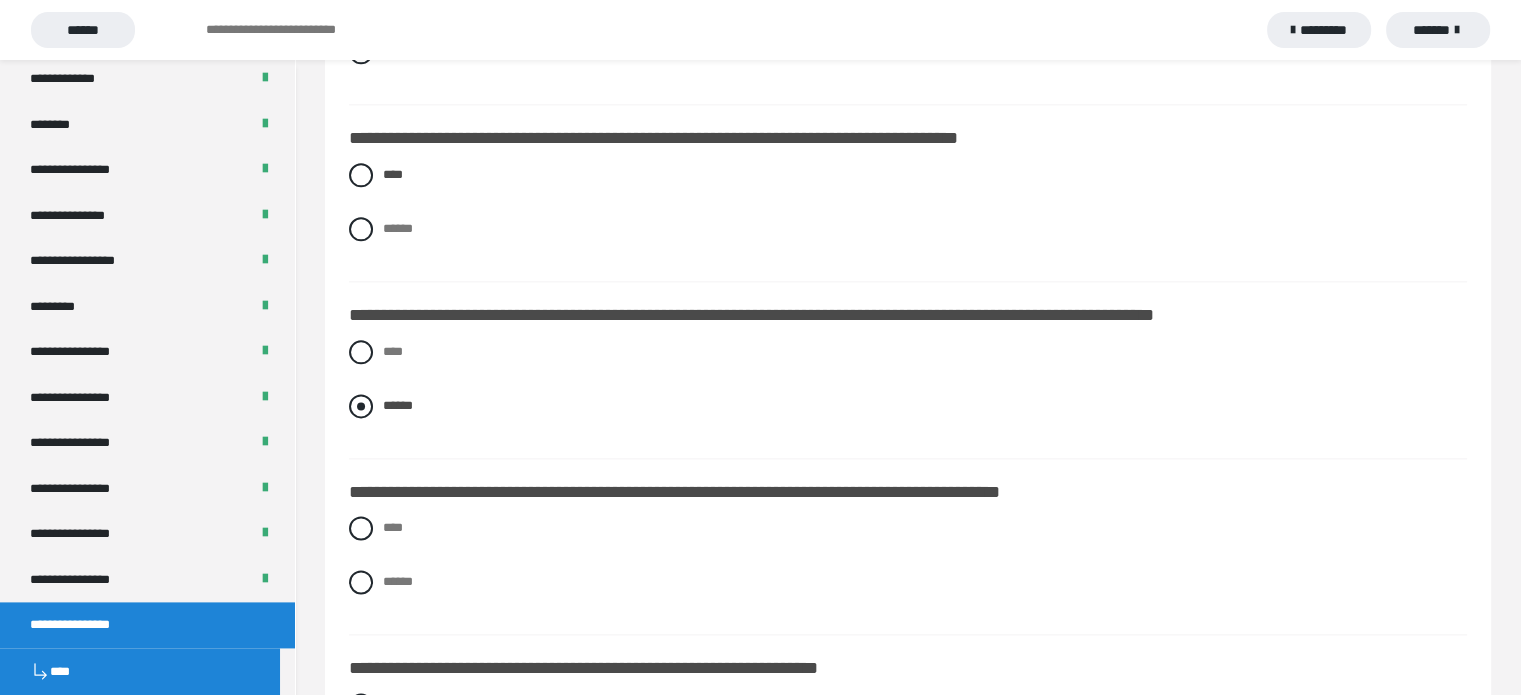 scroll, scrollTop: 2500, scrollLeft: 0, axis: vertical 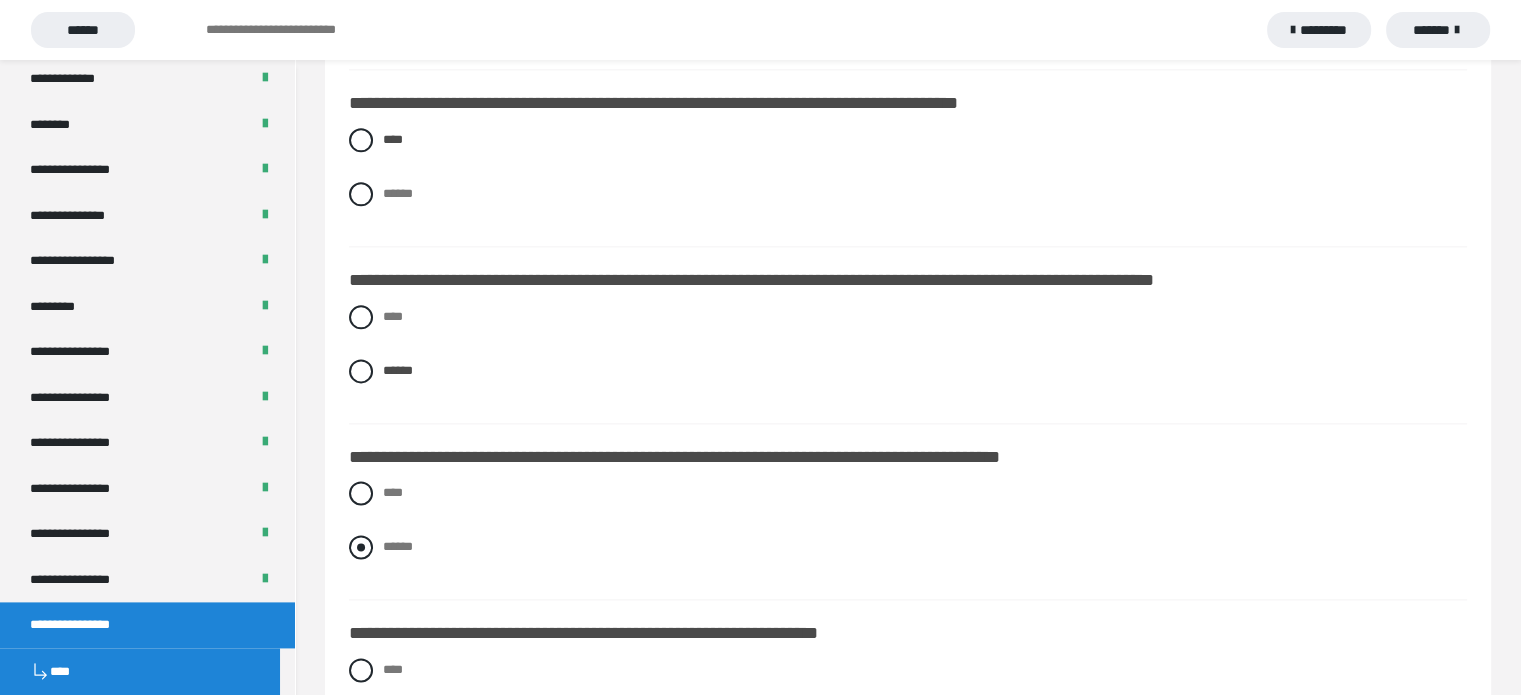 click on "******" at bounding box center [398, 546] 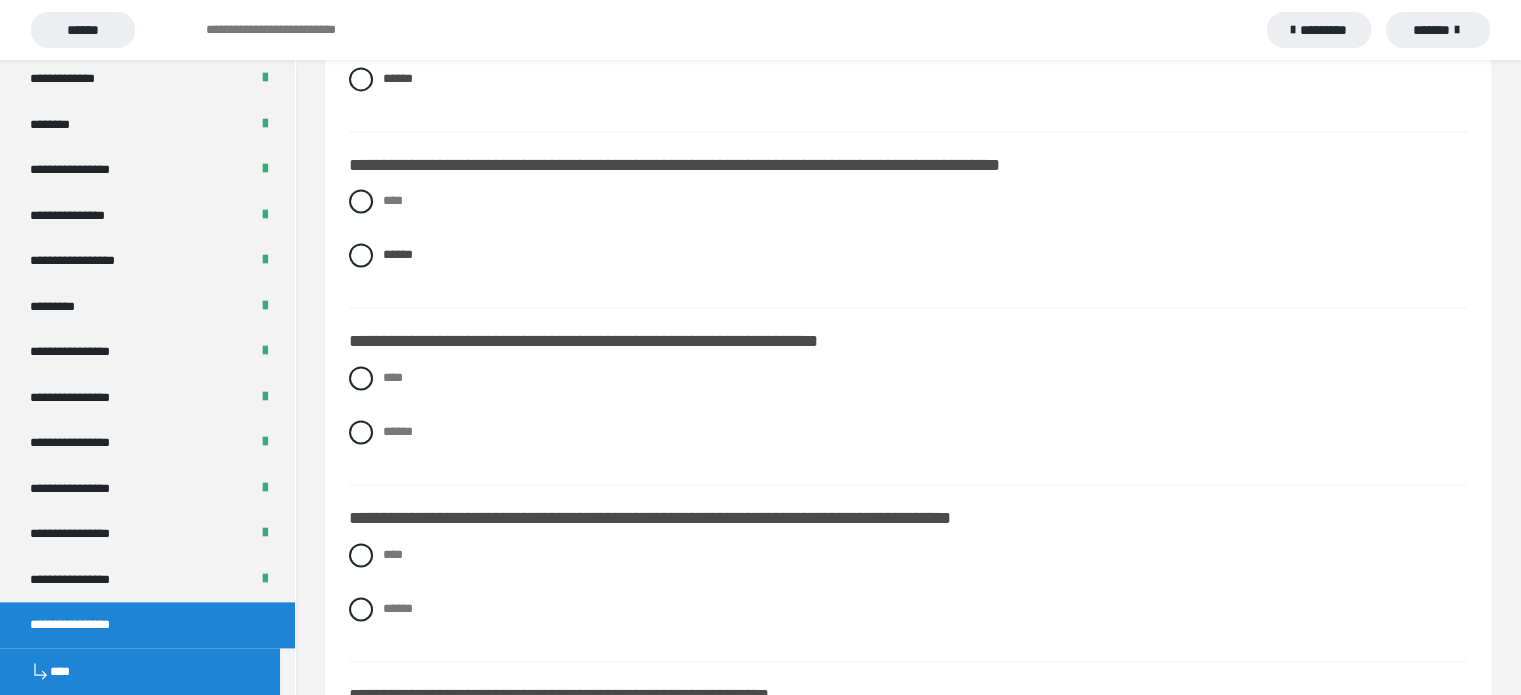 scroll, scrollTop: 2800, scrollLeft: 0, axis: vertical 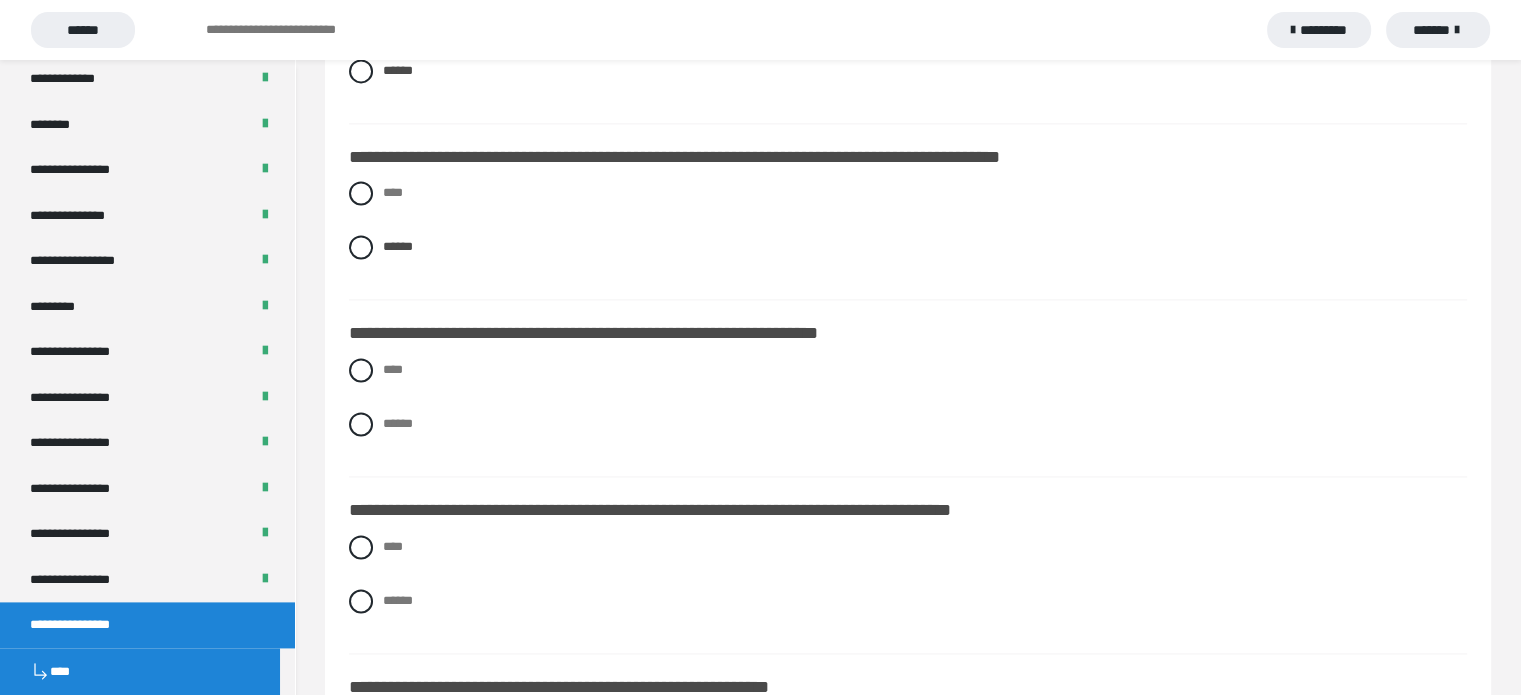 click on "**** ******" at bounding box center (908, 412) 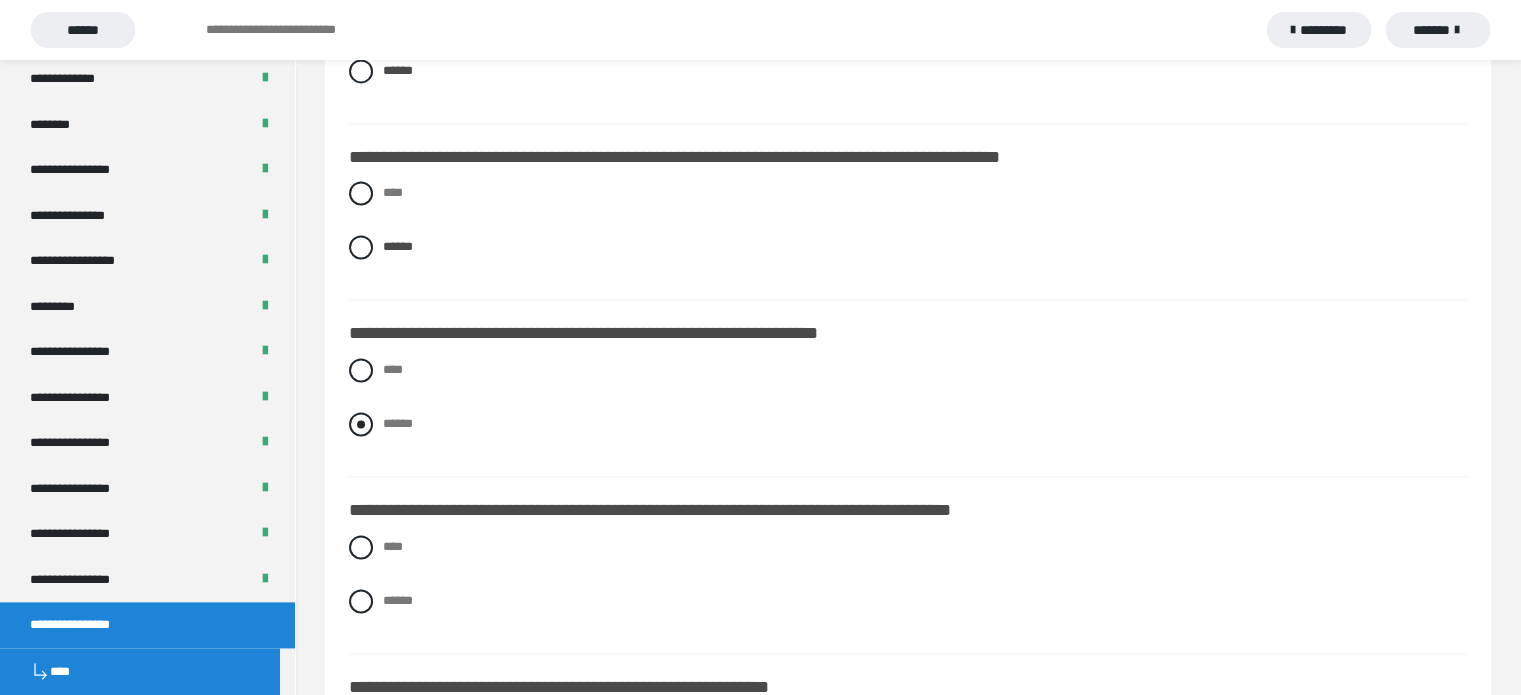 click on "******" at bounding box center [398, 423] 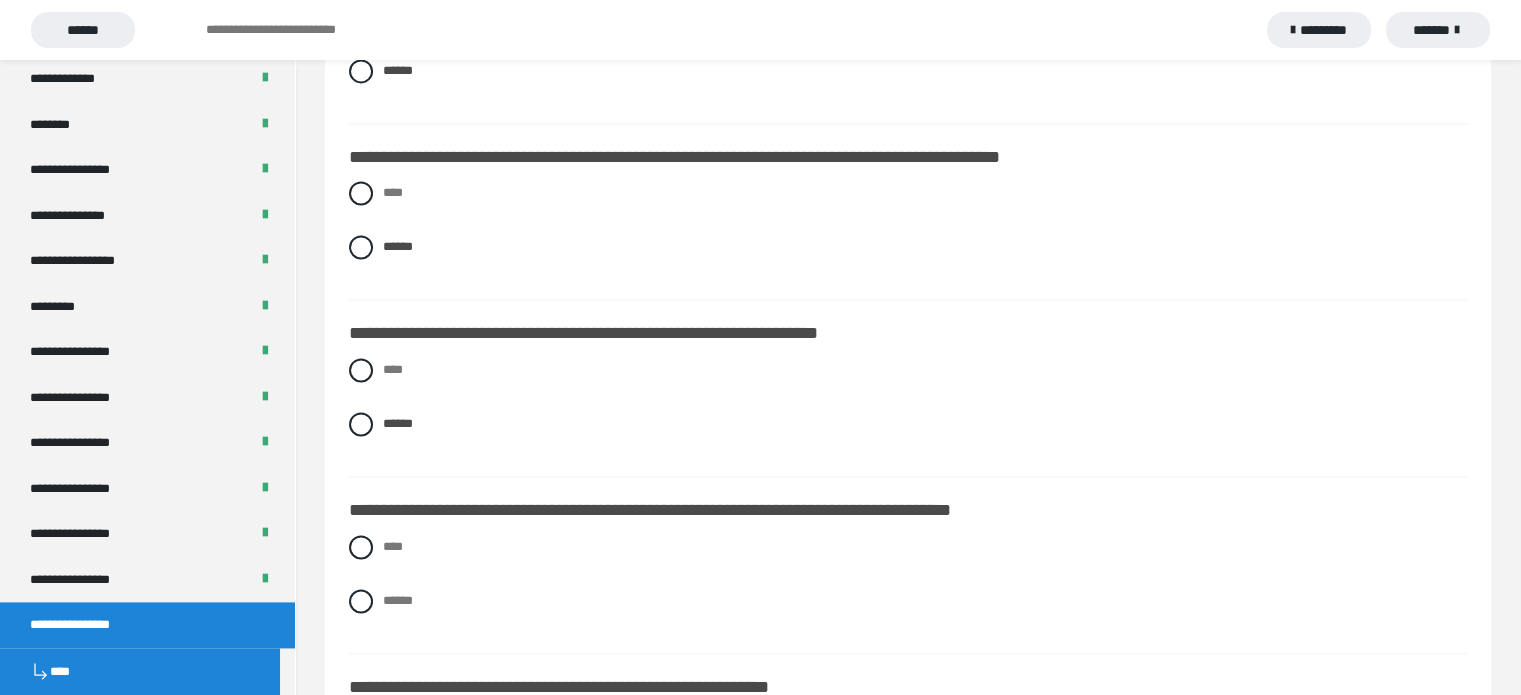 scroll, scrollTop: 2900, scrollLeft: 0, axis: vertical 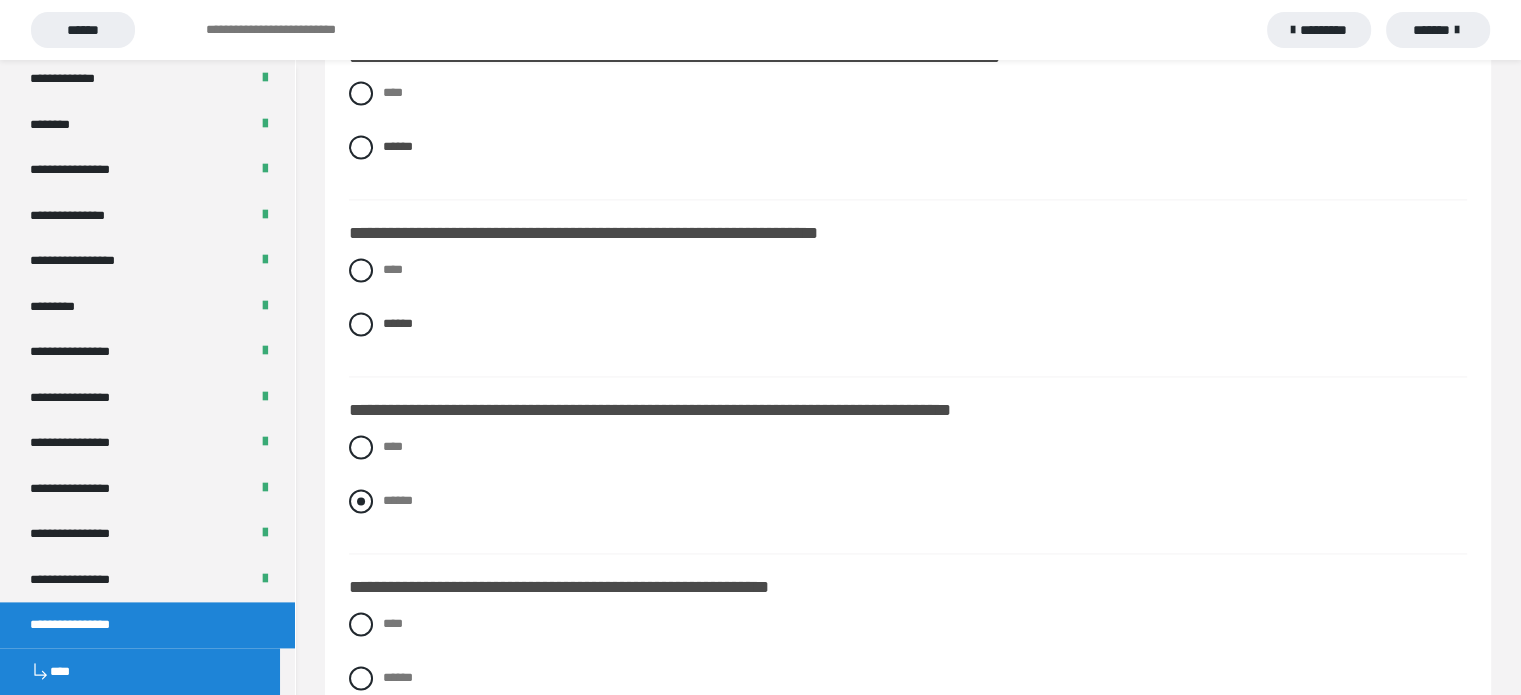 click on "******" at bounding box center [398, 500] 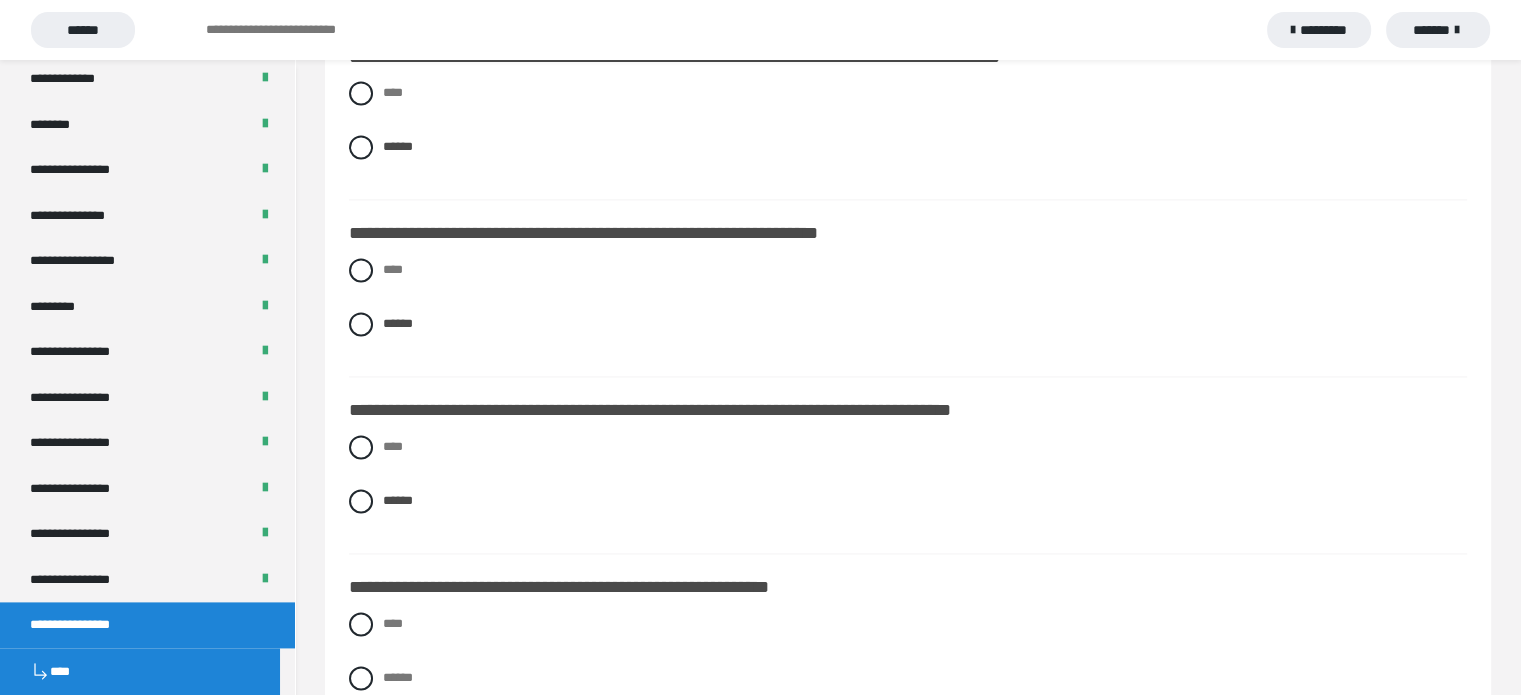 scroll, scrollTop: 3049, scrollLeft: 0, axis: vertical 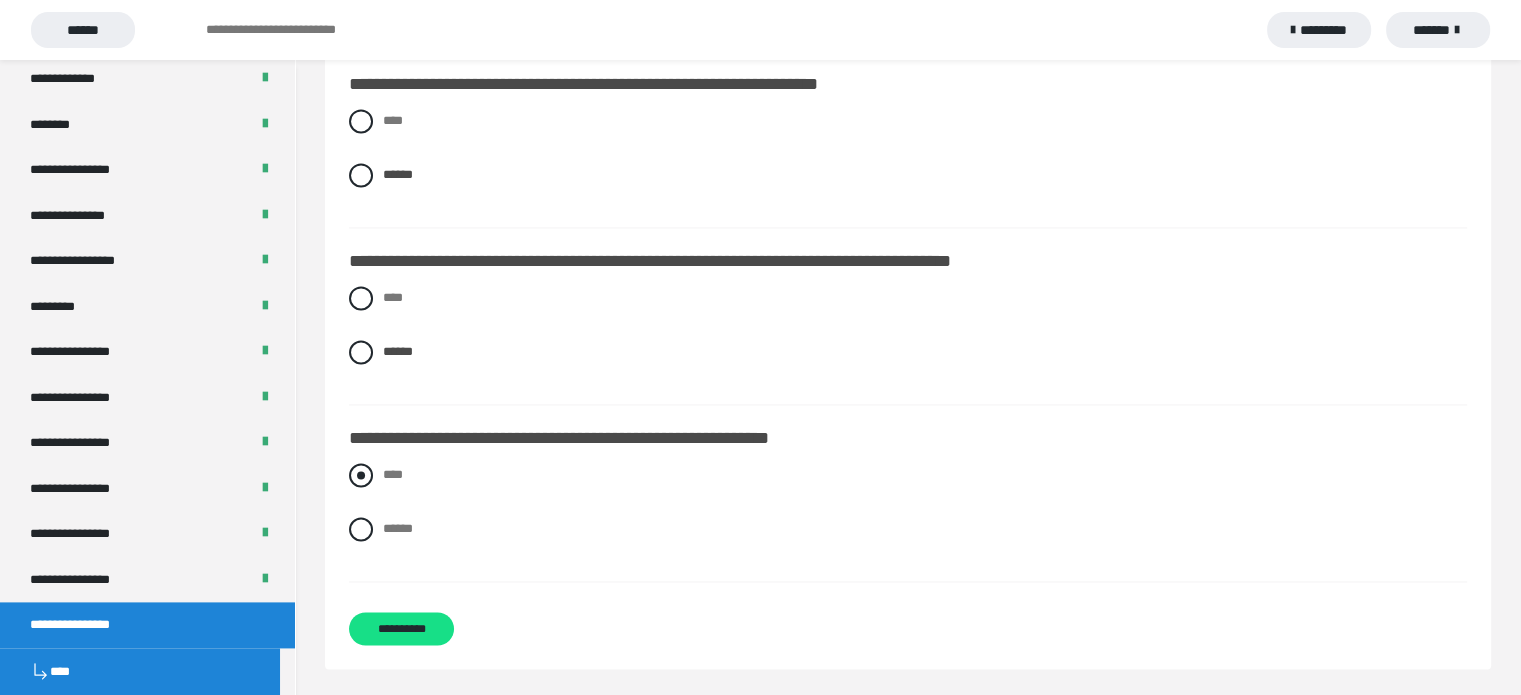 click on "****" at bounding box center [908, 475] 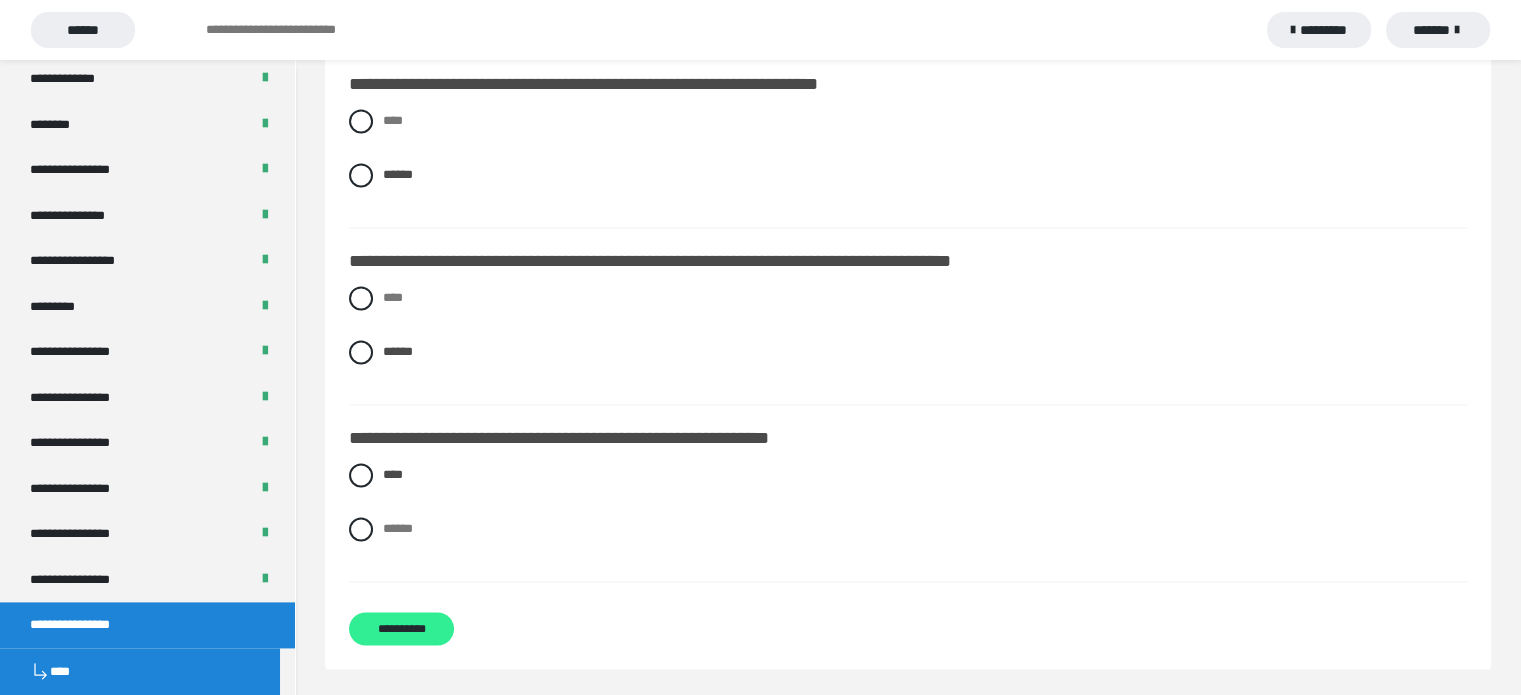click on "**********" at bounding box center (401, 628) 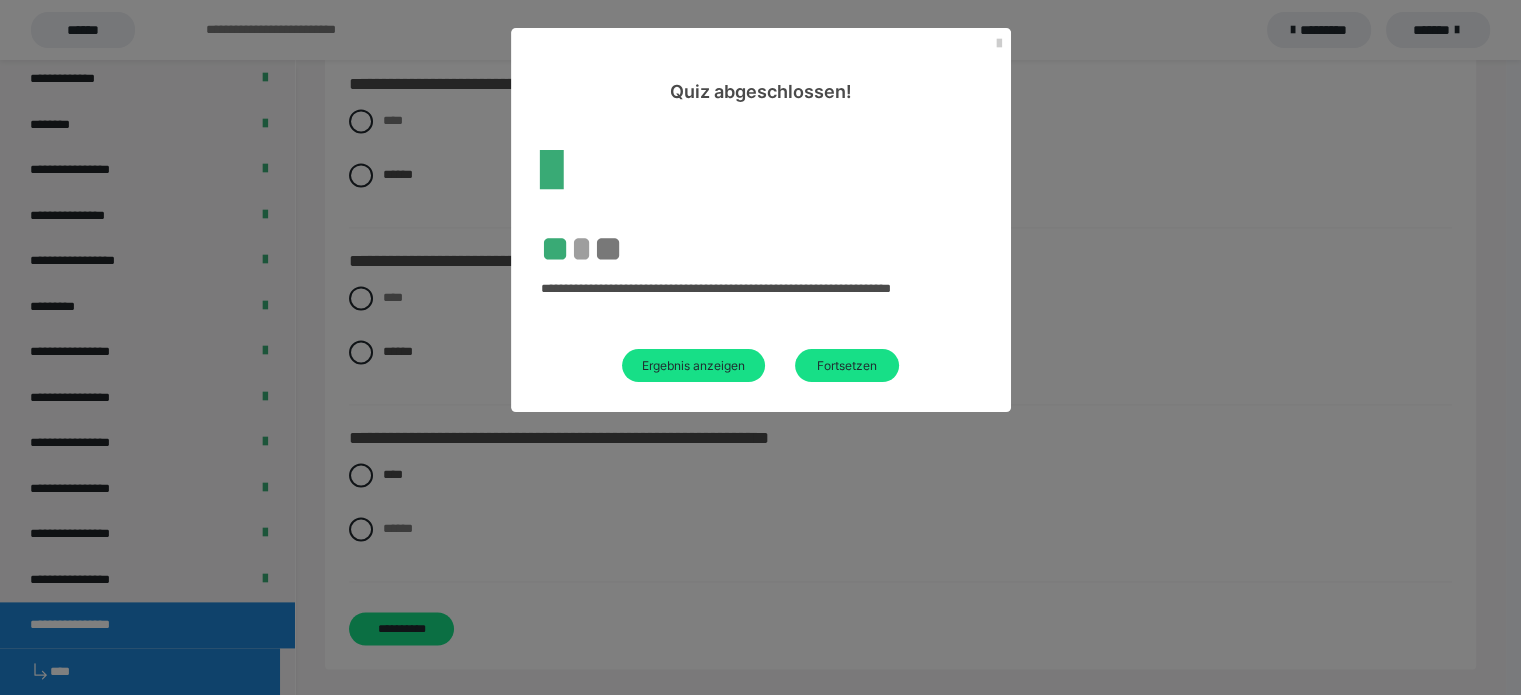 scroll, scrollTop: 60, scrollLeft: 0, axis: vertical 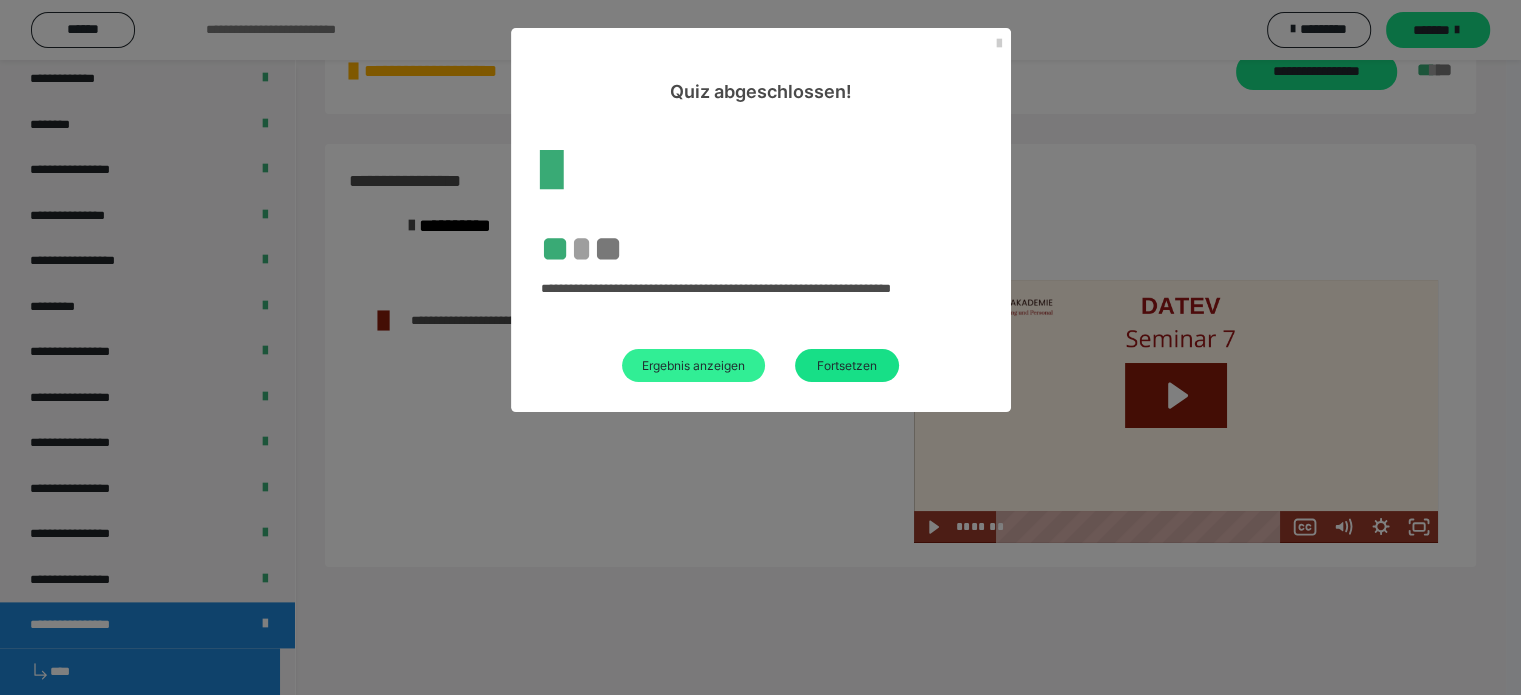 click on "Ergebnis anzeigen" at bounding box center (693, 365) 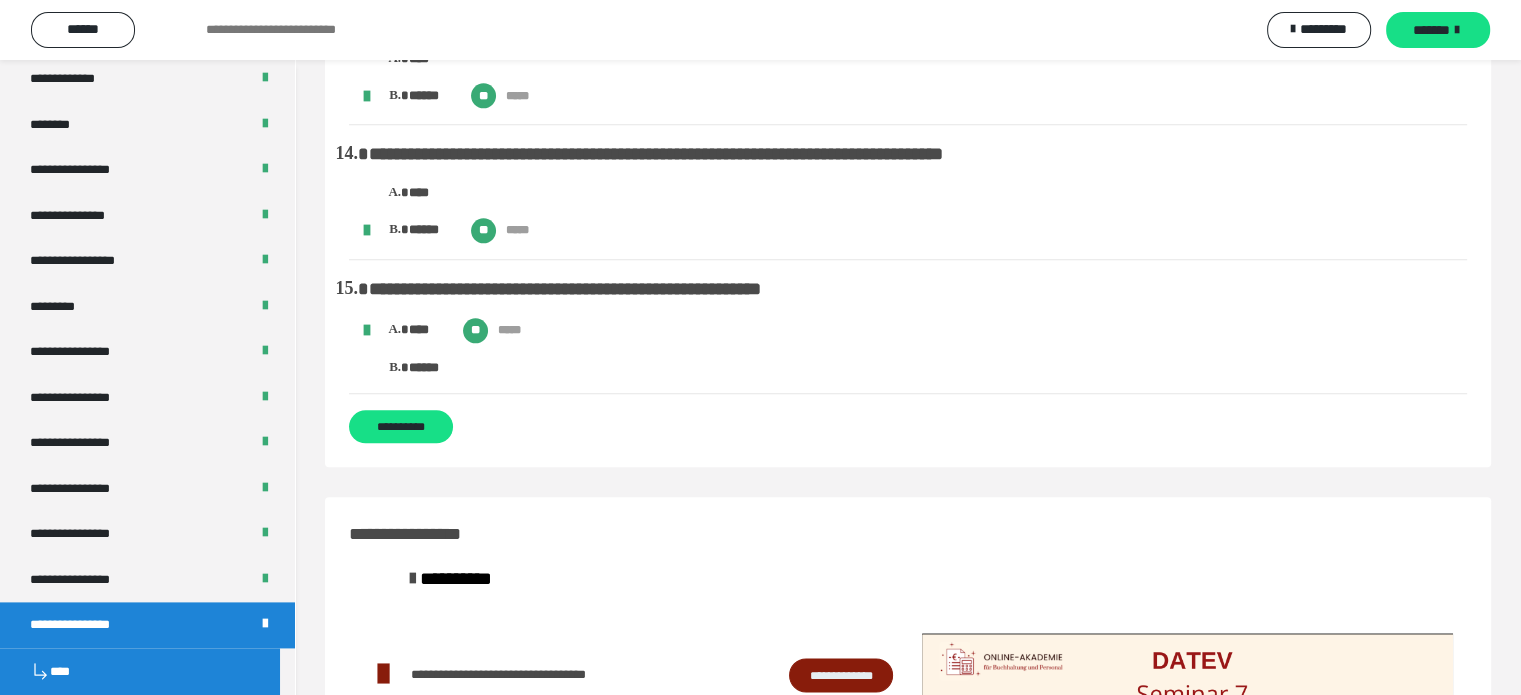 scroll, scrollTop: 2400, scrollLeft: 0, axis: vertical 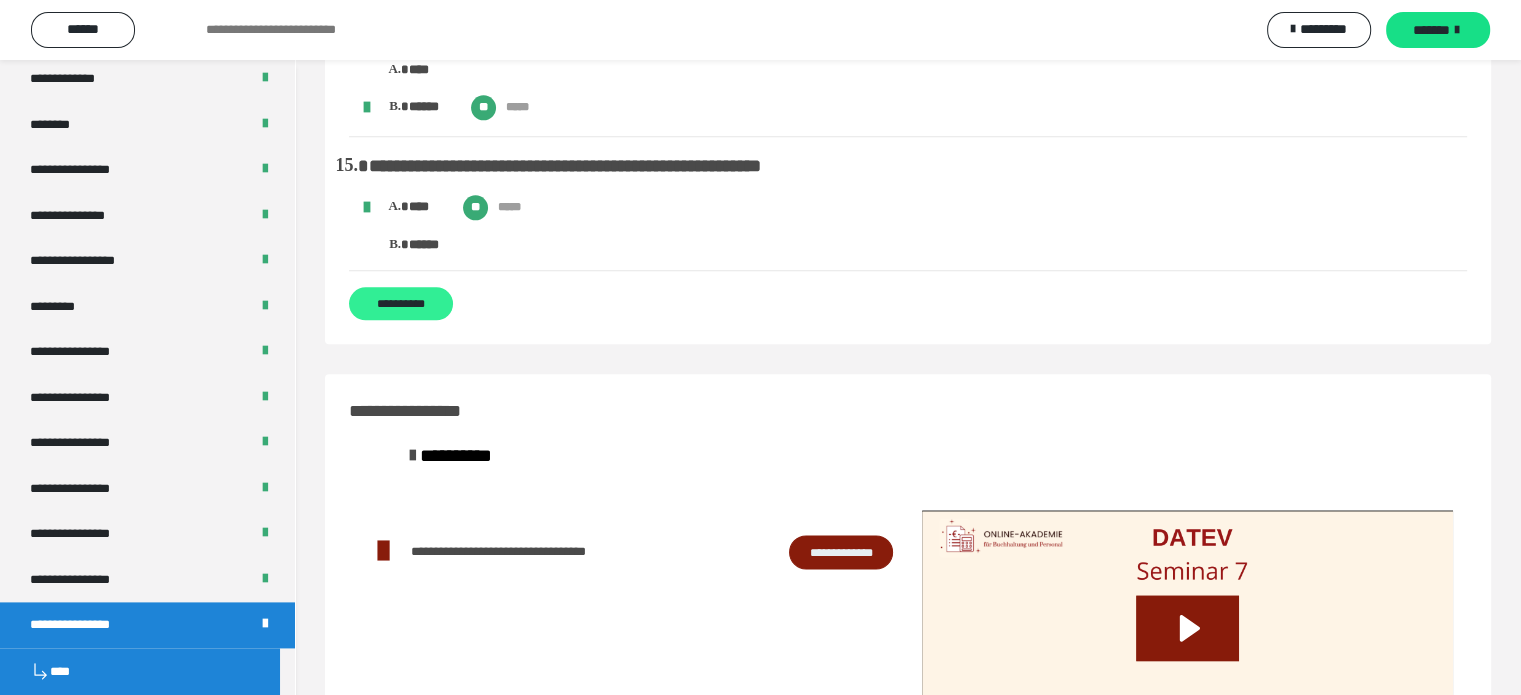click on "**********" at bounding box center (401, 303) 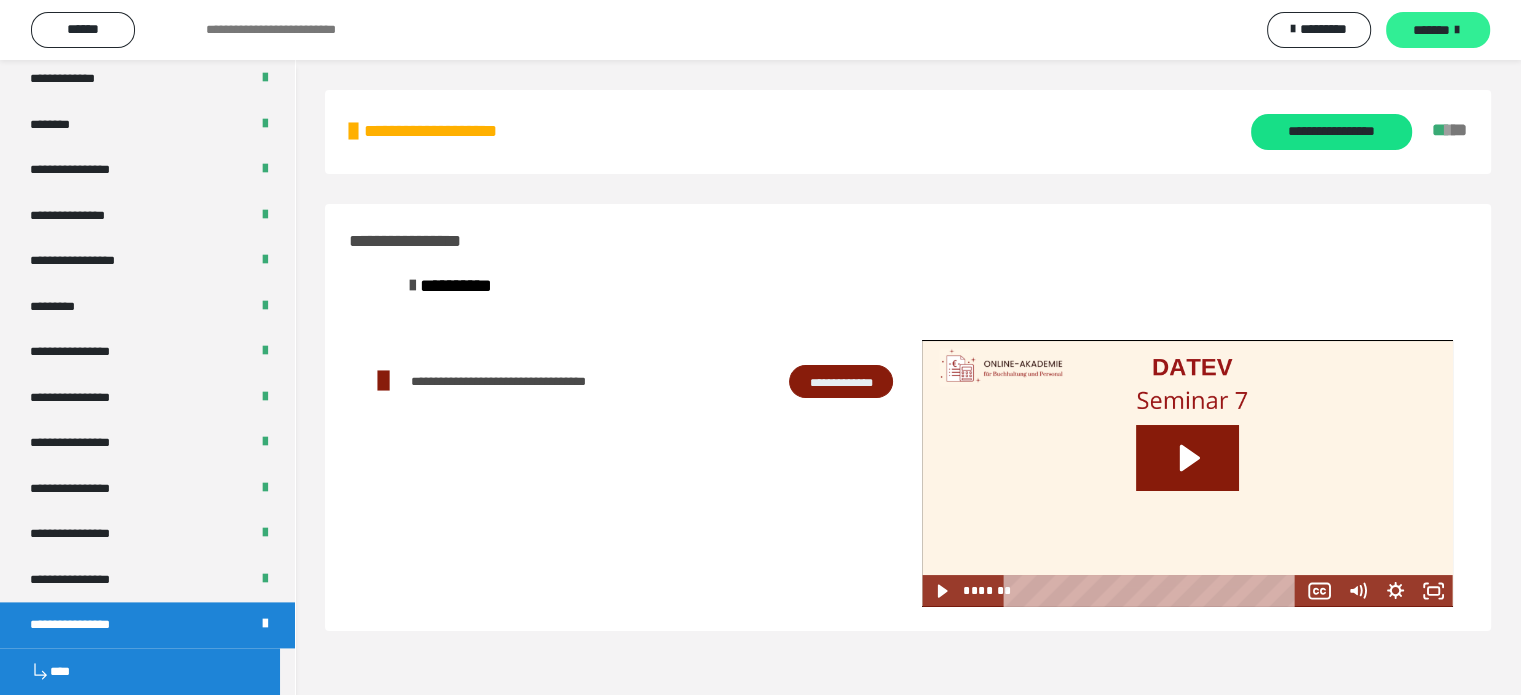 scroll, scrollTop: 0, scrollLeft: 0, axis: both 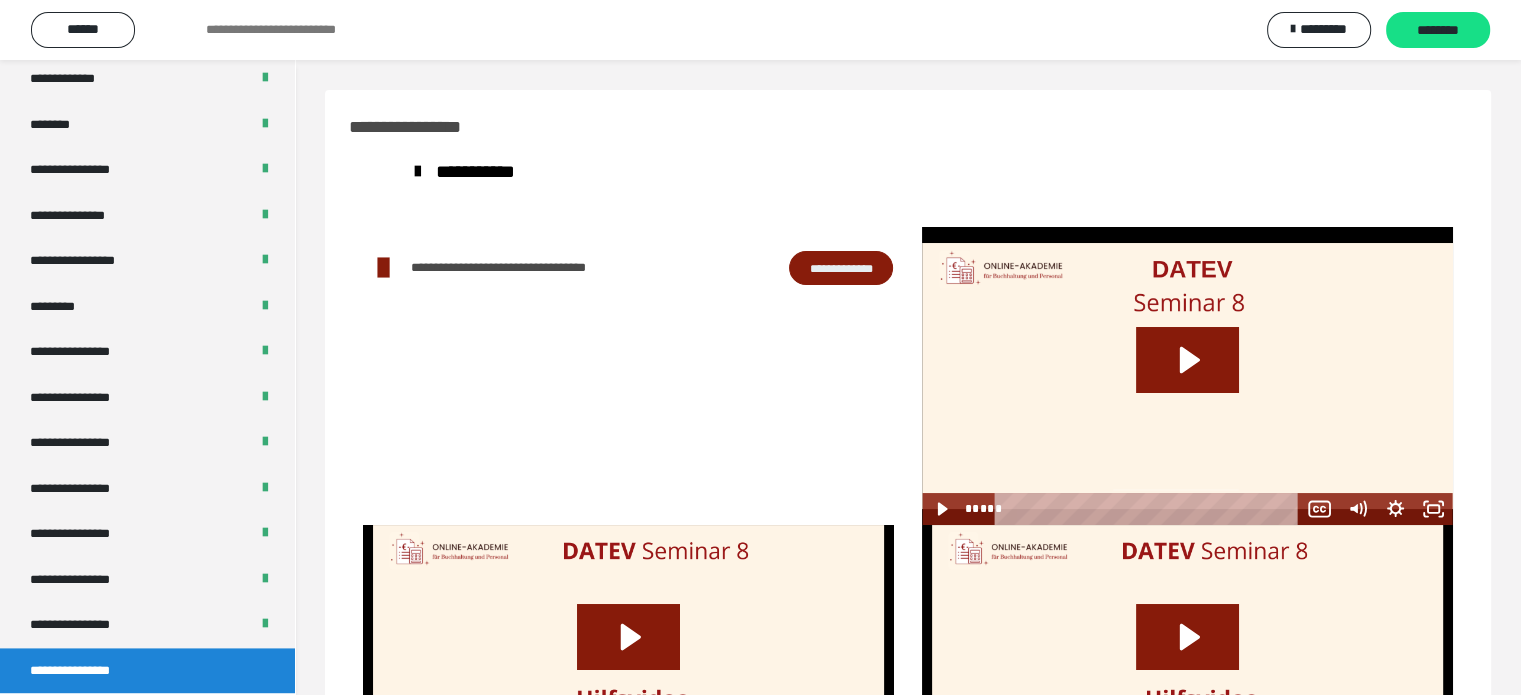 click on "**********" at bounding box center (841, 268) 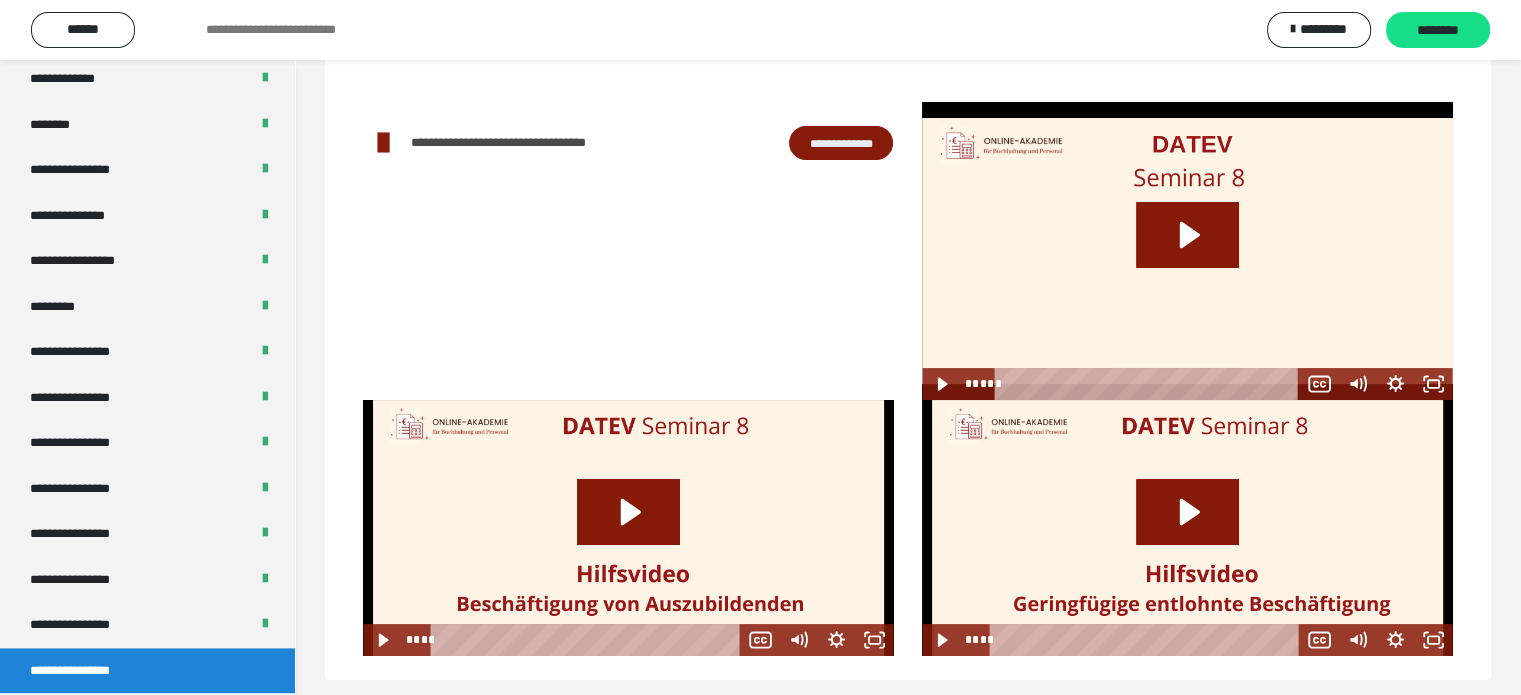 scroll, scrollTop: 139, scrollLeft: 0, axis: vertical 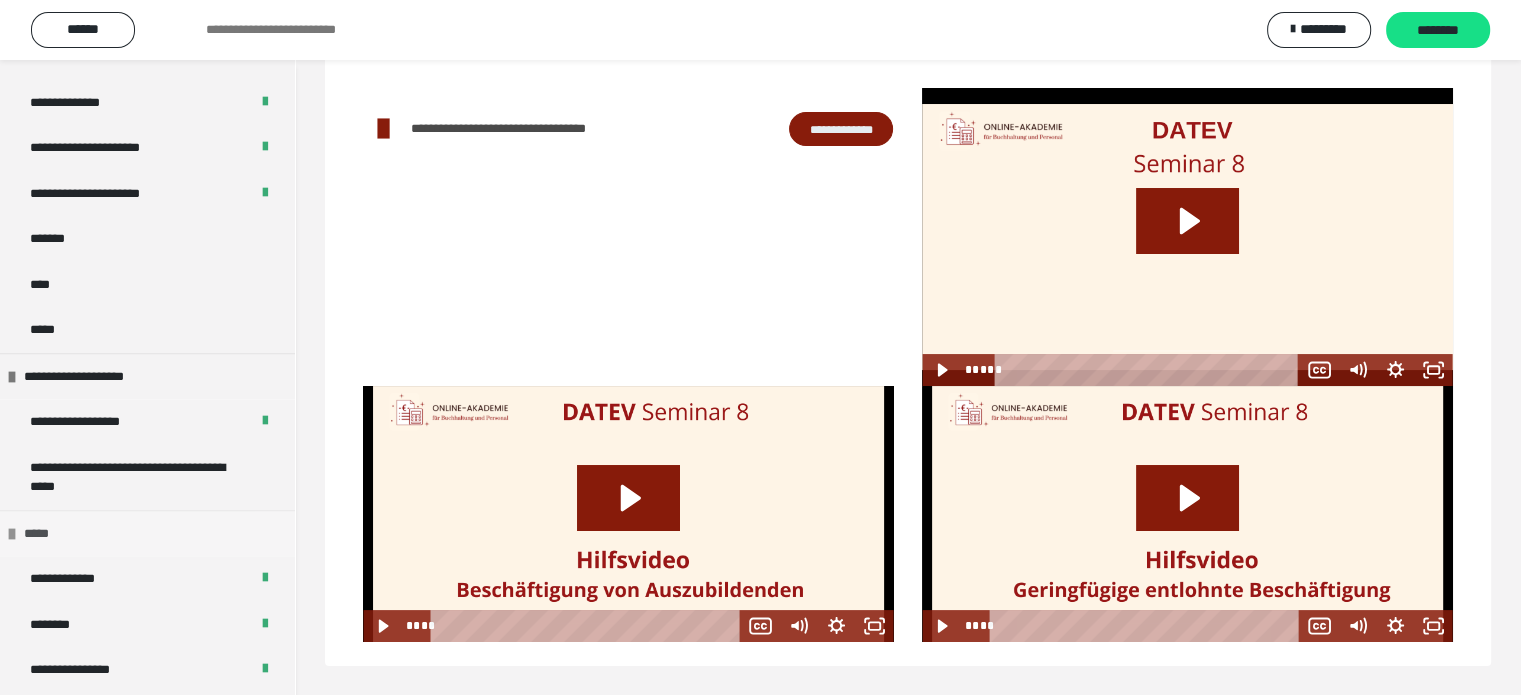 click at bounding box center [12, 534] 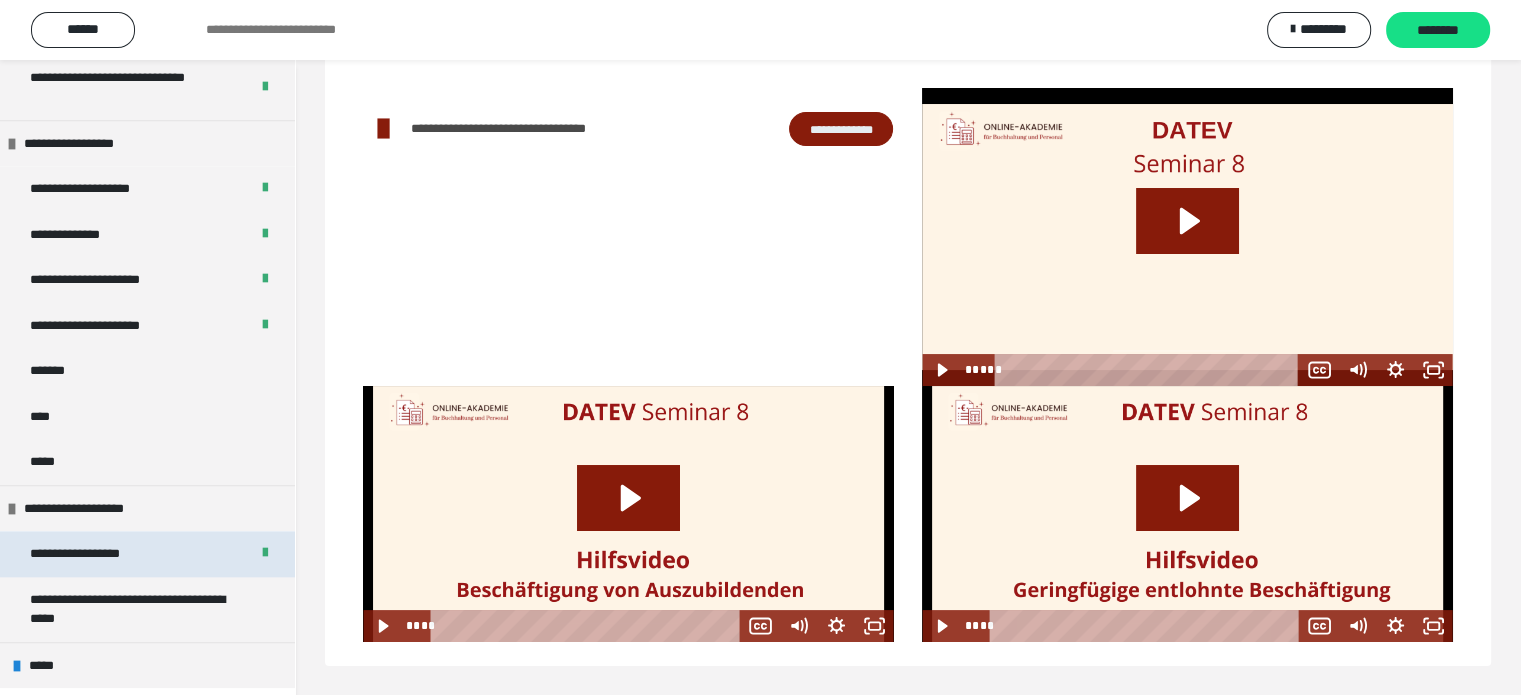 scroll, scrollTop: 1920, scrollLeft: 0, axis: vertical 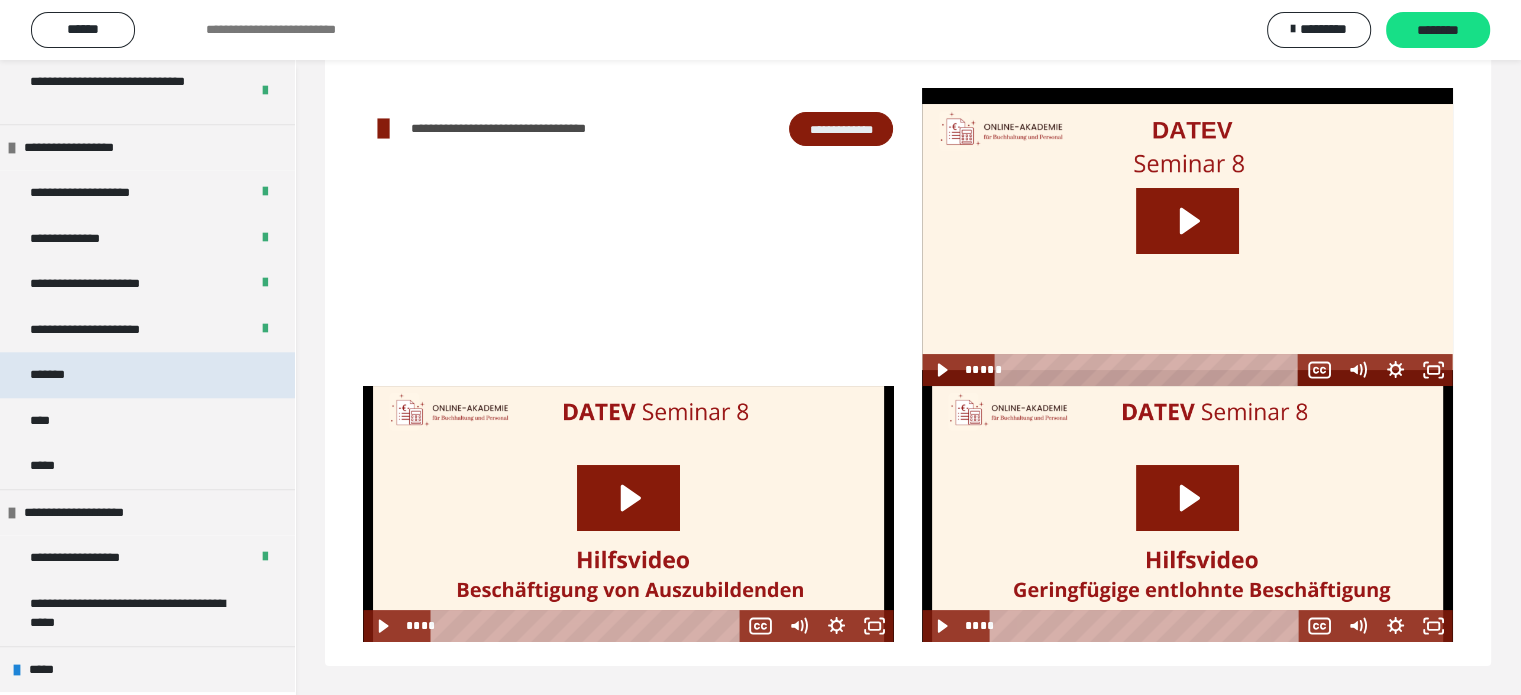 click on "*******" at bounding box center [147, 375] 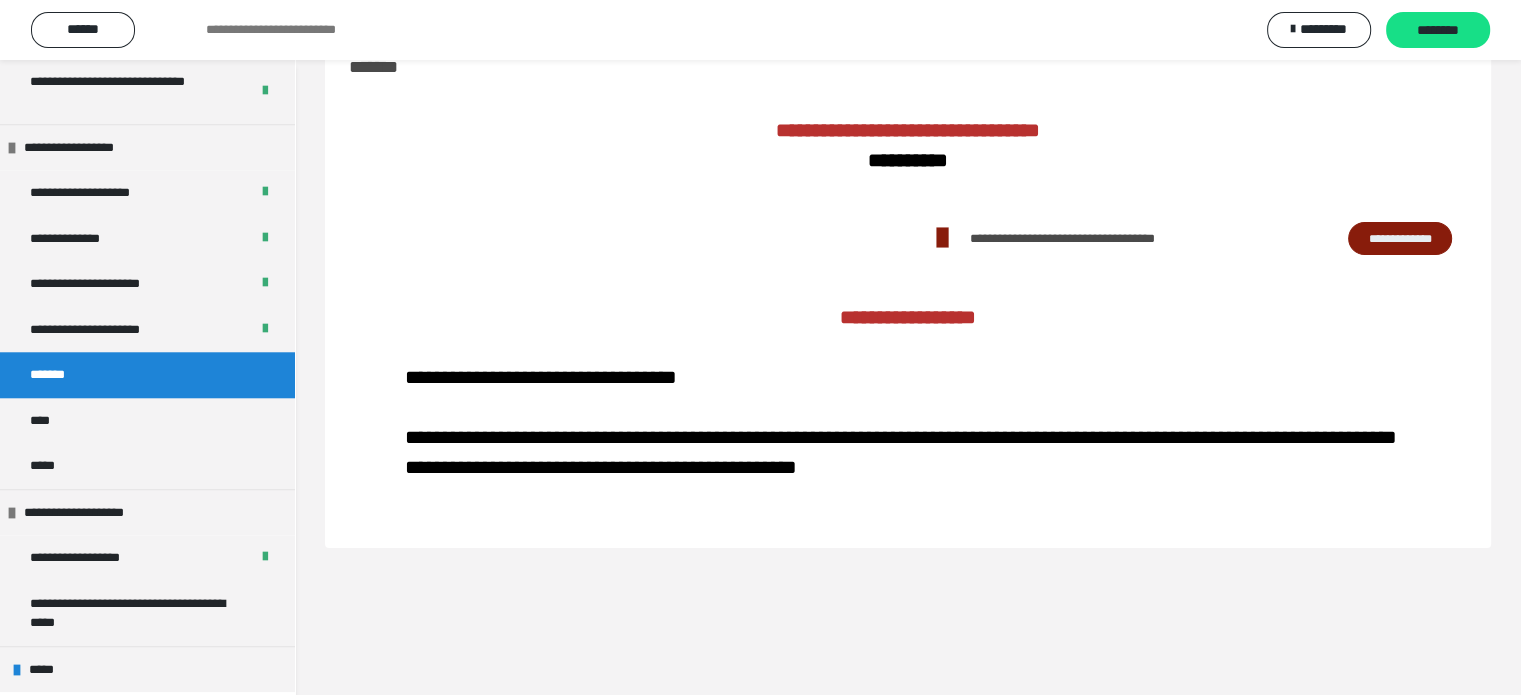 scroll, scrollTop: 60, scrollLeft: 0, axis: vertical 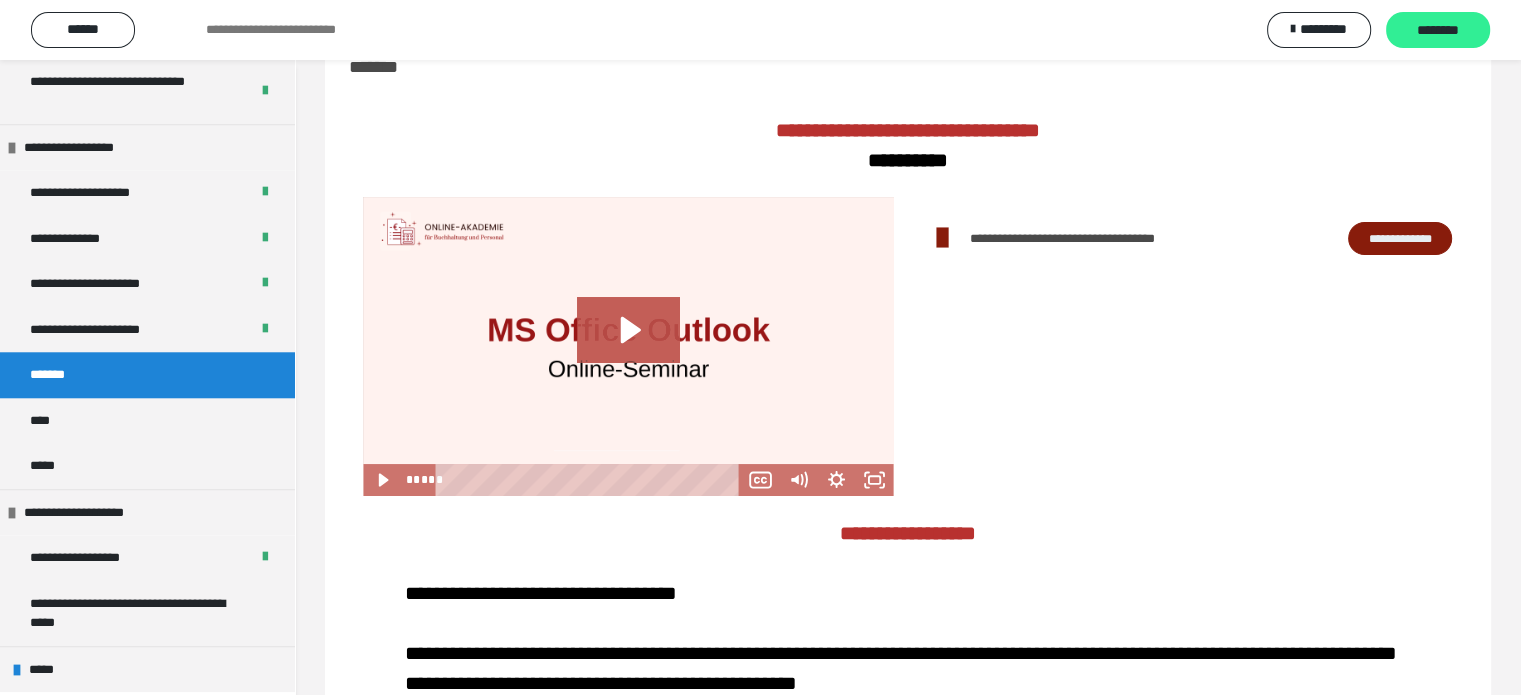 click on "********" at bounding box center [1438, 31] 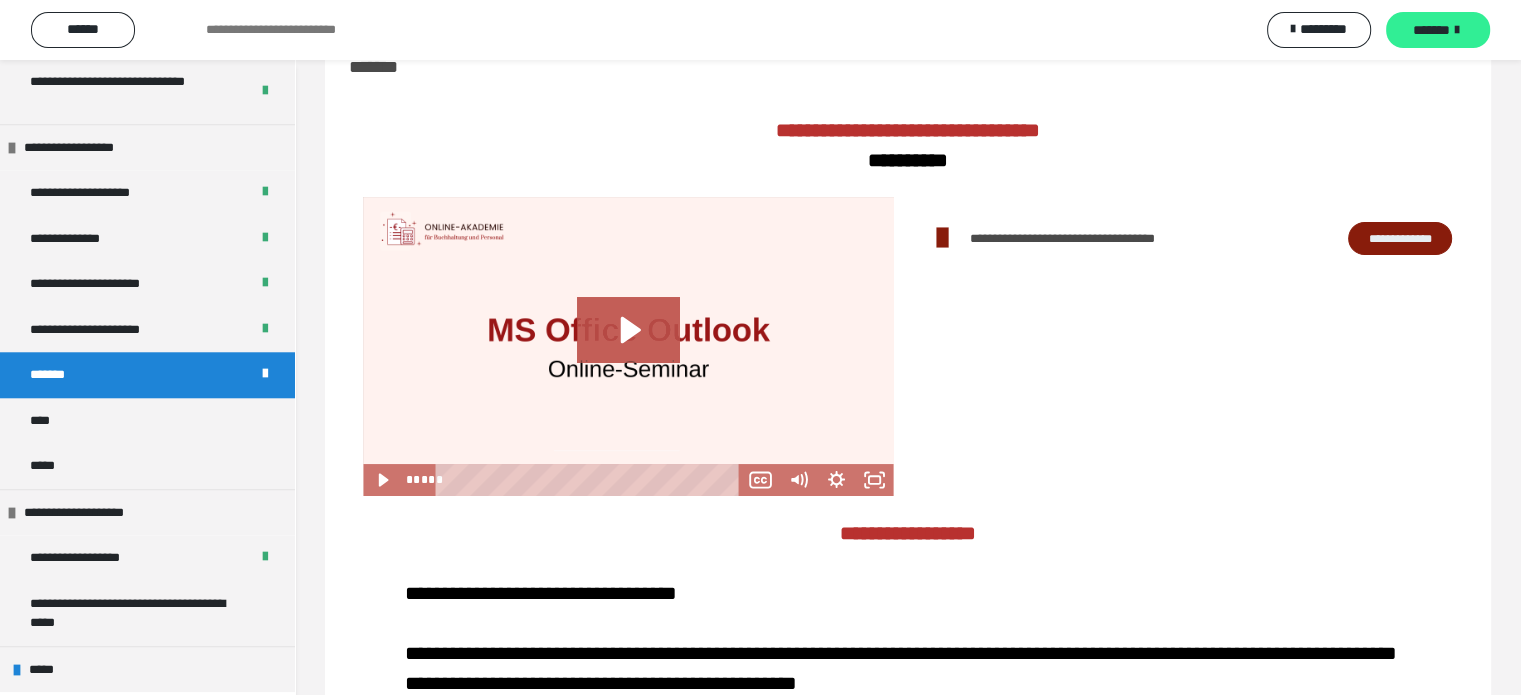 click on "*******" at bounding box center [1431, 30] 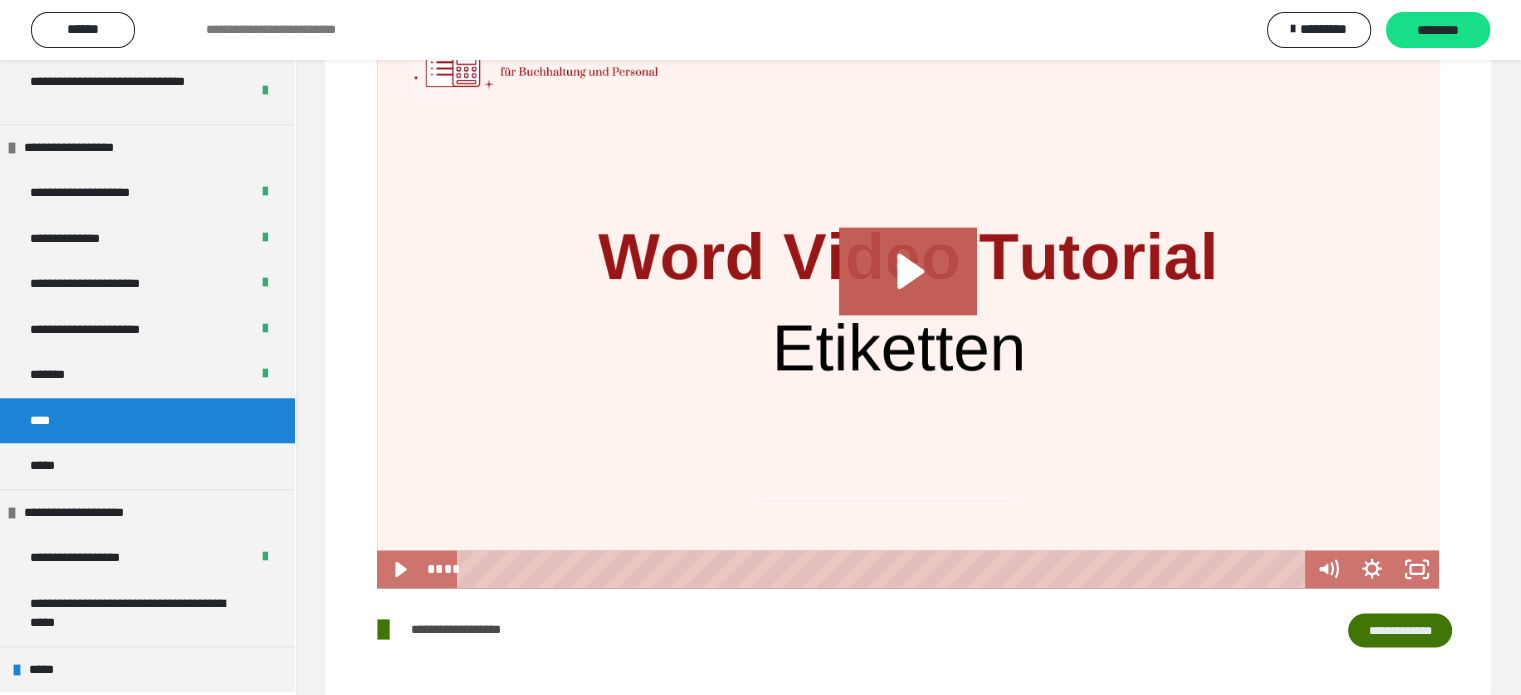 scroll, scrollTop: 3149, scrollLeft: 0, axis: vertical 